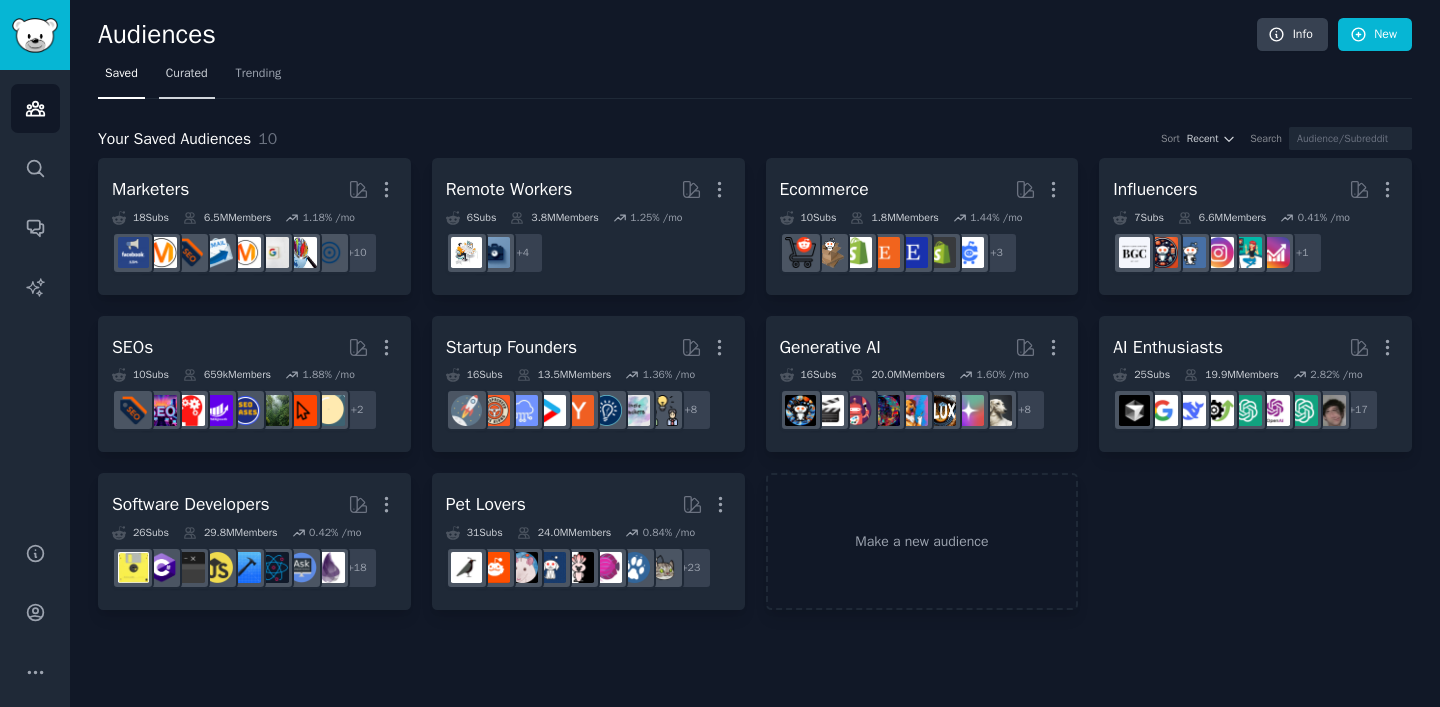 scroll, scrollTop: 0, scrollLeft: 0, axis: both 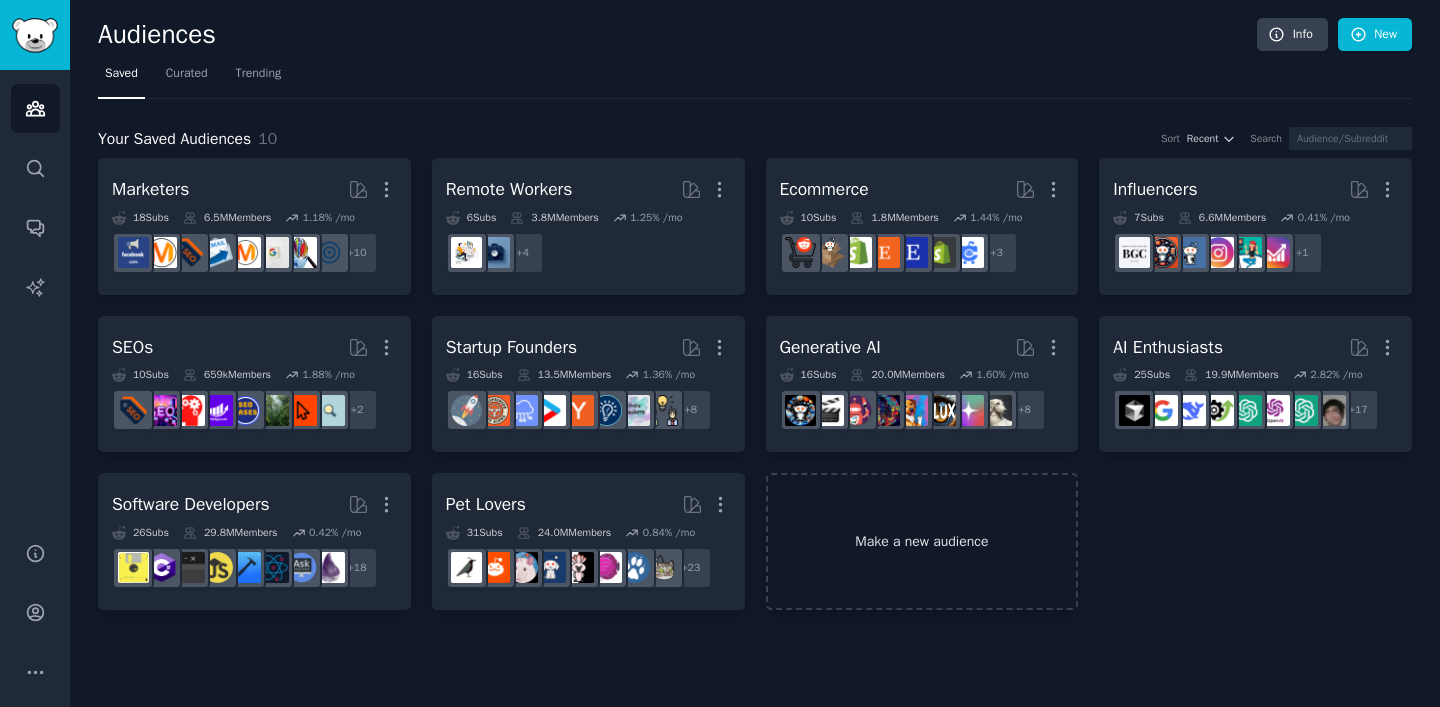 click on "Make a new audience" at bounding box center [922, 541] 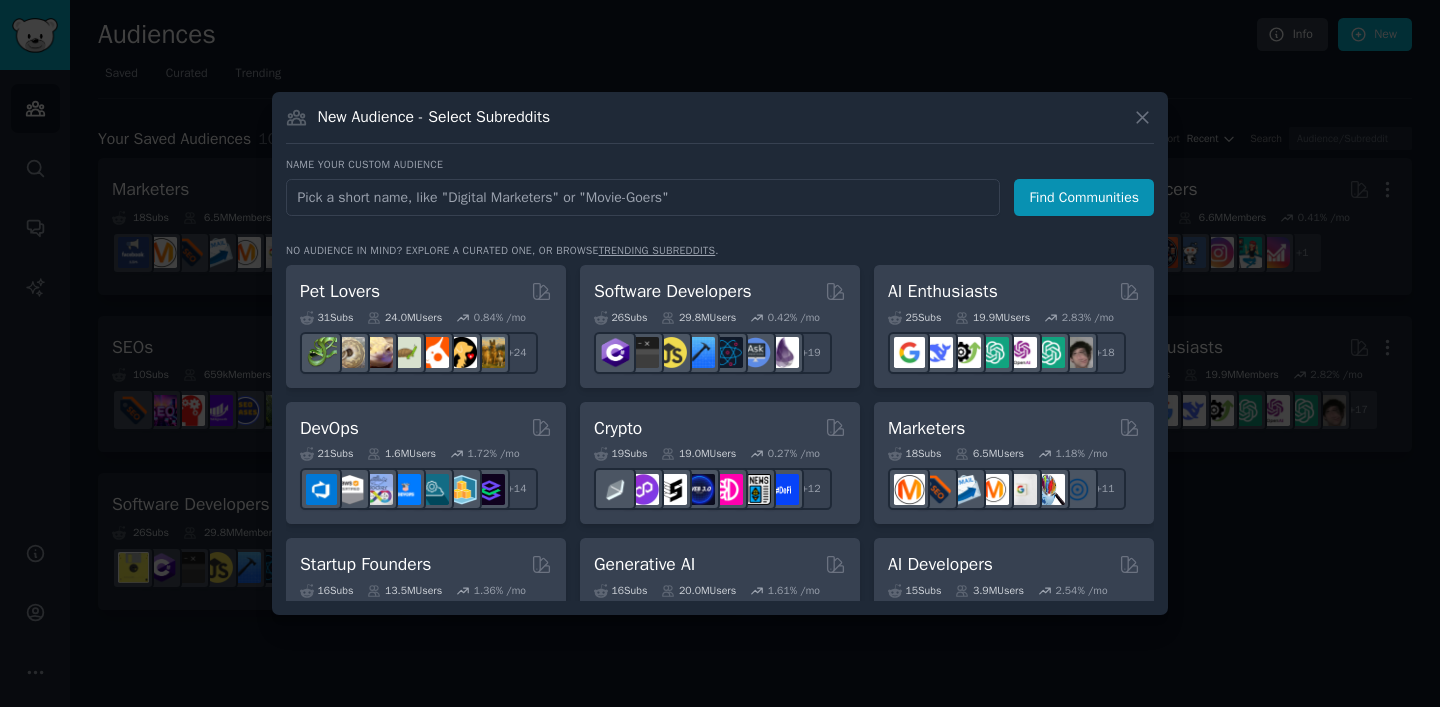 click at bounding box center [720, 353] 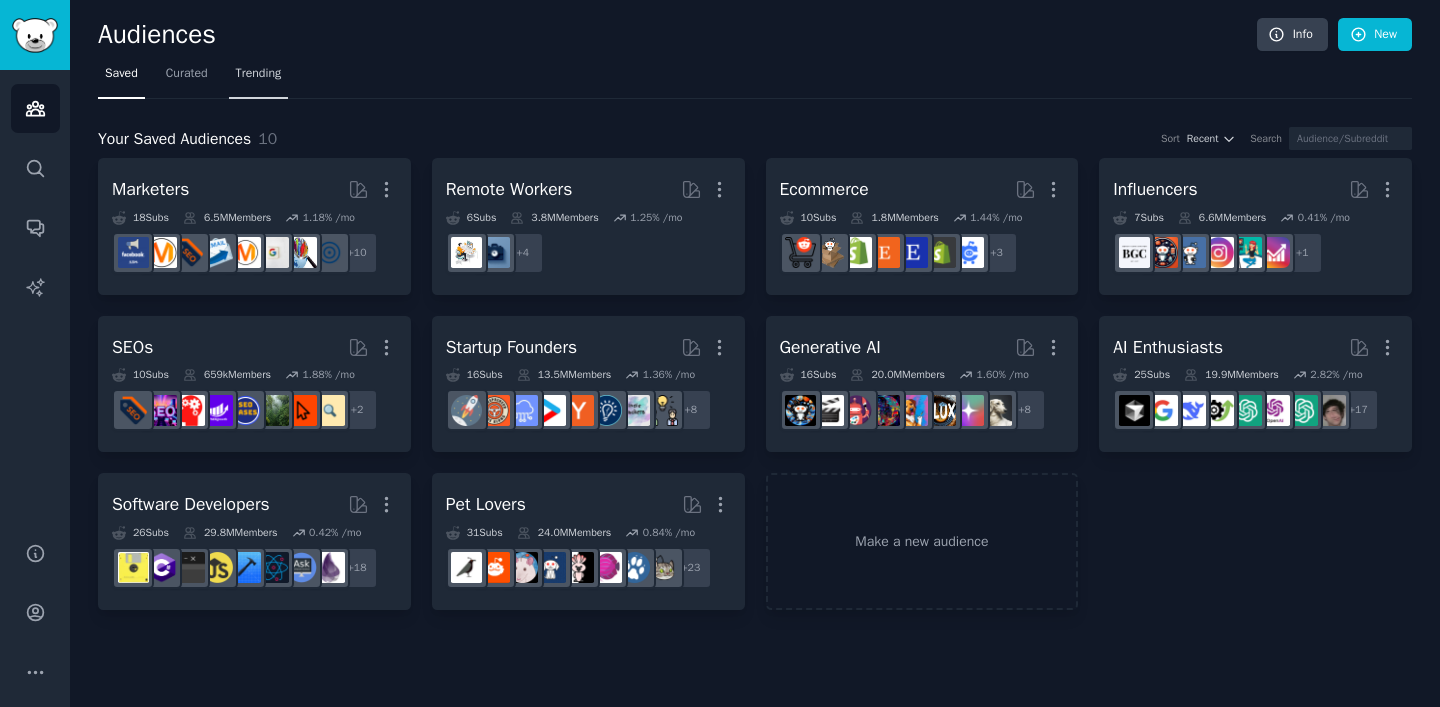 click on "Trending" at bounding box center (259, 78) 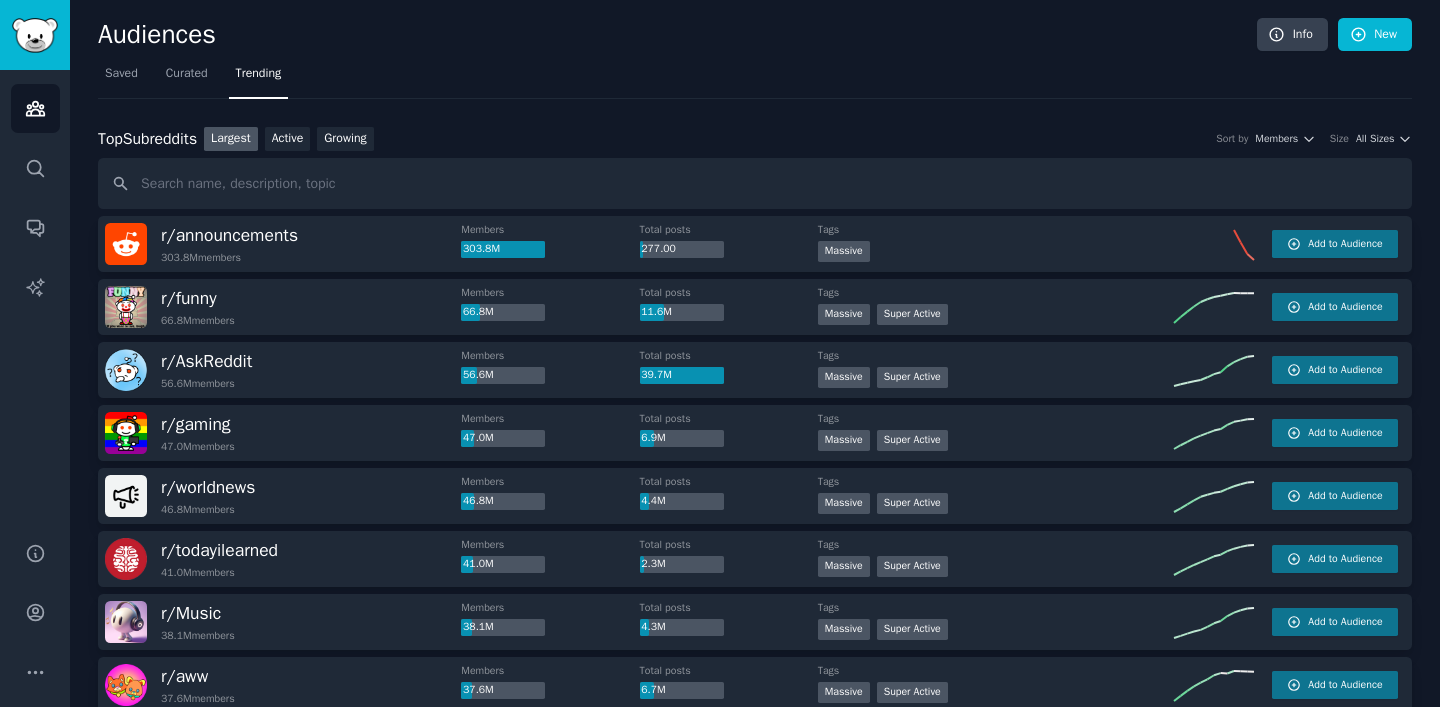 click on "Top   Subreddits Top Subreddits Largest Active Growing Sort by Members Size All Sizes" at bounding box center (755, 168) 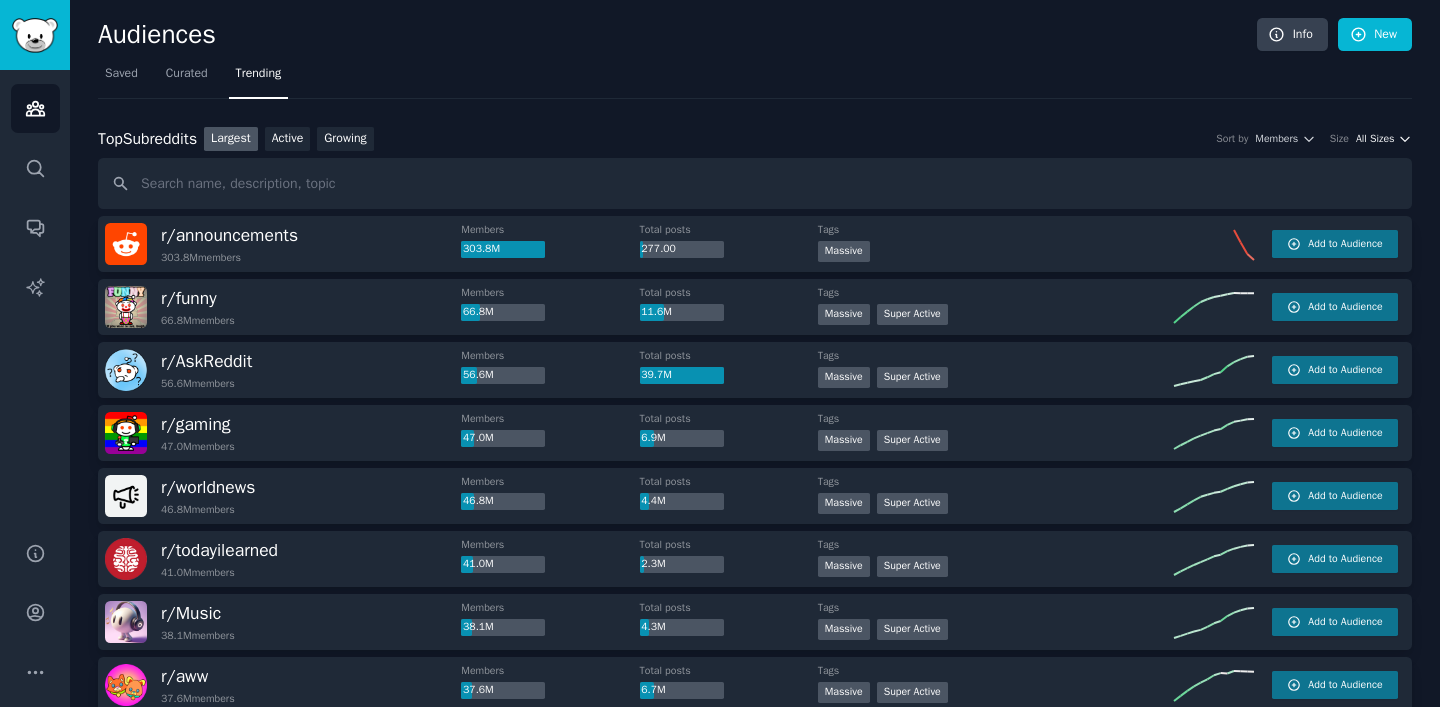 click on "All Sizes" at bounding box center (1375, 139) 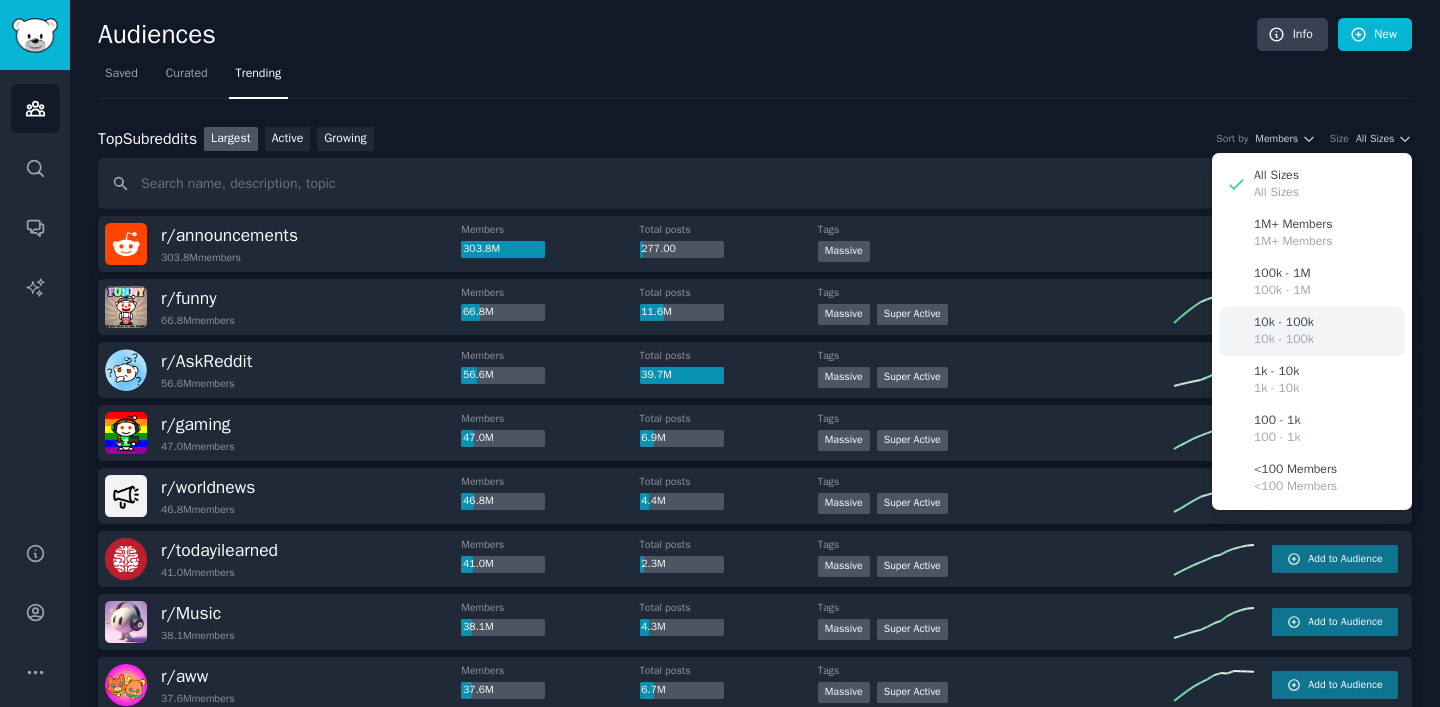 click on "10k - 100k" at bounding box center (1284, 340) 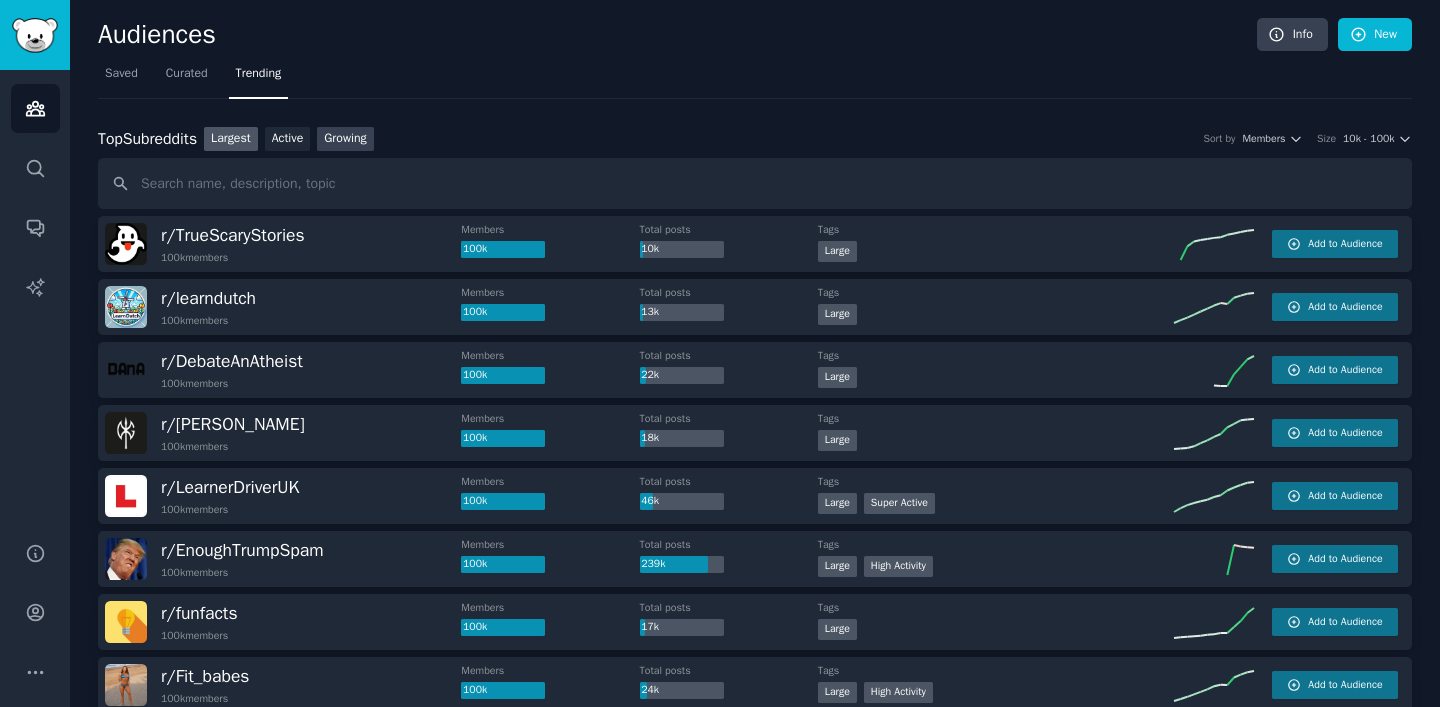 click on "Growing" at bounding box center [345, 139] 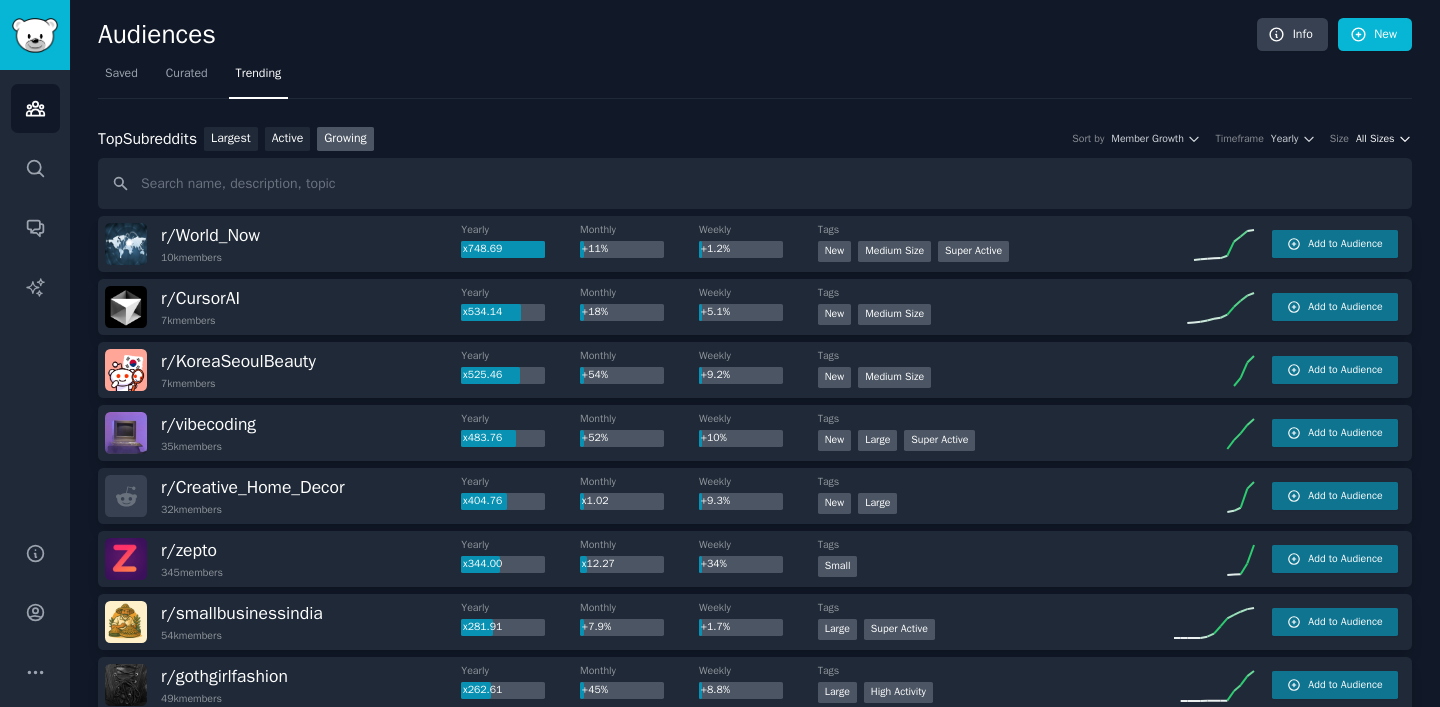 click on "All Sizes" at bounding box center (1375, 139) 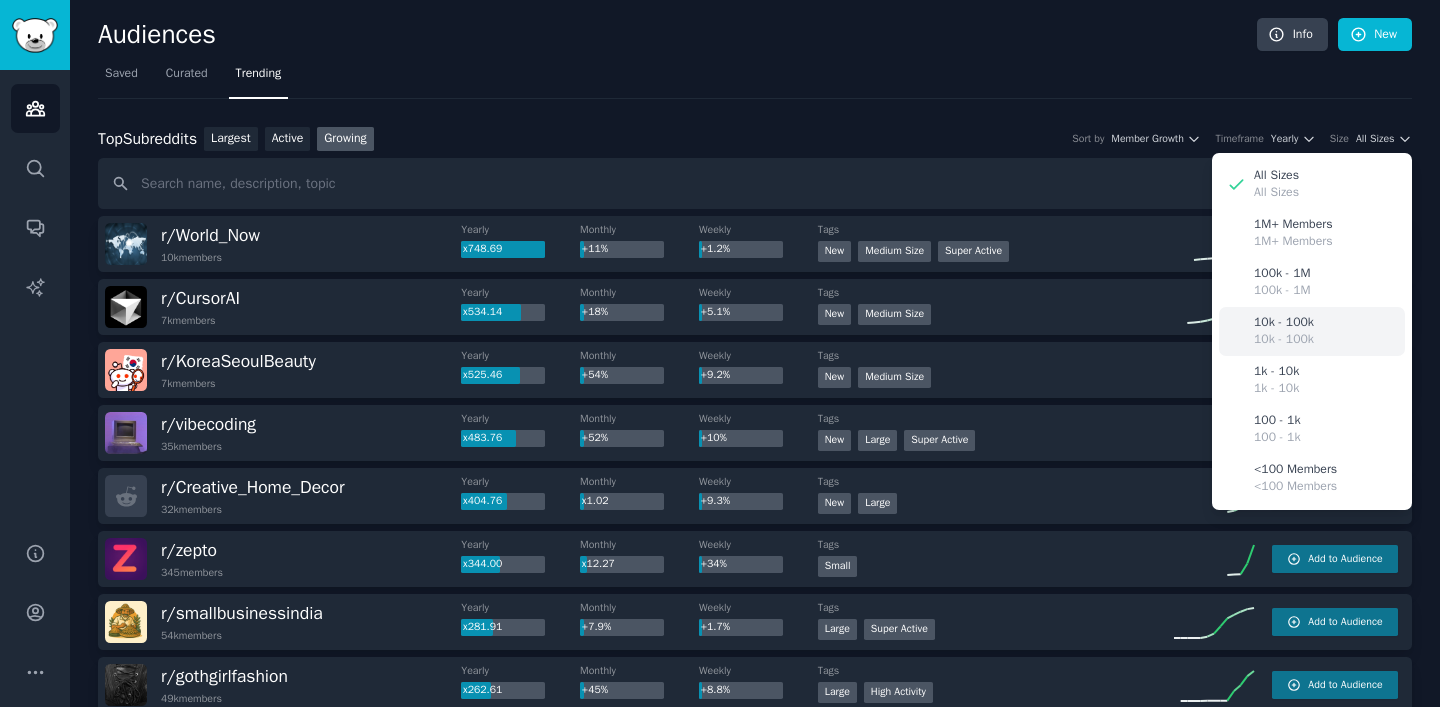 click on "10k - 100k" at bounding box center (1284, 323) 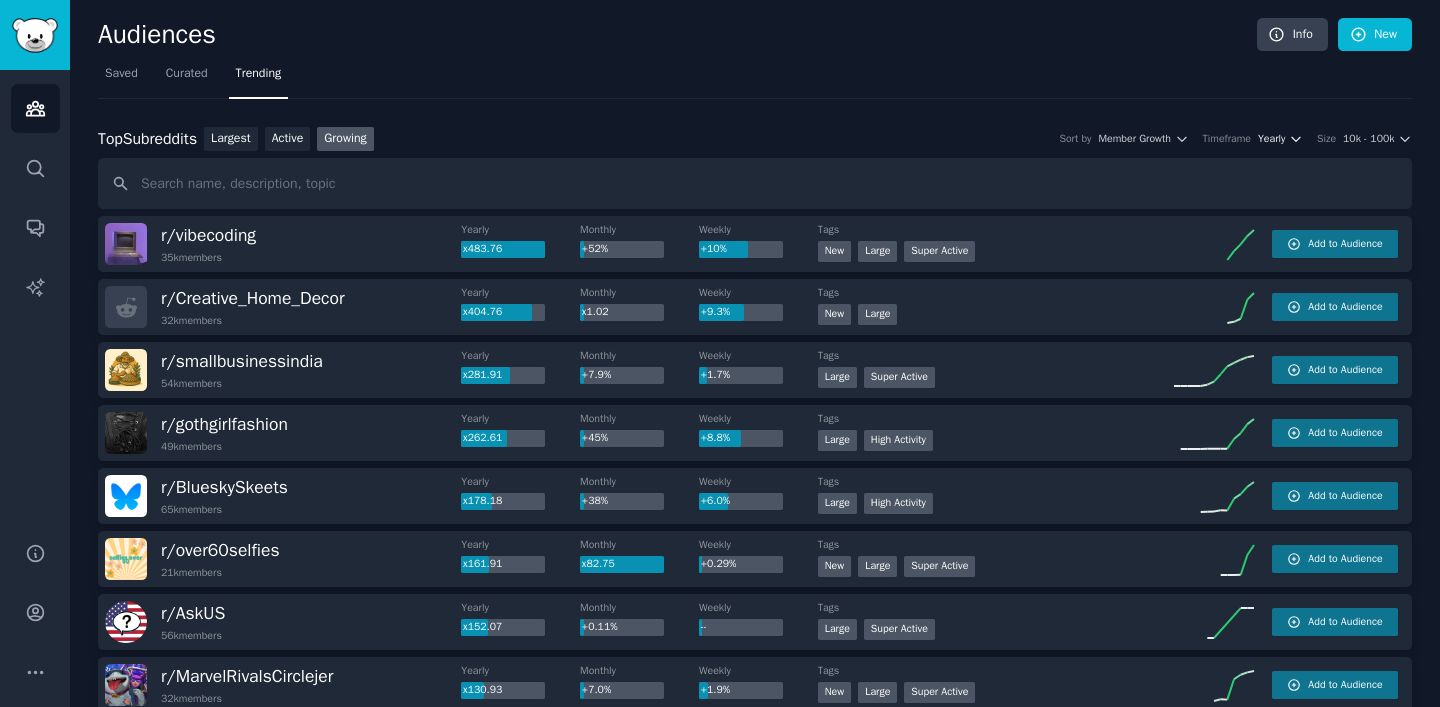 click on "Yearly" at bounding box center [1271, 139] 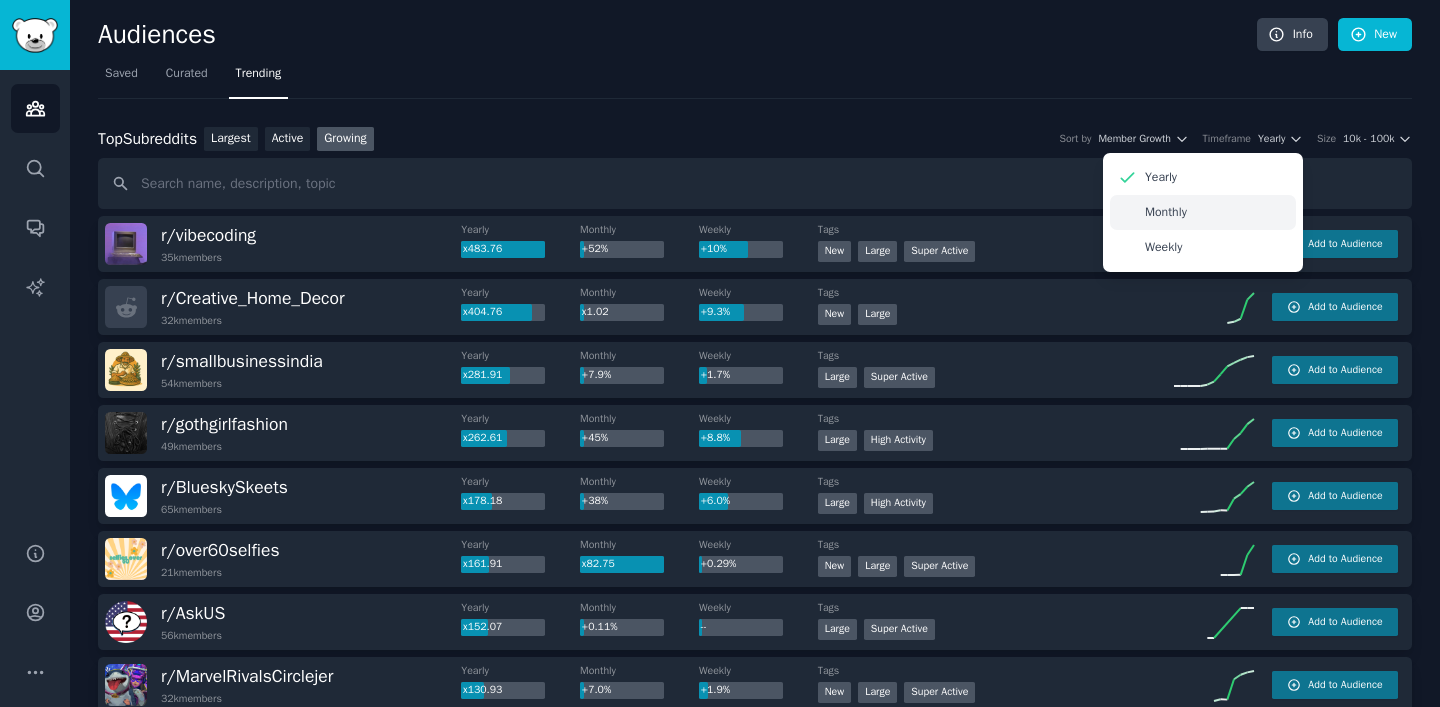 click on "Monthly" at bounding box center [1203, 212] 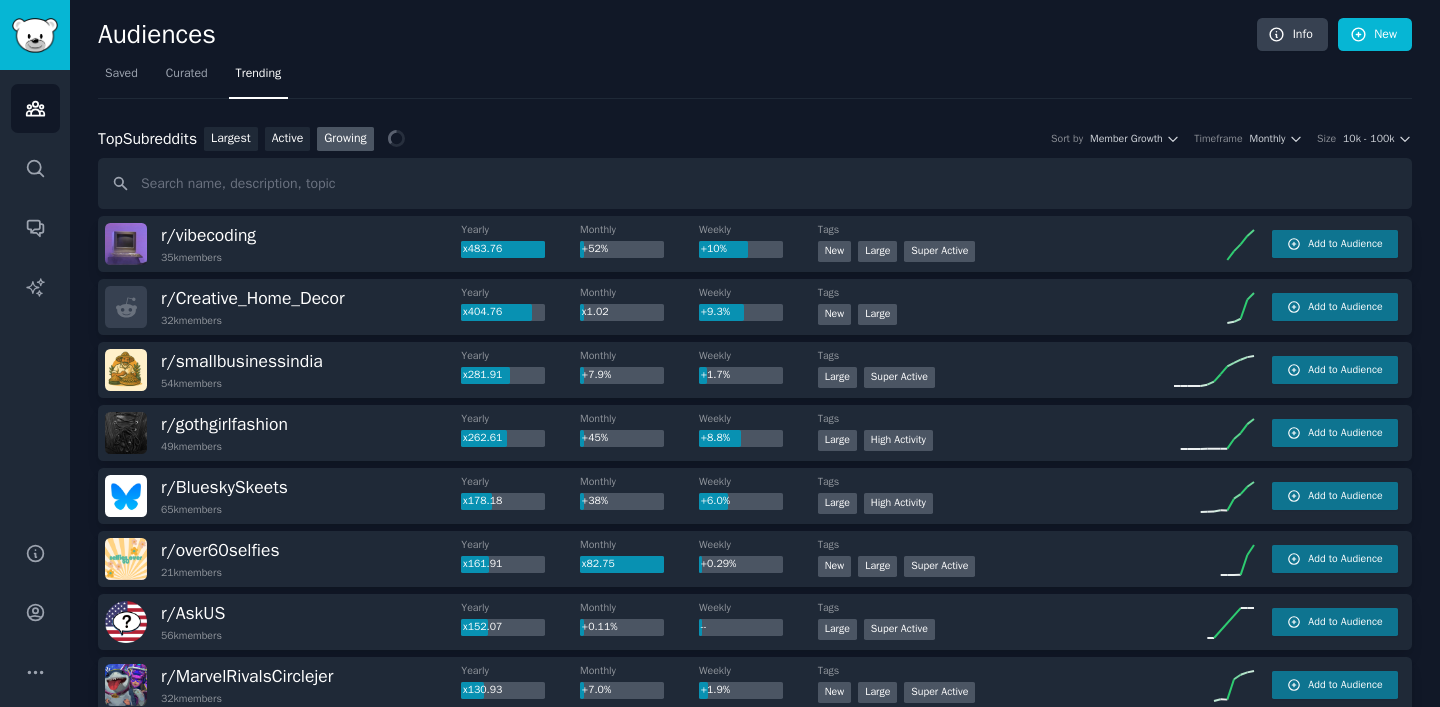 click on "Top   Subreddits Top Subreddits Largest Active Growing Sort by Member Growth Timeframe Monthly Size 10k - 100k r/ vibecoding 35k  members Yearly x483.76 Monthly +52% Weekly +10% Tags New Large Super Active Add to Audience r/ Creative_Home_Decor 32k  members Yearly x404.76 Monthly x1.02 Weekly +9.3% Tags New Large Add to Audience r/ smallbusinessindia 54k  members Yearly x281.91 Monthly +7.9% Weekly +1.7% Tags Large Super Active Add to Audience r/ gothgirlfashion 49k  members Yearly x262.61 Monthly +45% Weekly +8.8% Tags Large High Activity Add to Audience r/ BlueskySkeets 65k  members Yearly x178.18 Monthly +38% Weekly +6.0% Tags Large High Activity Add to Audience r/ over60selfies 21k  members Yearly x161.91 Monthly x82.75 Weekly +0.29% Tags New Large Super Active Add to Audience r/ AskUS 56k  members Yearly x152.07 Monthly +0.11% Weekly -- Tags Large Super Active Add to Audience r/ MarvelRivalsCirclejer 32k  members Yearly x130.93 Monthly +7.0% Weekly +1.9% Tags New Large Super Active Add to Audience r/ 82k" at bounding box center (755, 1785) 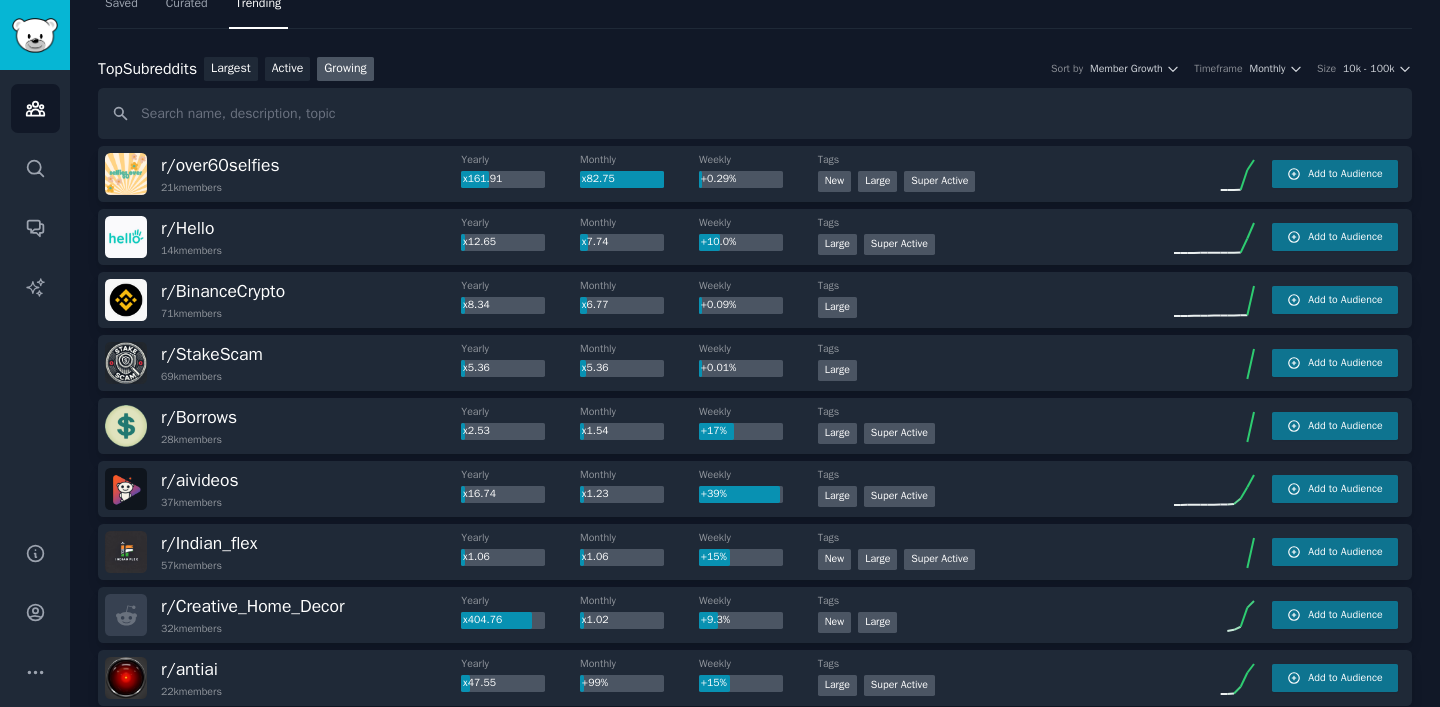 scroll, scrollTop: 196, scrollLeft: 0, axis: vertical 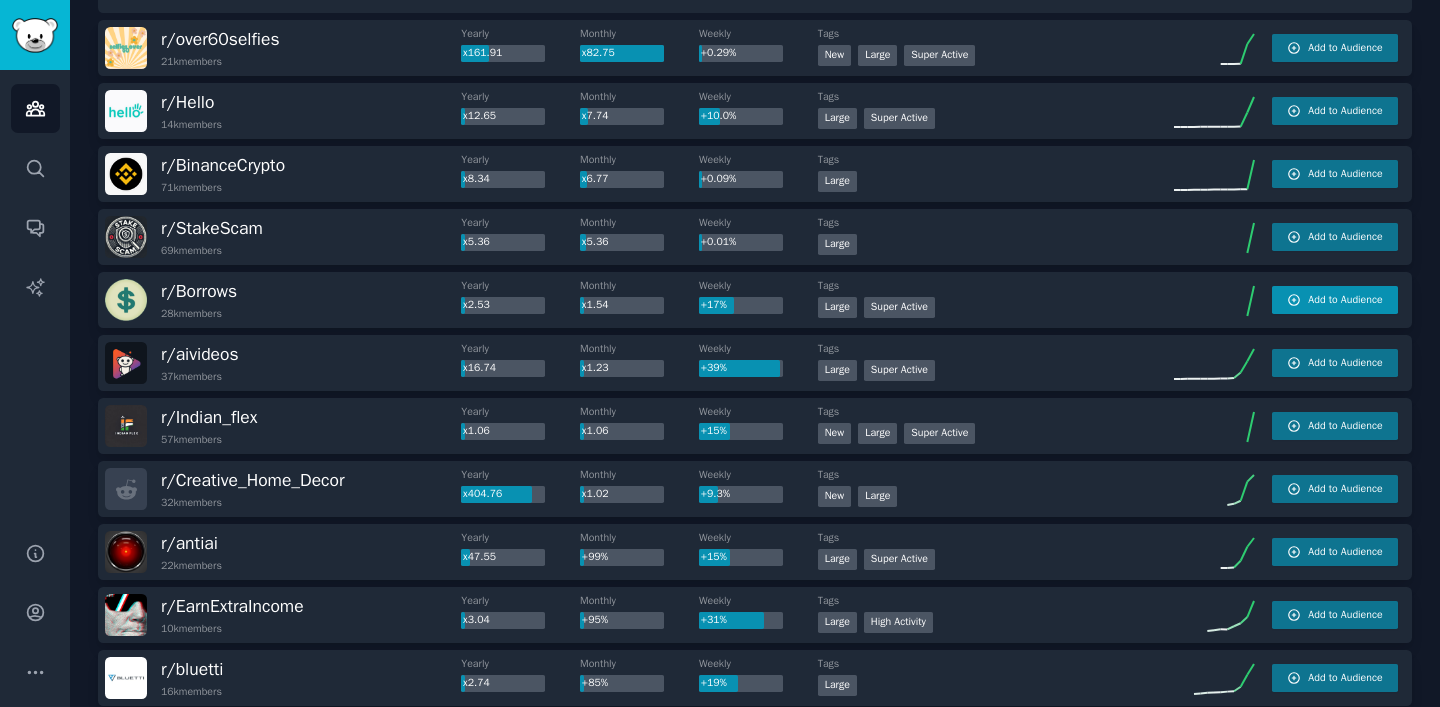 click on "Add to Audience" at bounding box center [1345, 300] 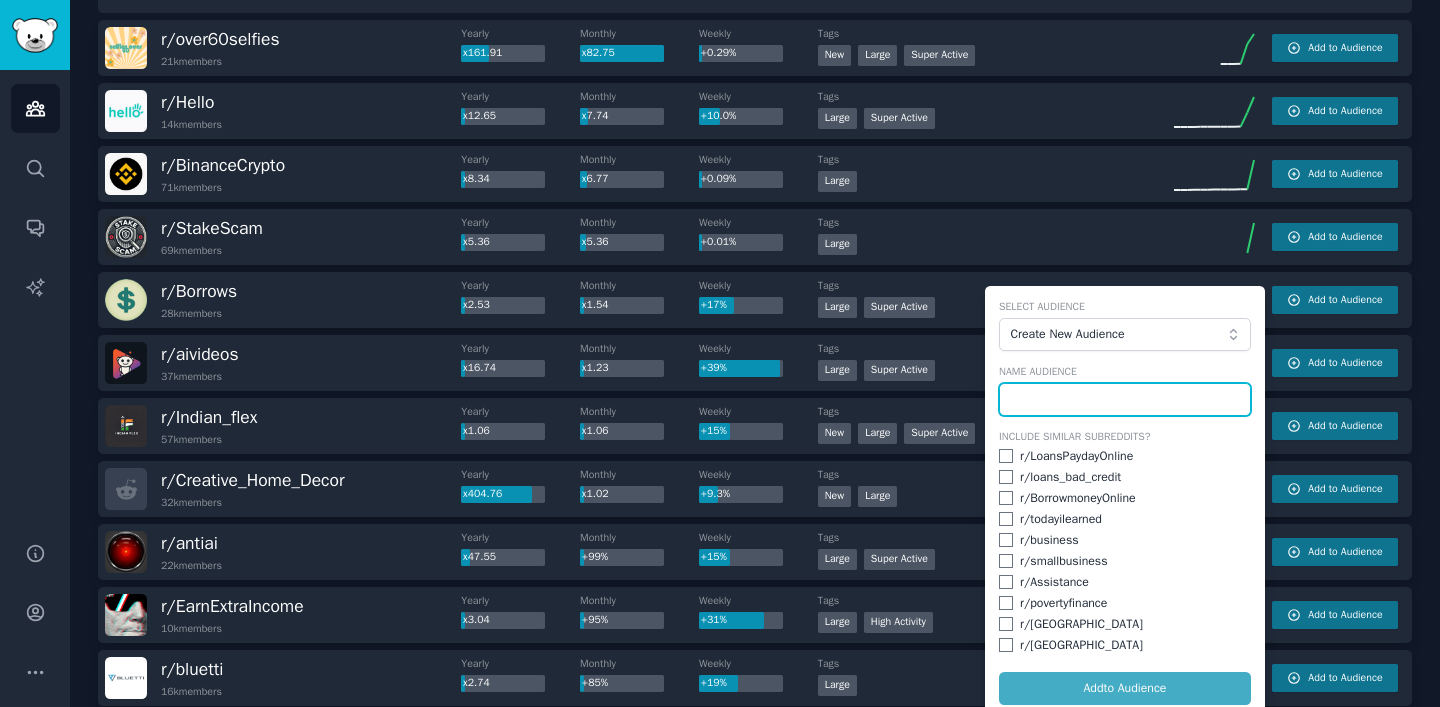 click at bounding box center (1125, 400) 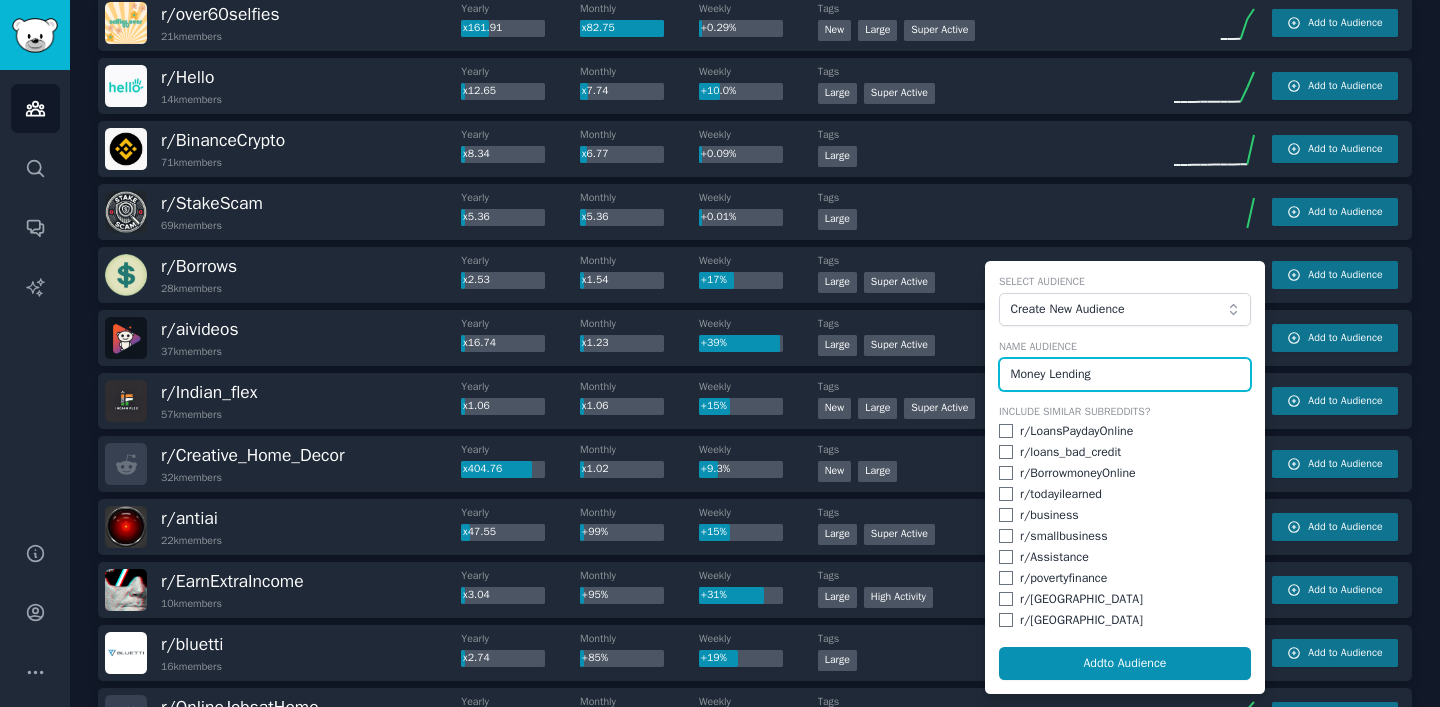 scroll, scrollTop: 217, scrollLeft: 0, axis: vertical 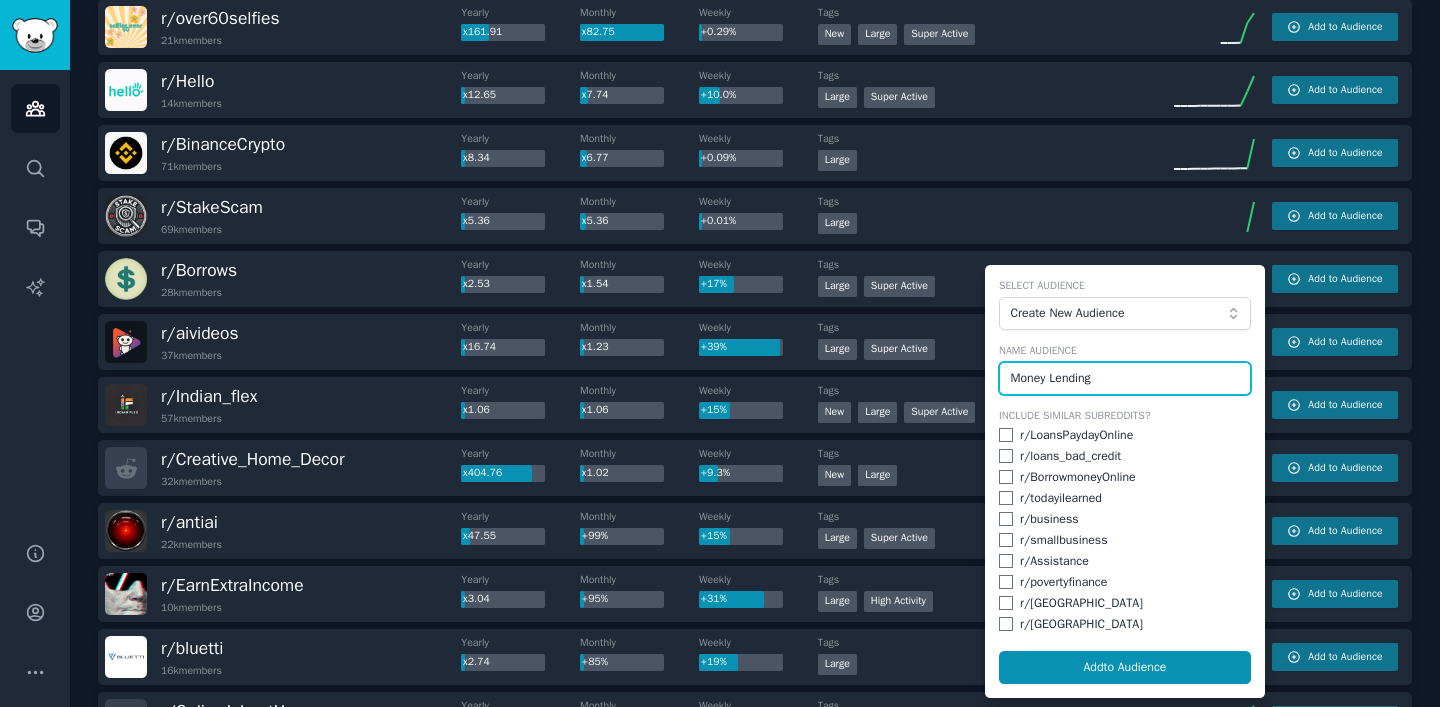 type on "Money Lending" 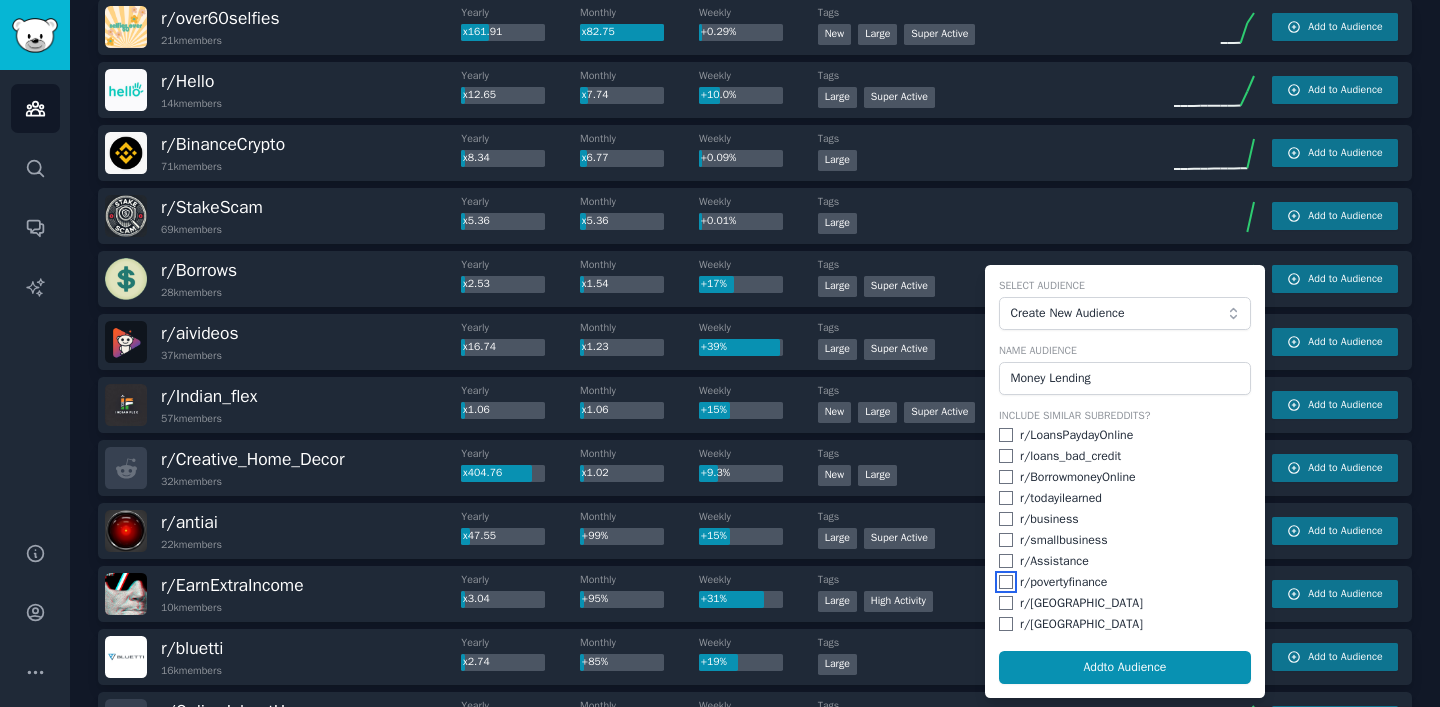 click at bounding box center (1006, 582) 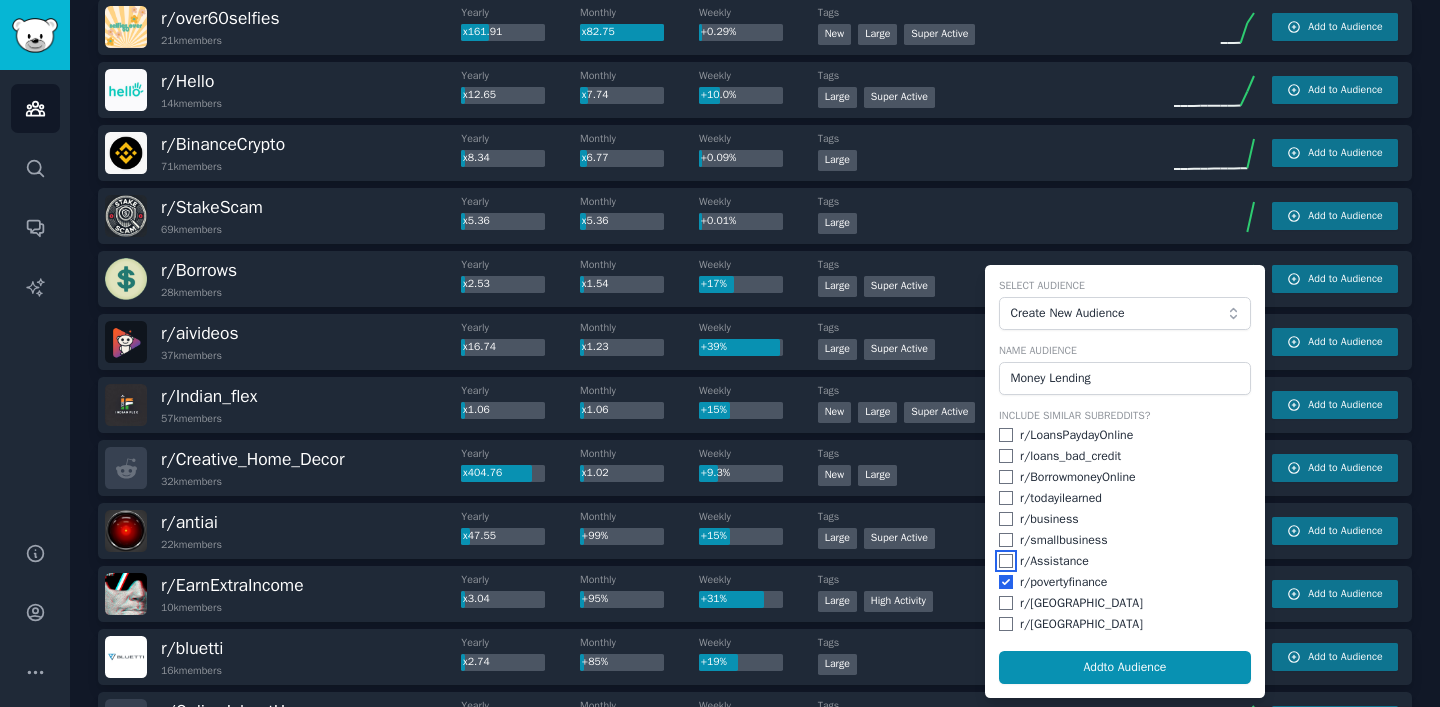 click at bounding box center [1006, 561] 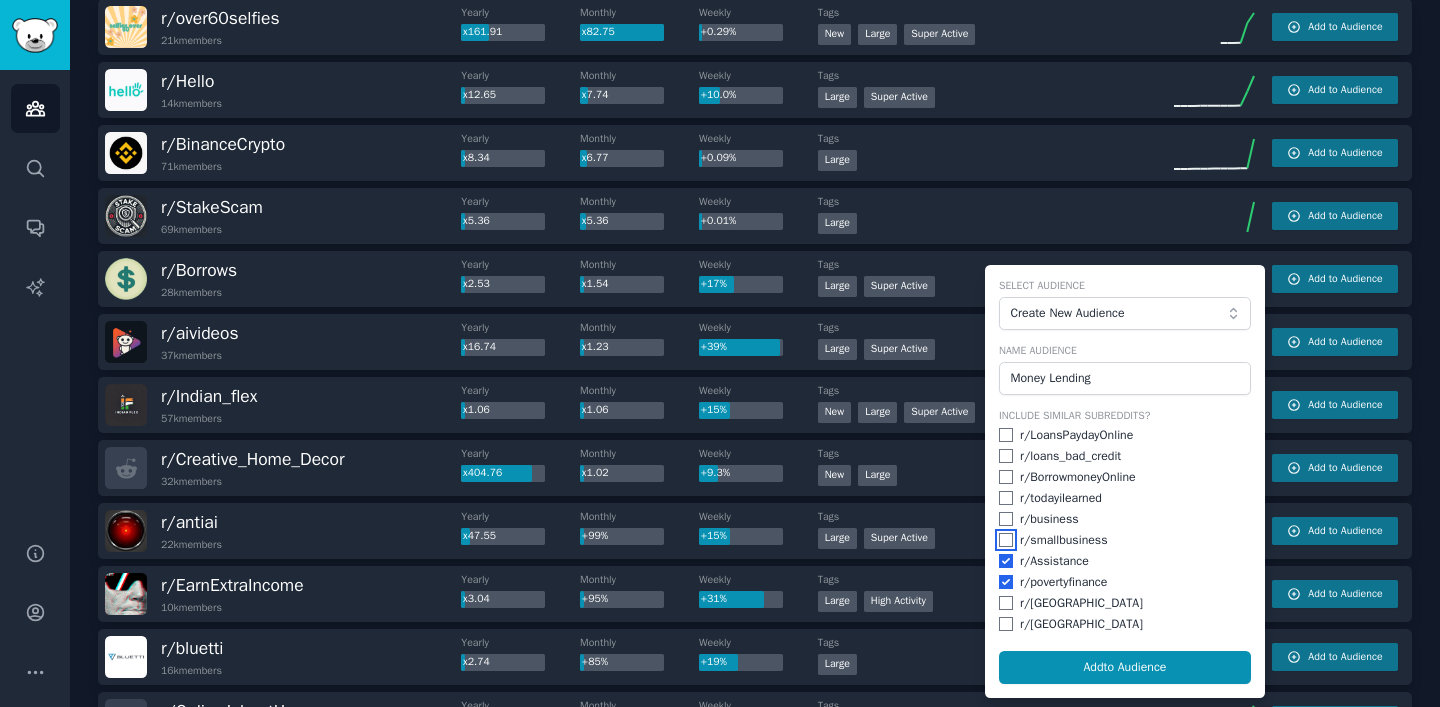 click at bounding box center (1006, 540) 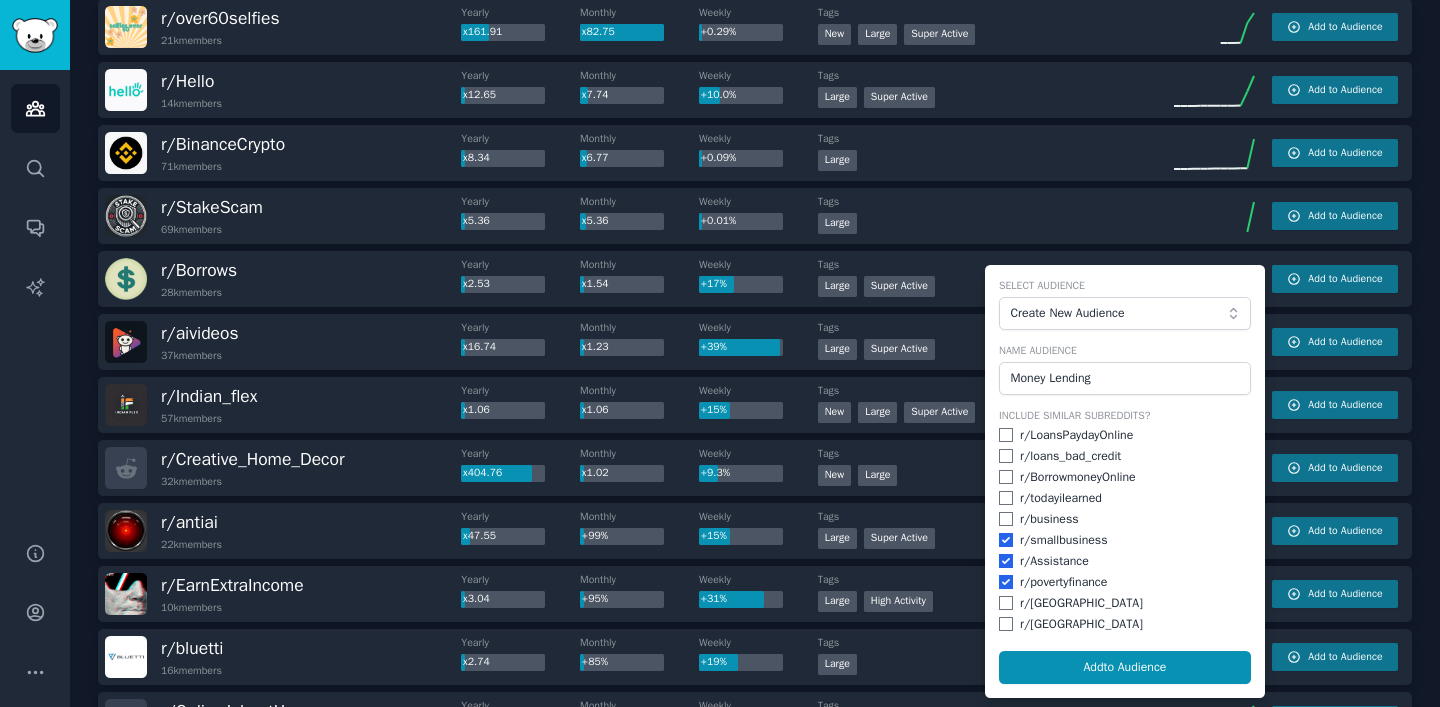 click on "r/ business" at bounding box center (1125, 520) 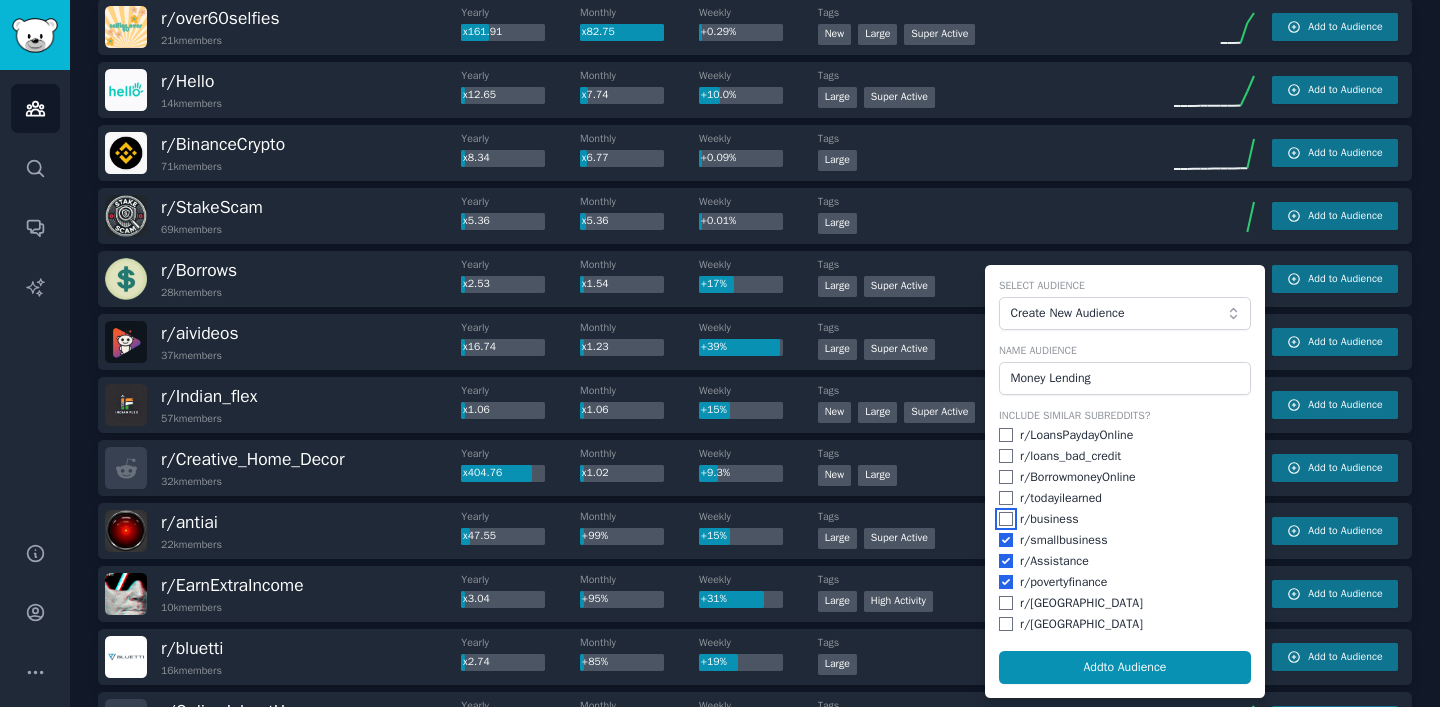 click at bounding box center (1006, 519) 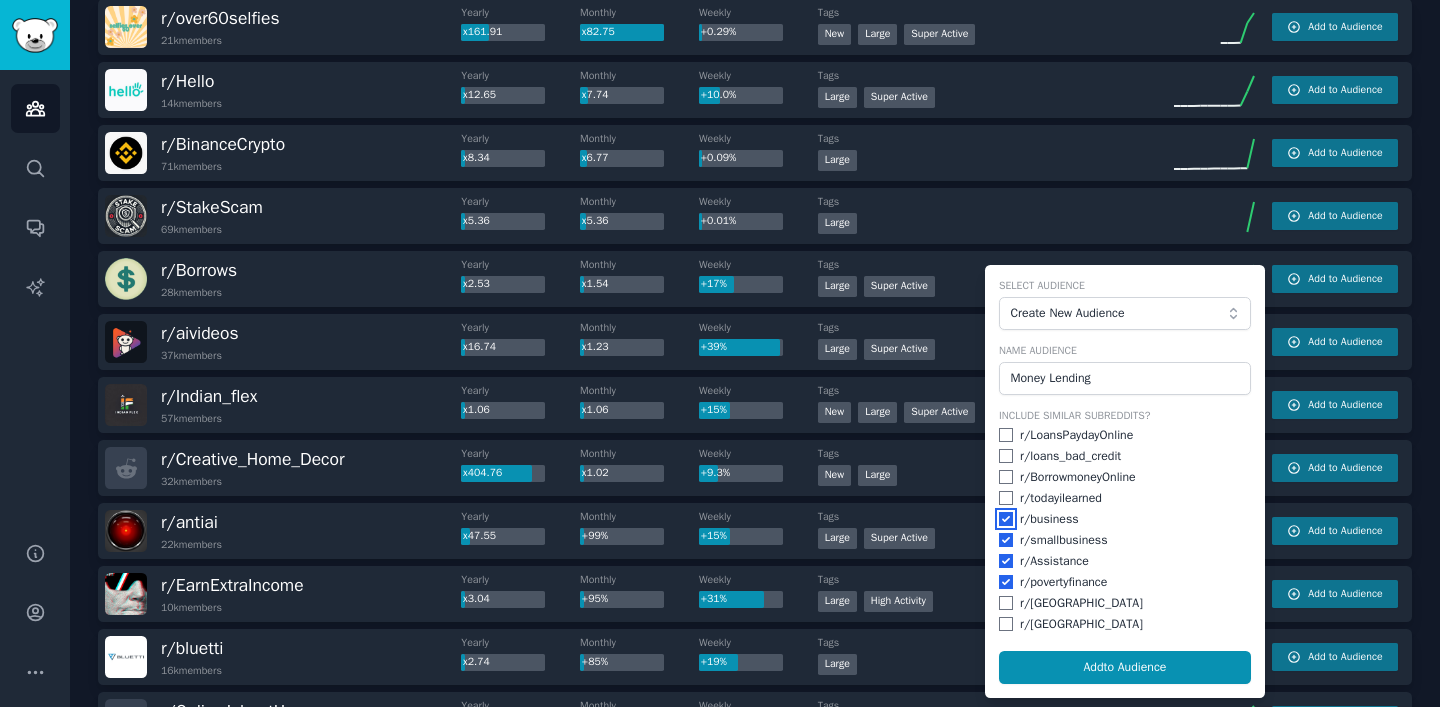 click at bounding box center [1006, 519] 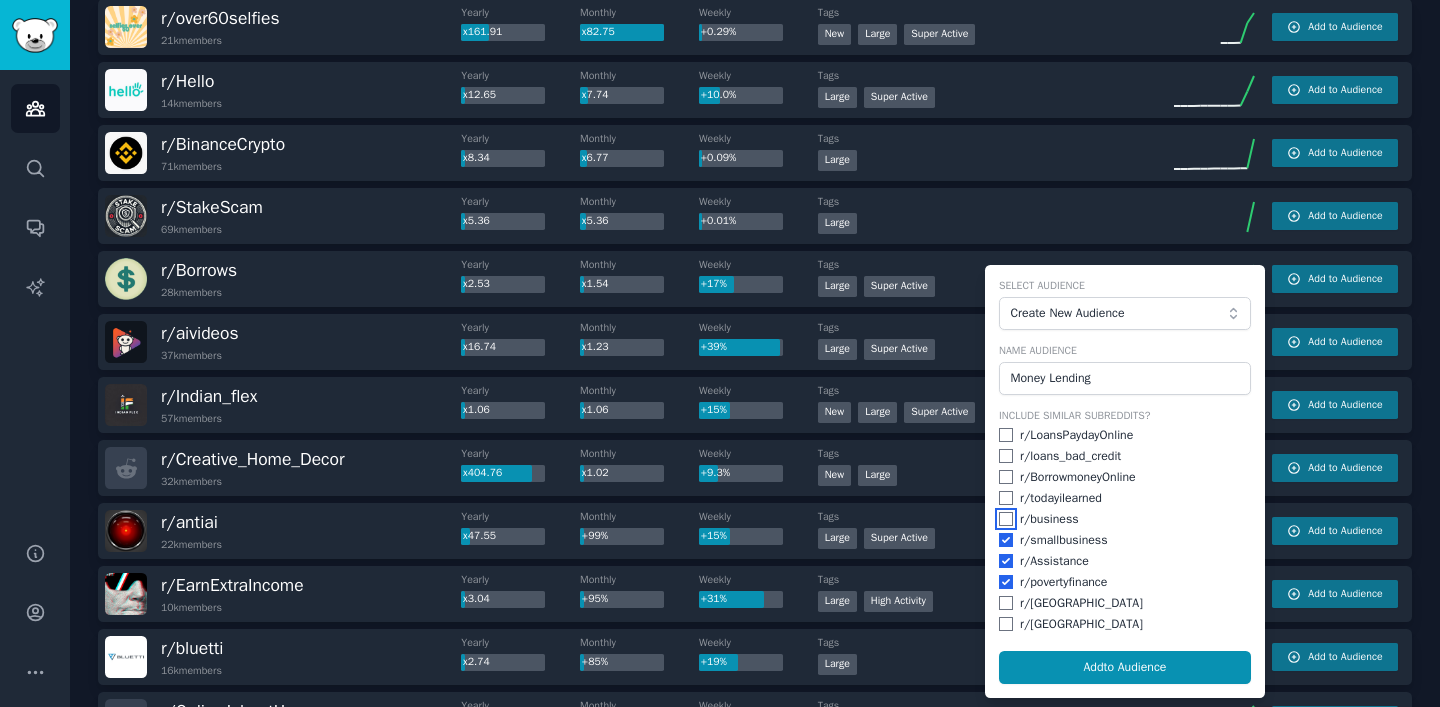 click at bounding box center (1006, 519) 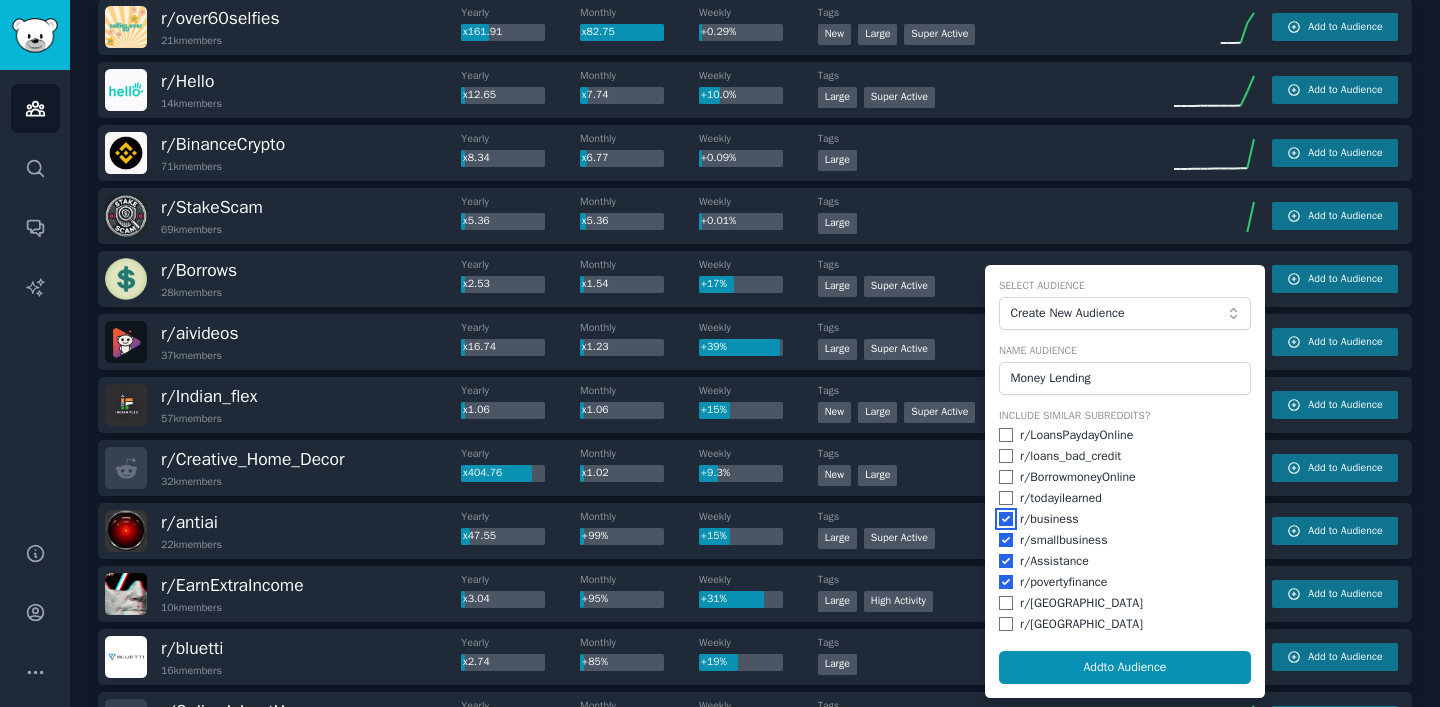 checkbox on "true" 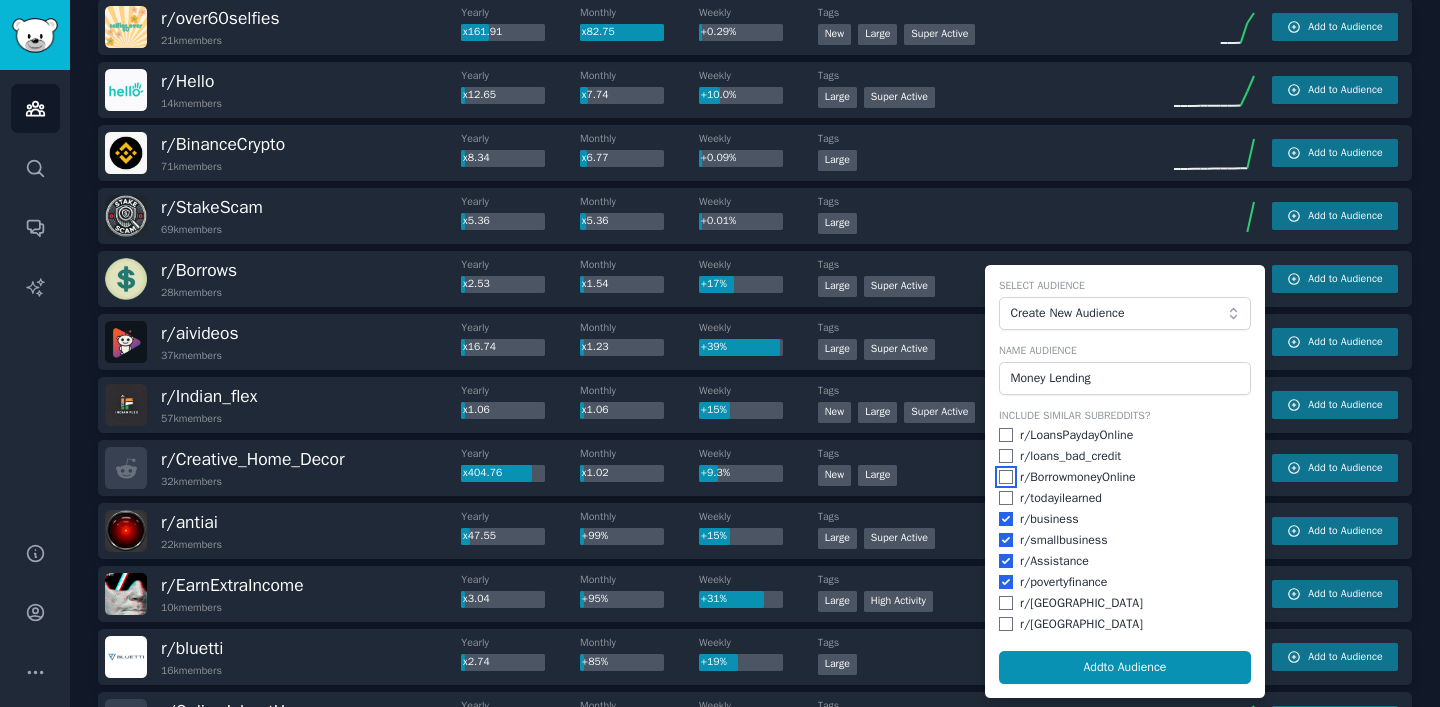 click at bounding box center [1006, 477] 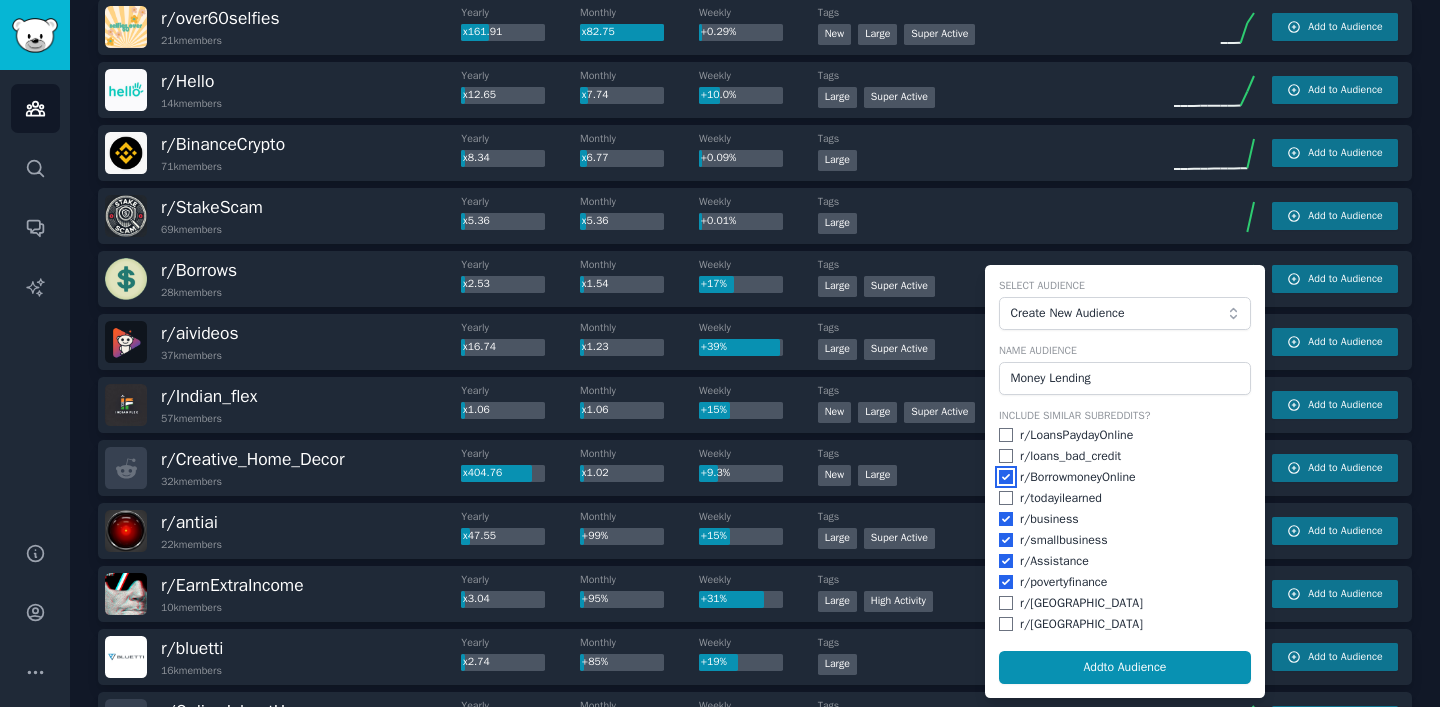 checkbox on "true" 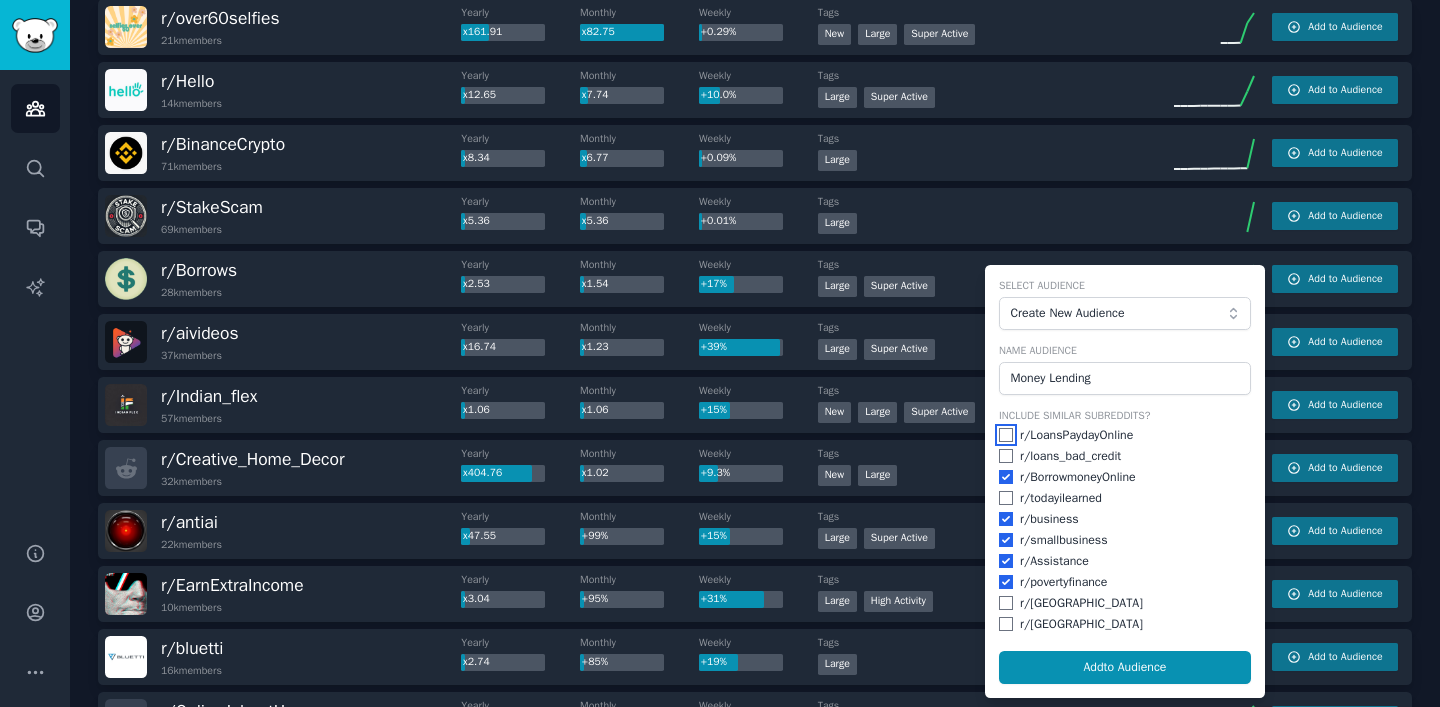 click at bounding box center (1006, 435) 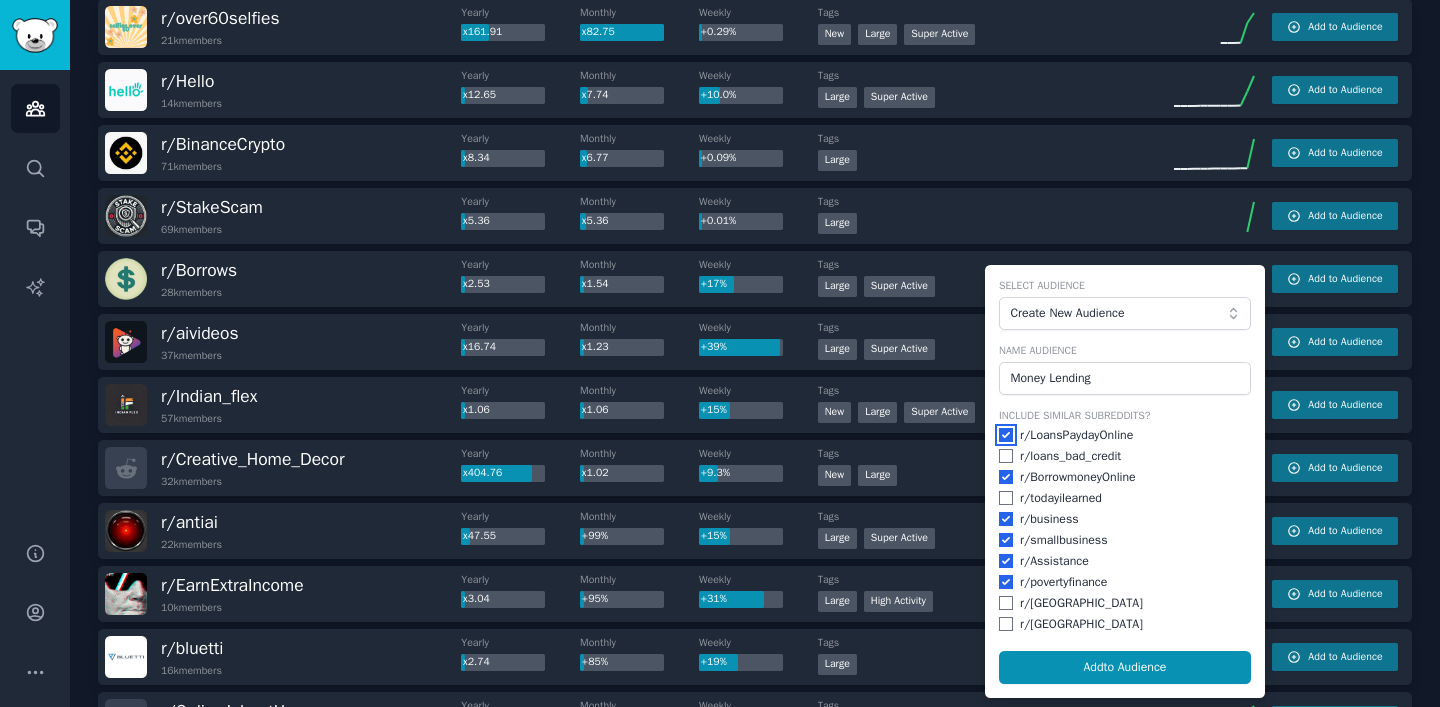 checkbox on "true" 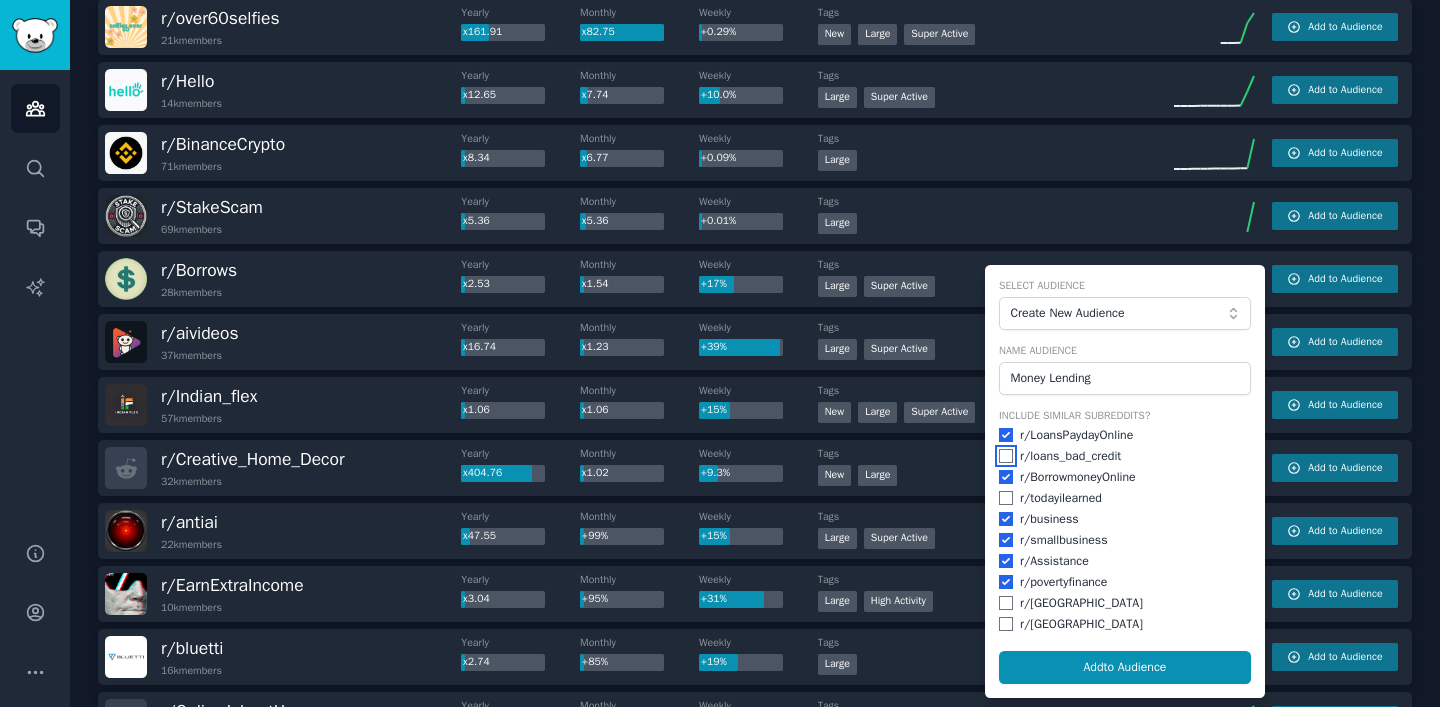 click at bounding box center (1006, 456) 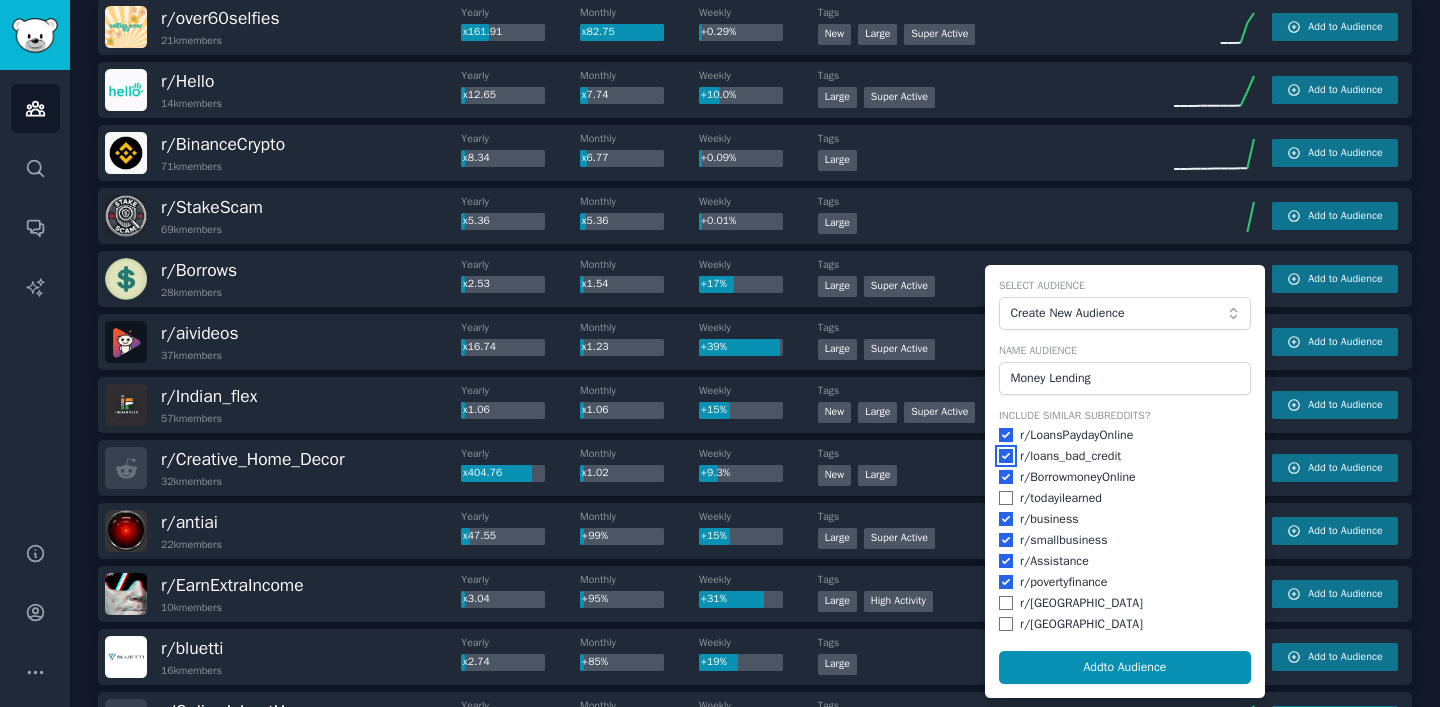 checkbox on "true" 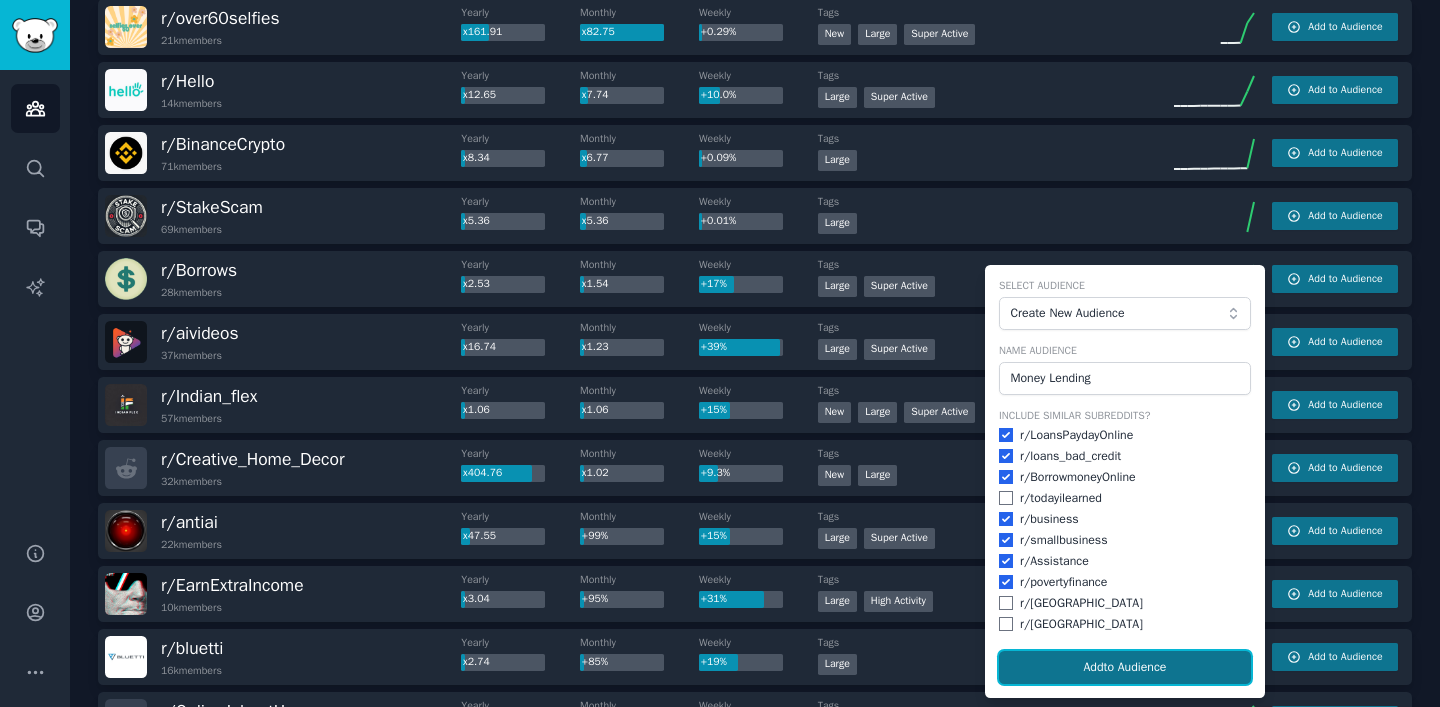 click on "Add  to Audience" at bounding box center (1125, 668) 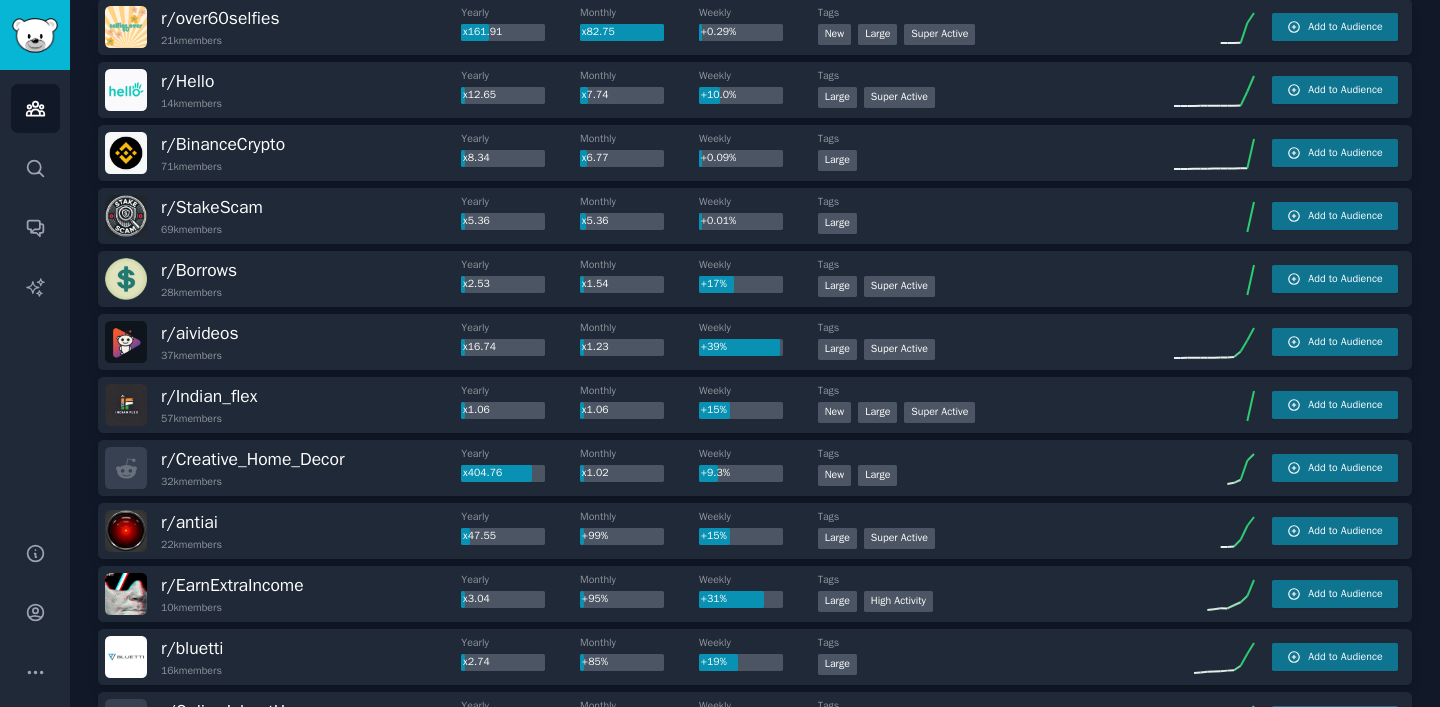 scroll, scrollTop: 54, scrollLeft: 0, axis: vertical 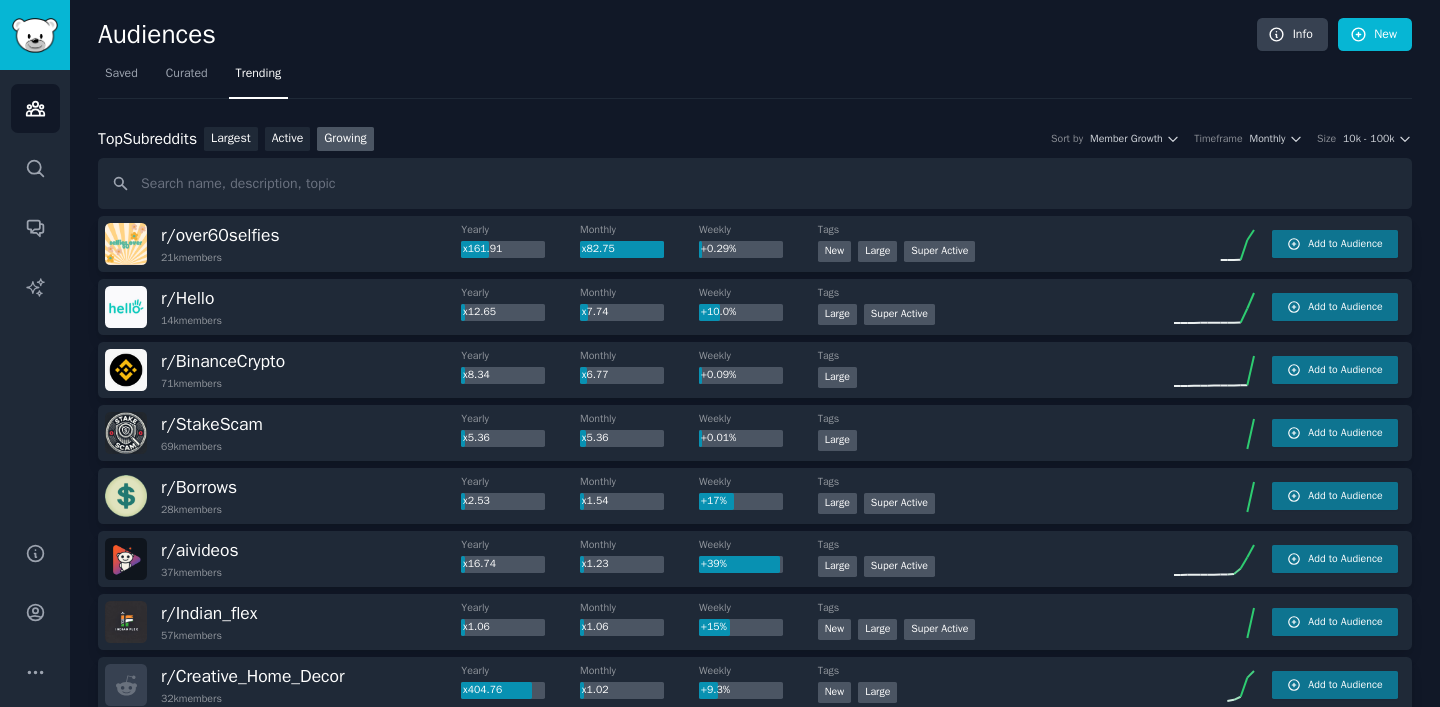 click on "Top   Subreddits Top Subreddits Largest Active Growing Sort by Member Growth Timeframe Monthly Size 10k - 100k" at bounding box center [755, 139] 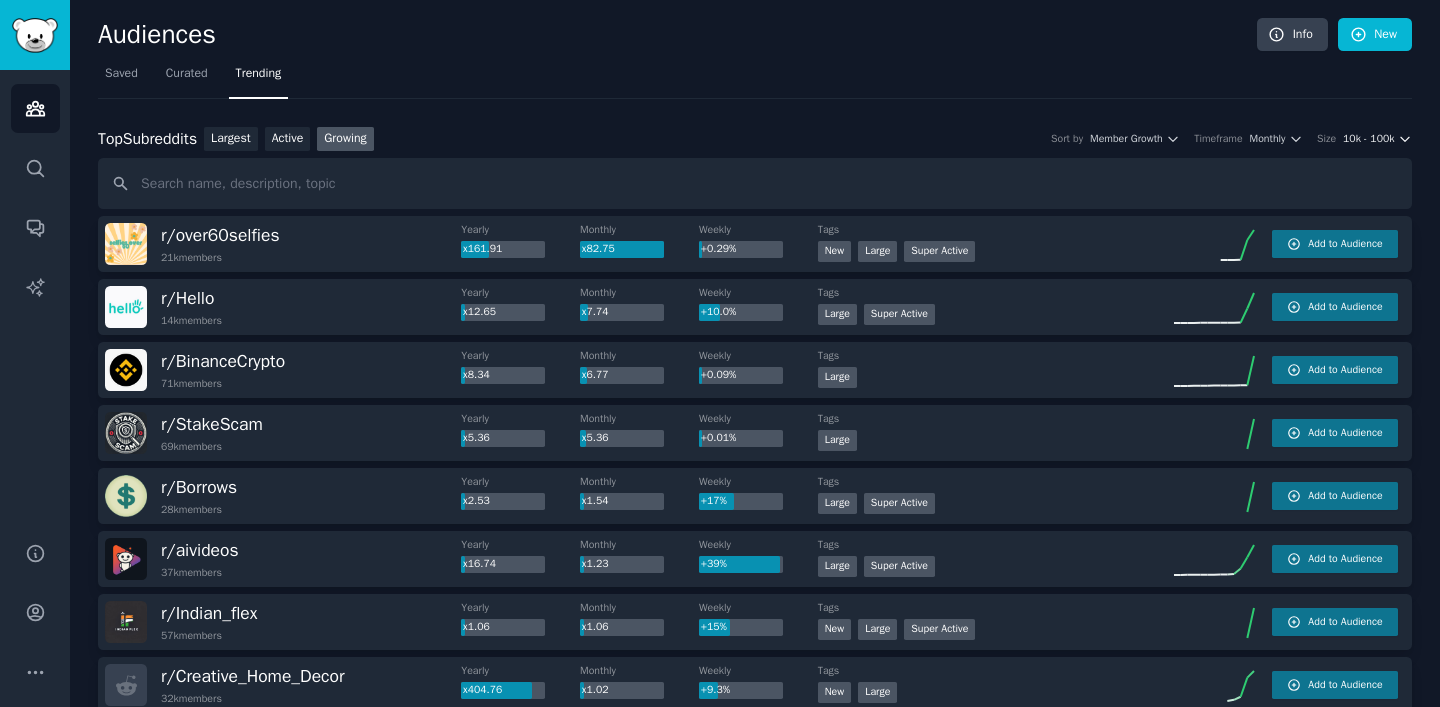 click on "10k - 100k" at bounding box center (1368, 139) 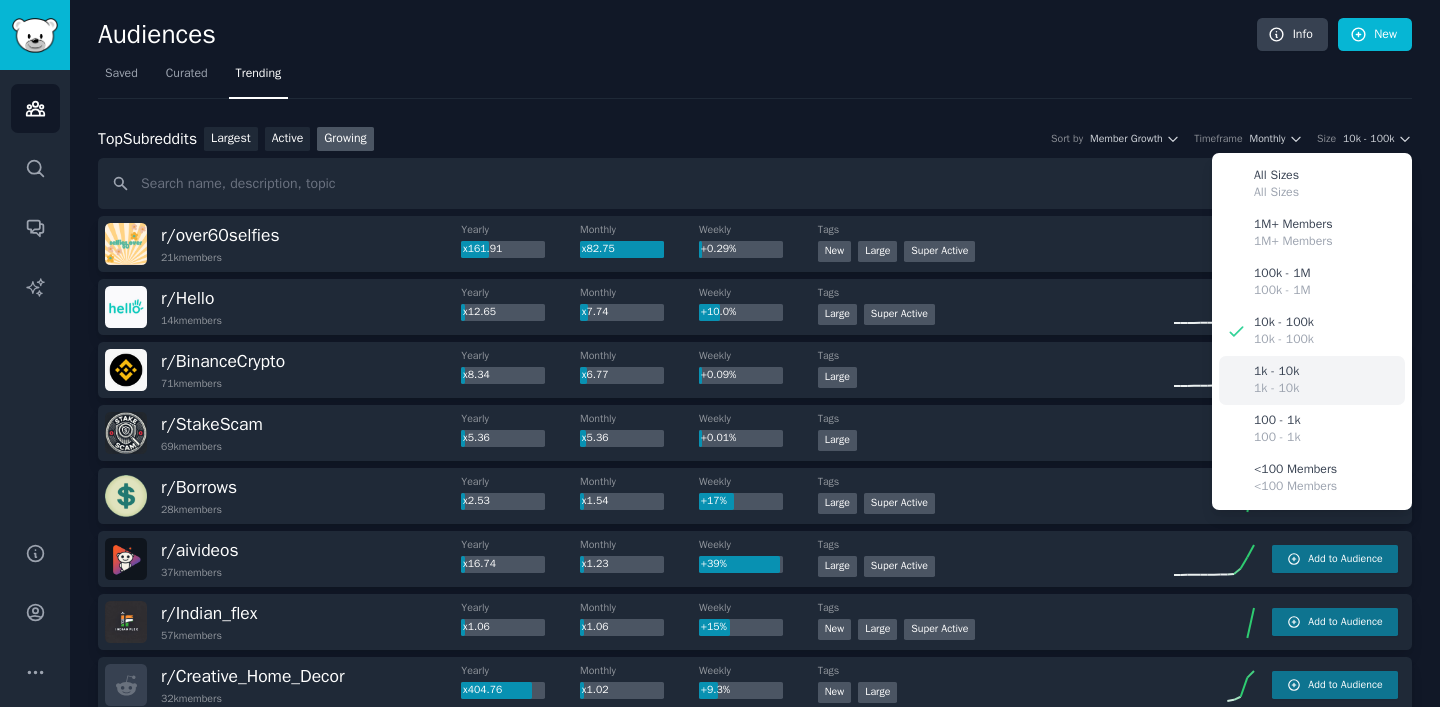 click on "1k - 10k" at bounding box center [1276, 372] 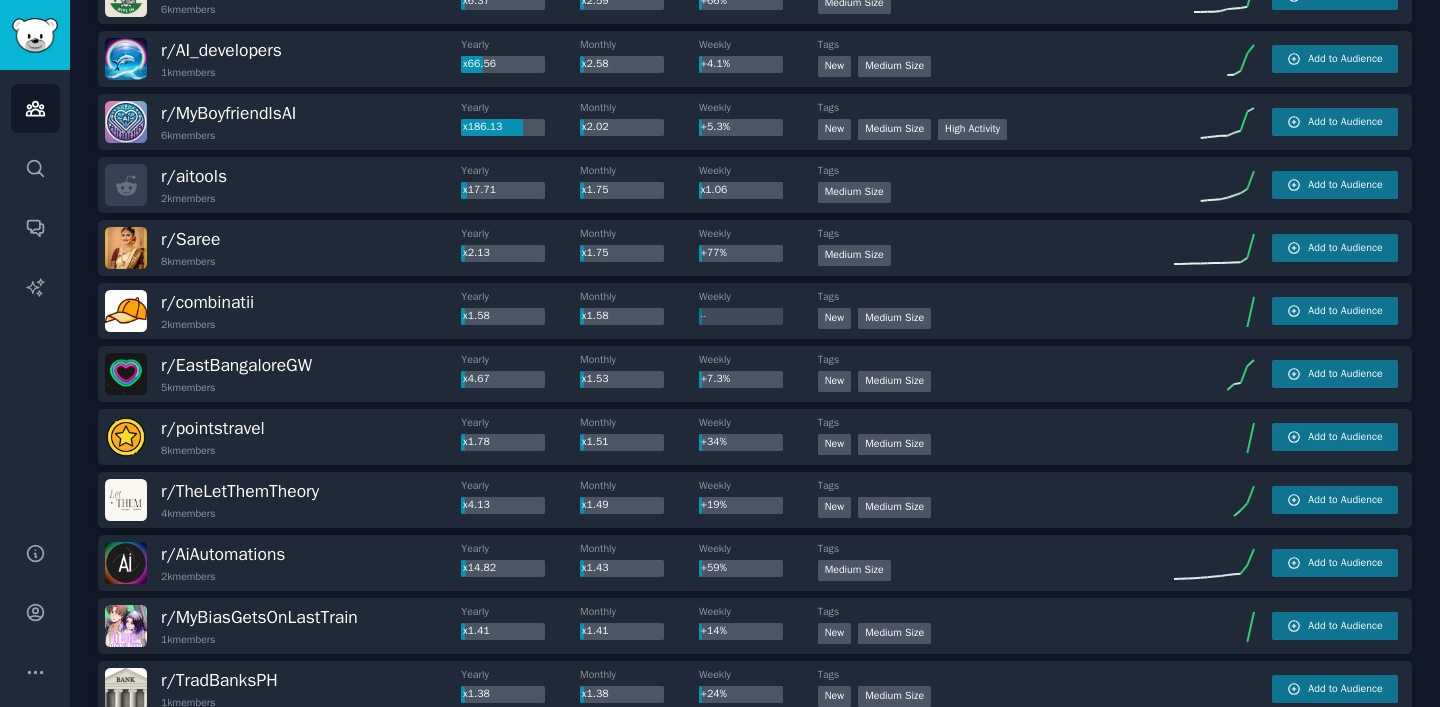 scroll, scrollTop: 0, scrollLeft: 0, axis: both 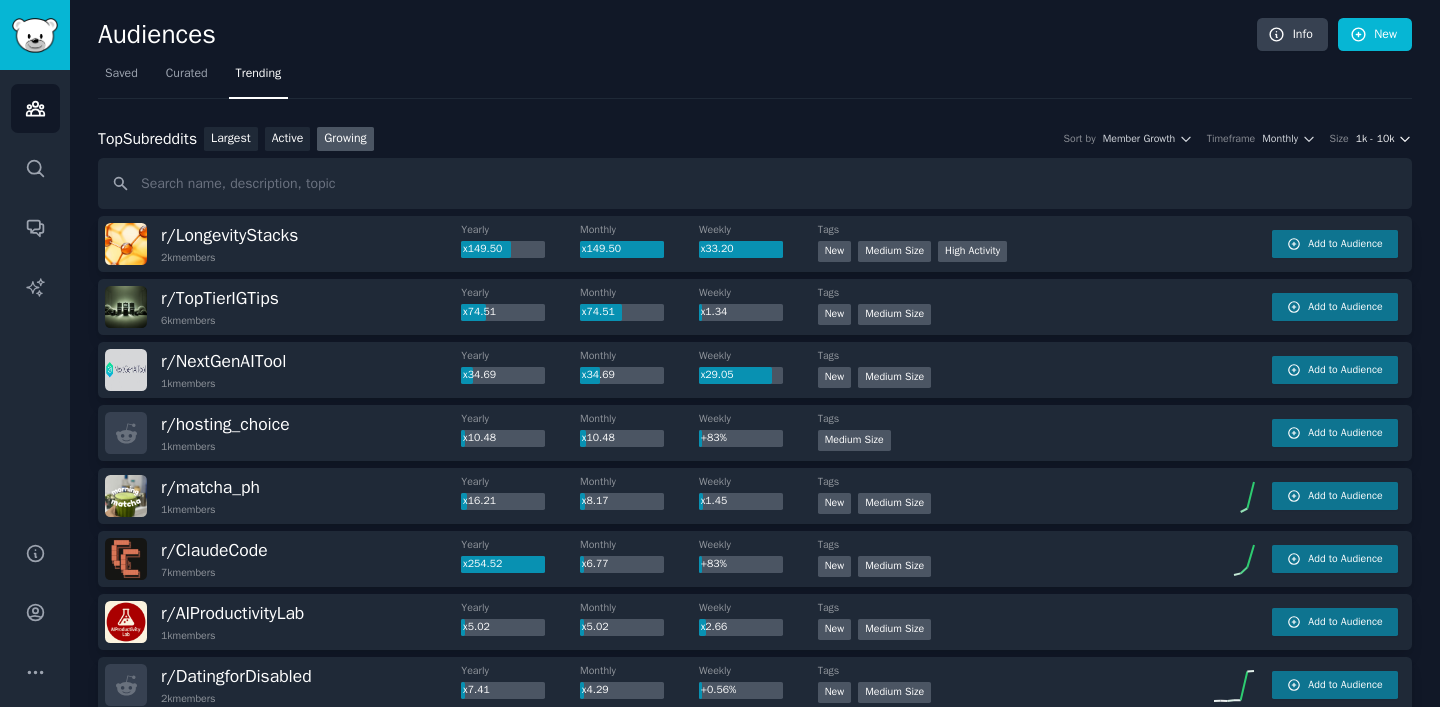 click on "1k - 10k" at bounding box center (1375, 139) 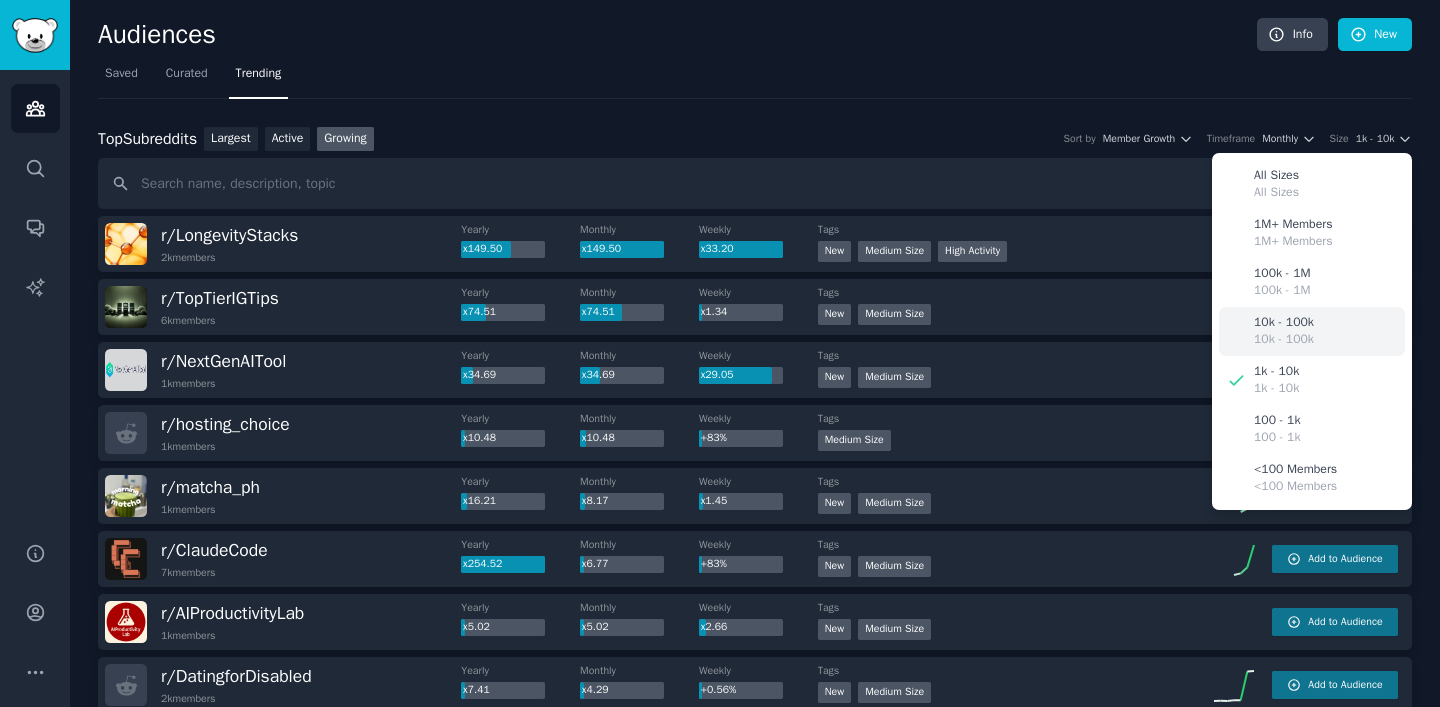 click on "10k - 100k 10k - 100k" at bounding box center (1312, 331) 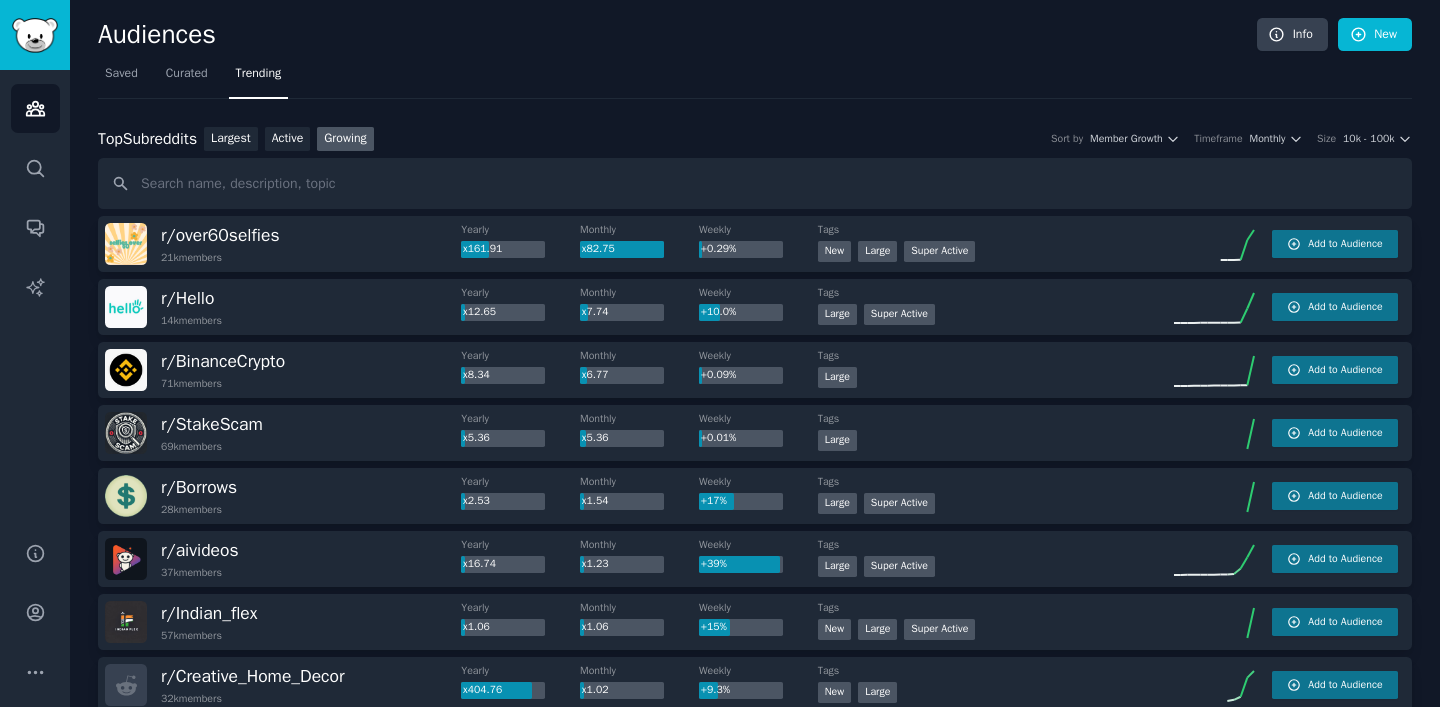 scroll, scrollTop: 178, scrollLeft: 0, axis: vertical 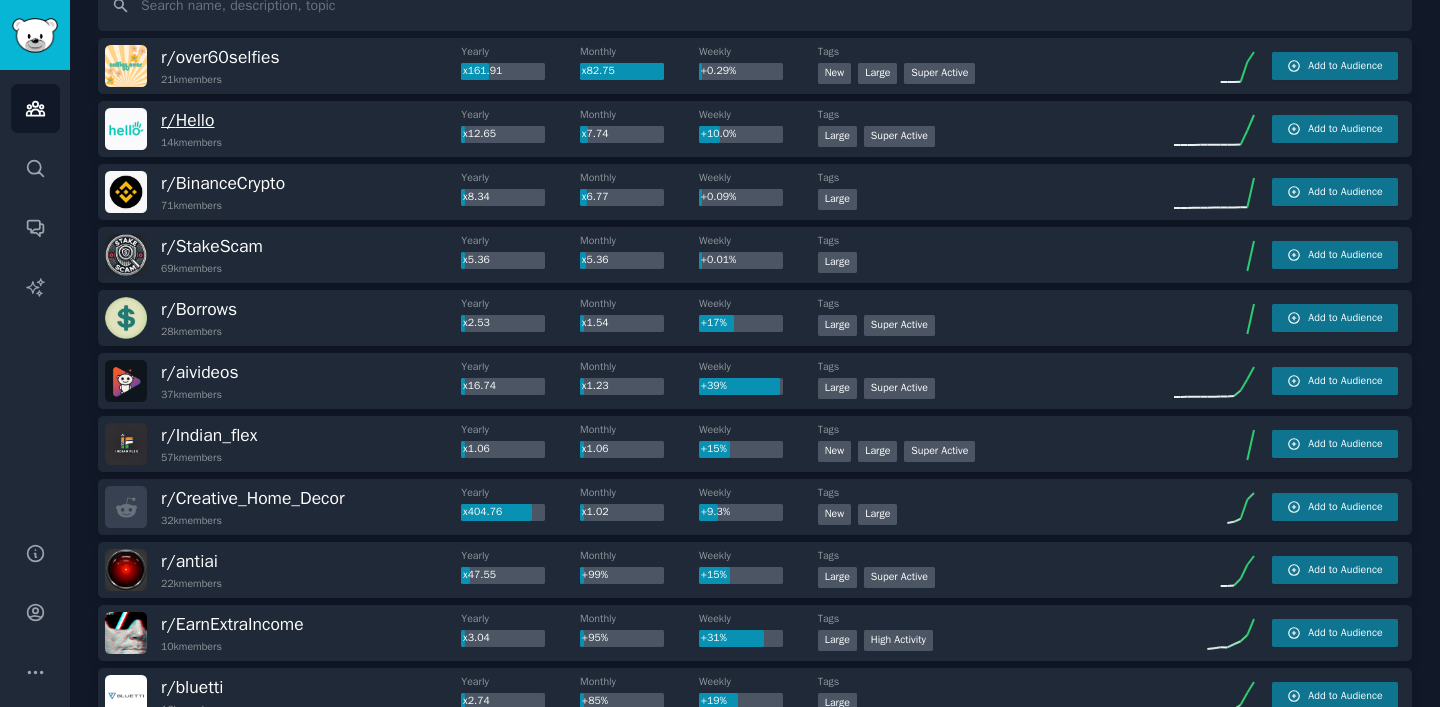 click on "r/ Hello" at bounding box center (187, 120) 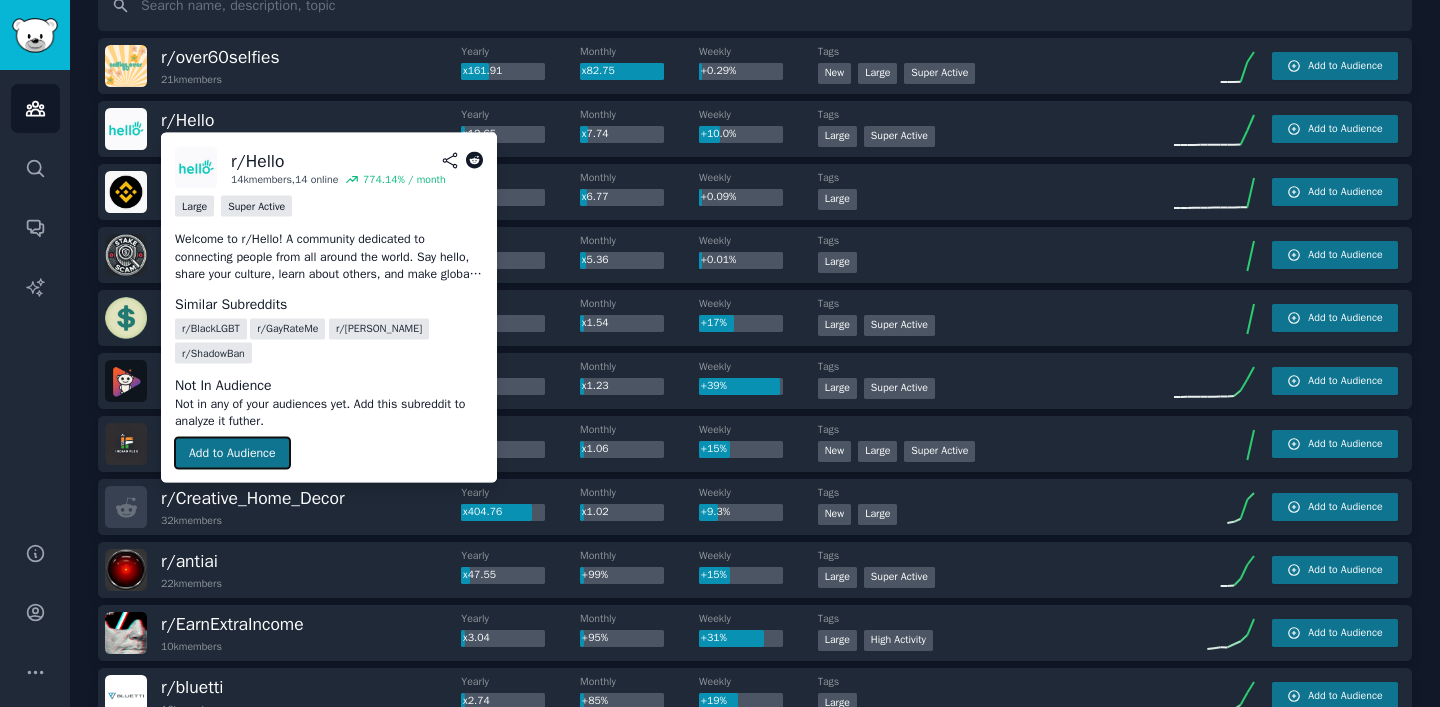 click on "Add to Audience" at bounding box center (232, 453) 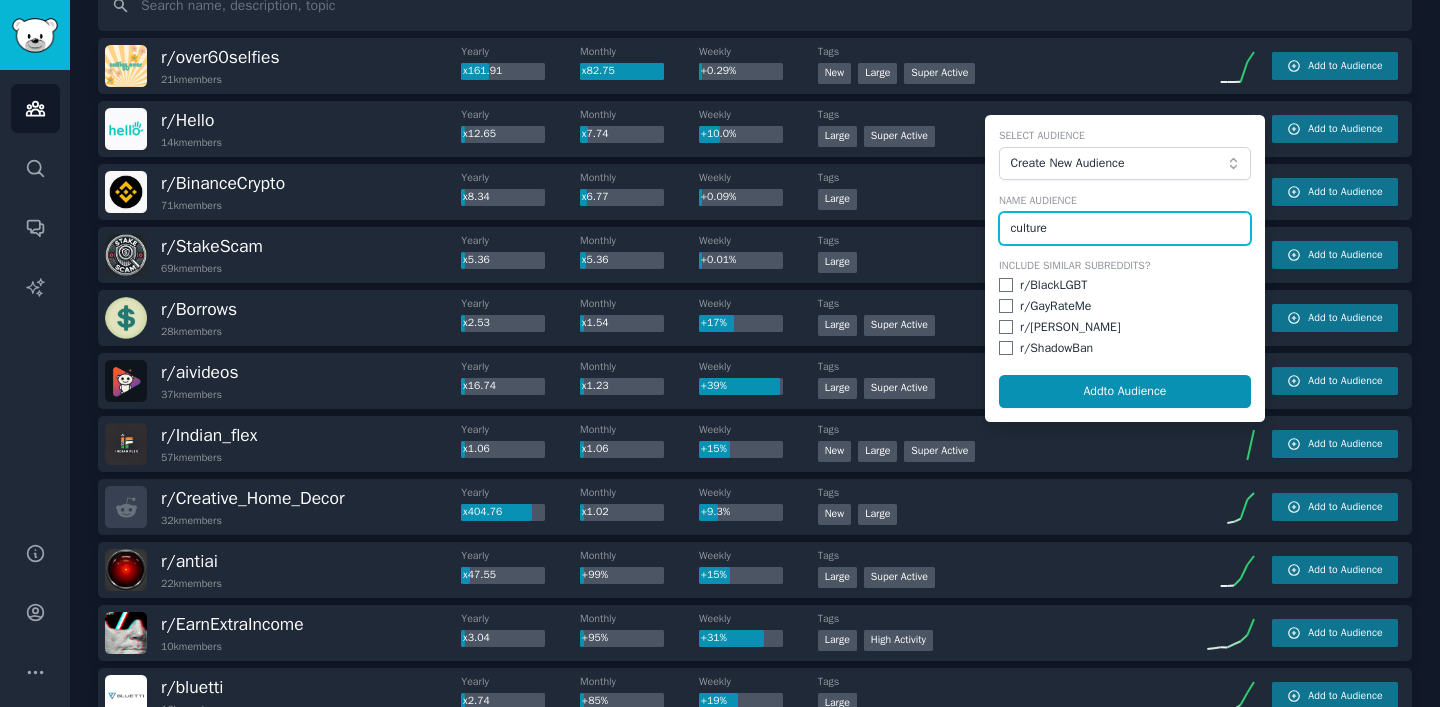 type on "culture" 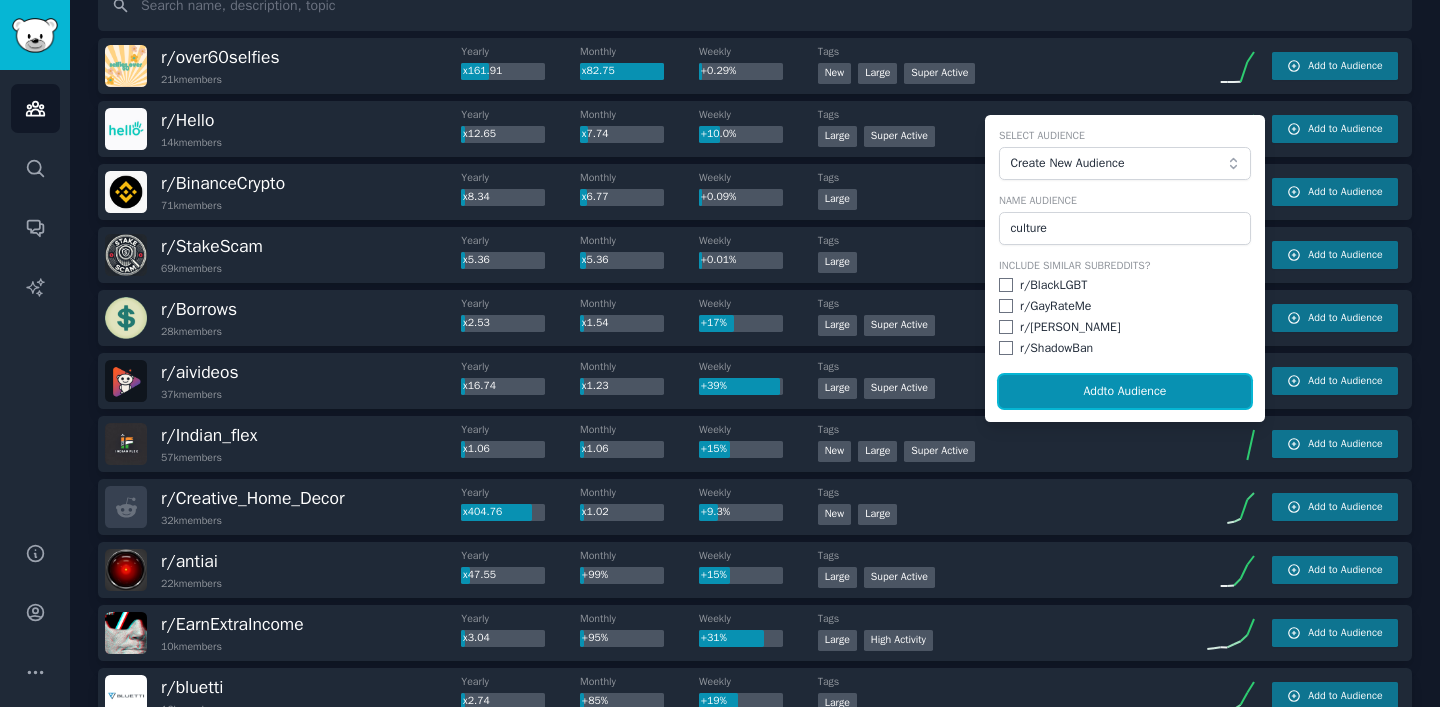 click on "Add  to Audience" at bounding box center (1125, 392) 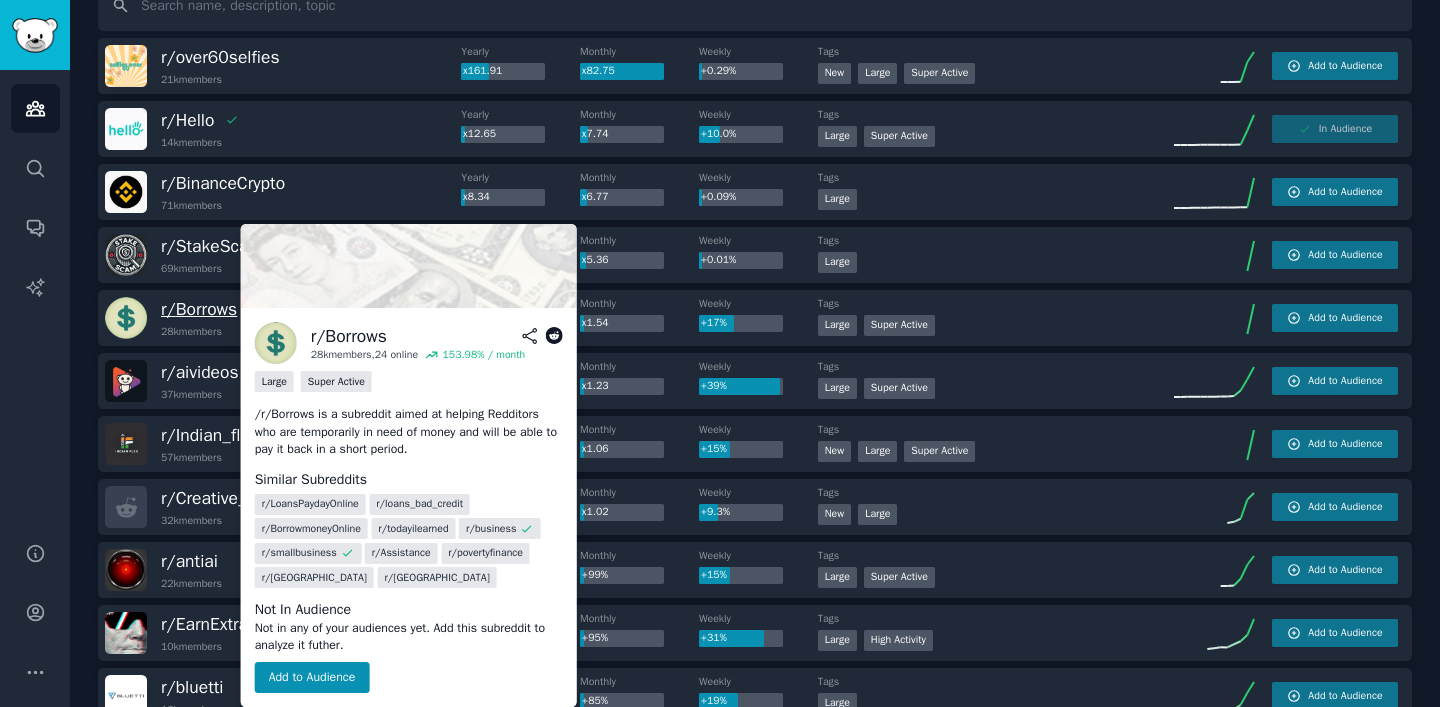click on "r/ Borrows" at bounding box center [199, 309] 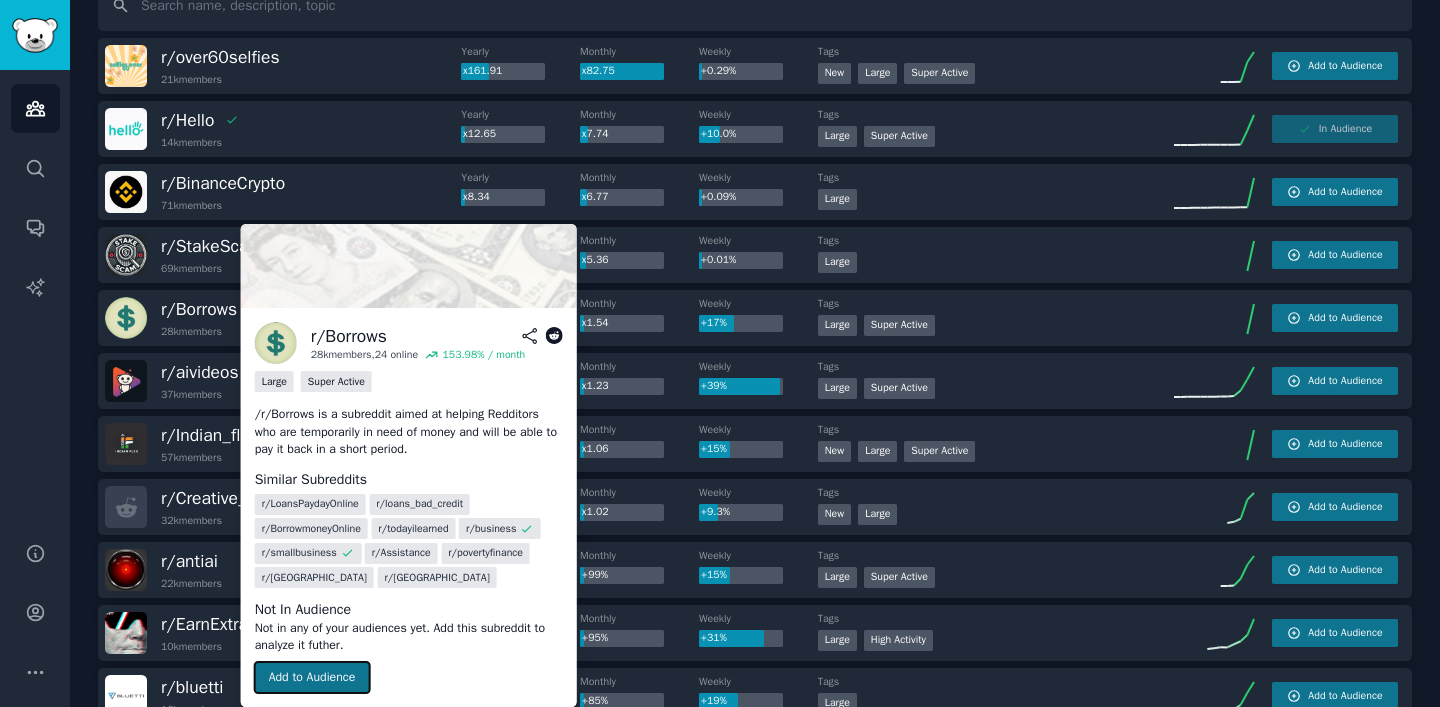 click on "Add to Audience" at bounding box center (312, 678) 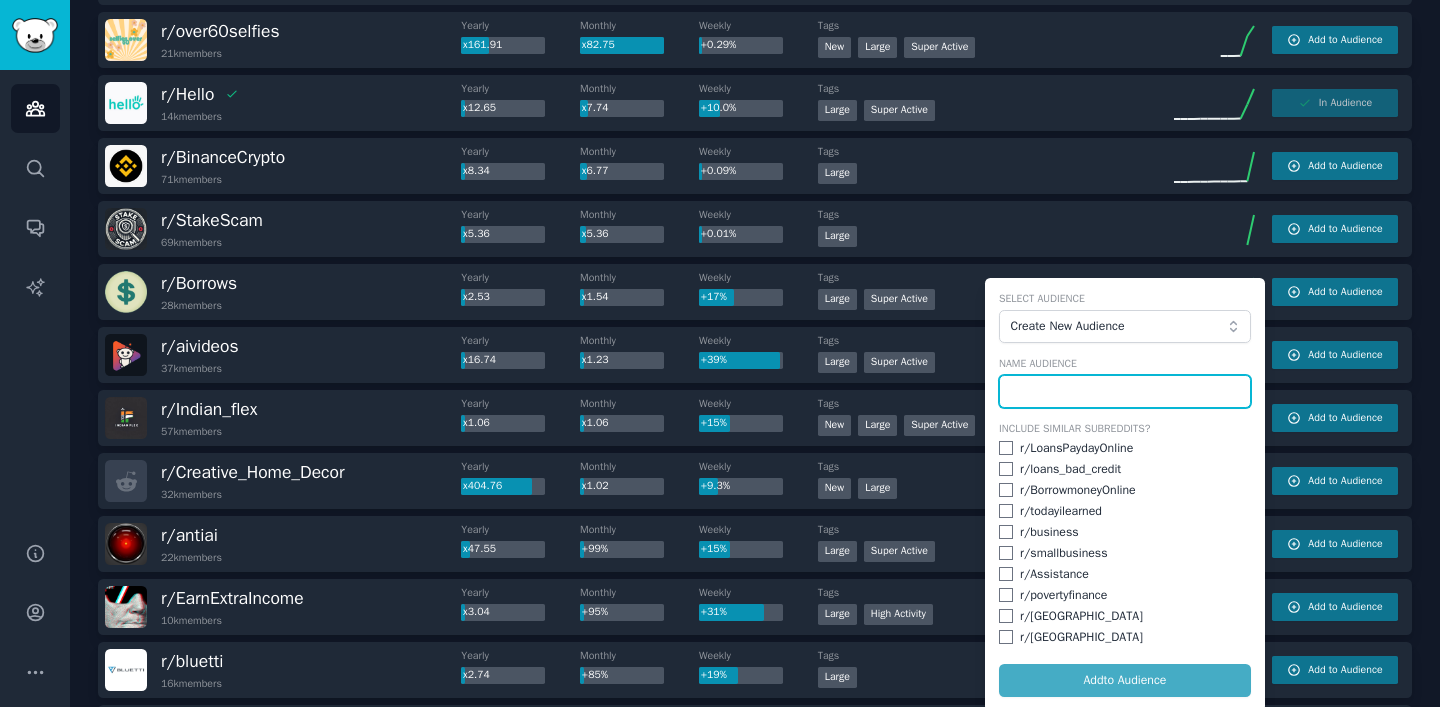 scroll, scrollTop: 214, scrollLeft: 0, axis: vertical 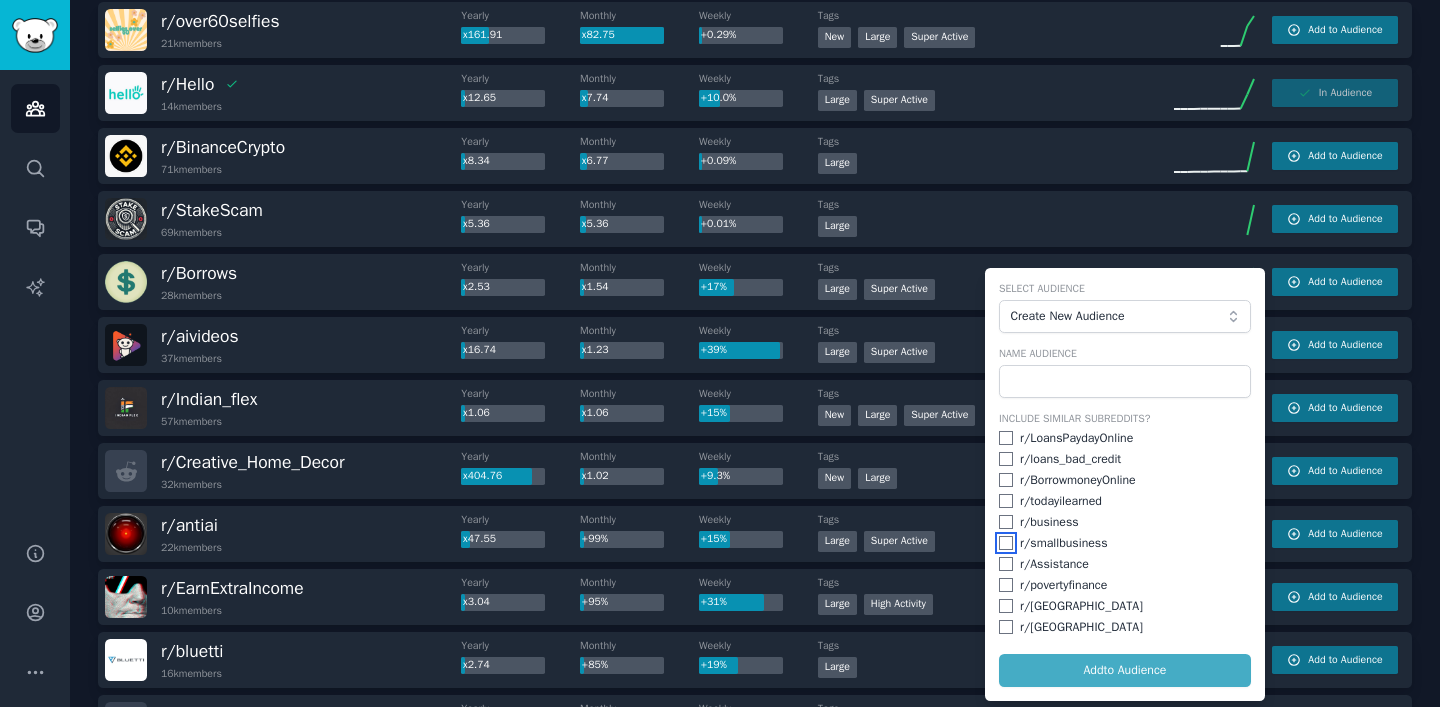 click at bounding box center (1006, 543) 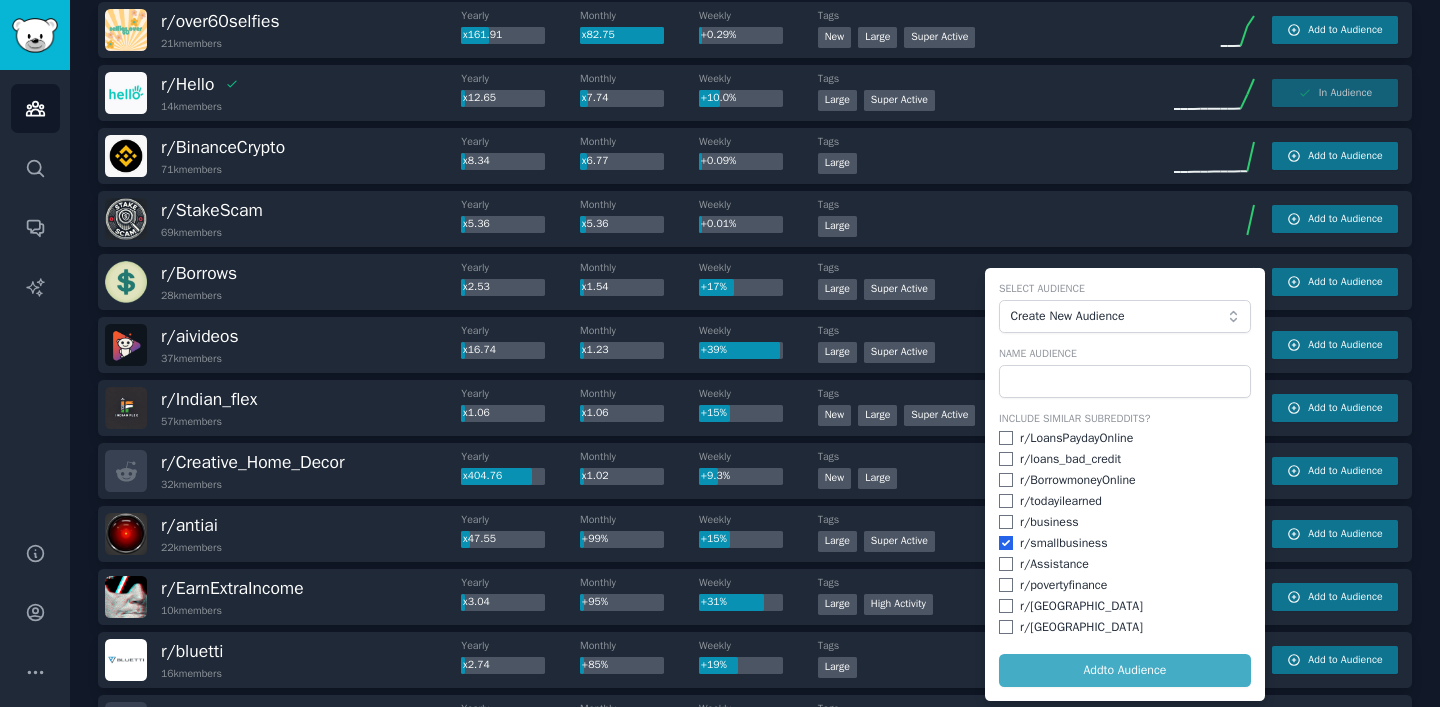click on "r/ povertyfinance" at bounding box center [1125, 586] 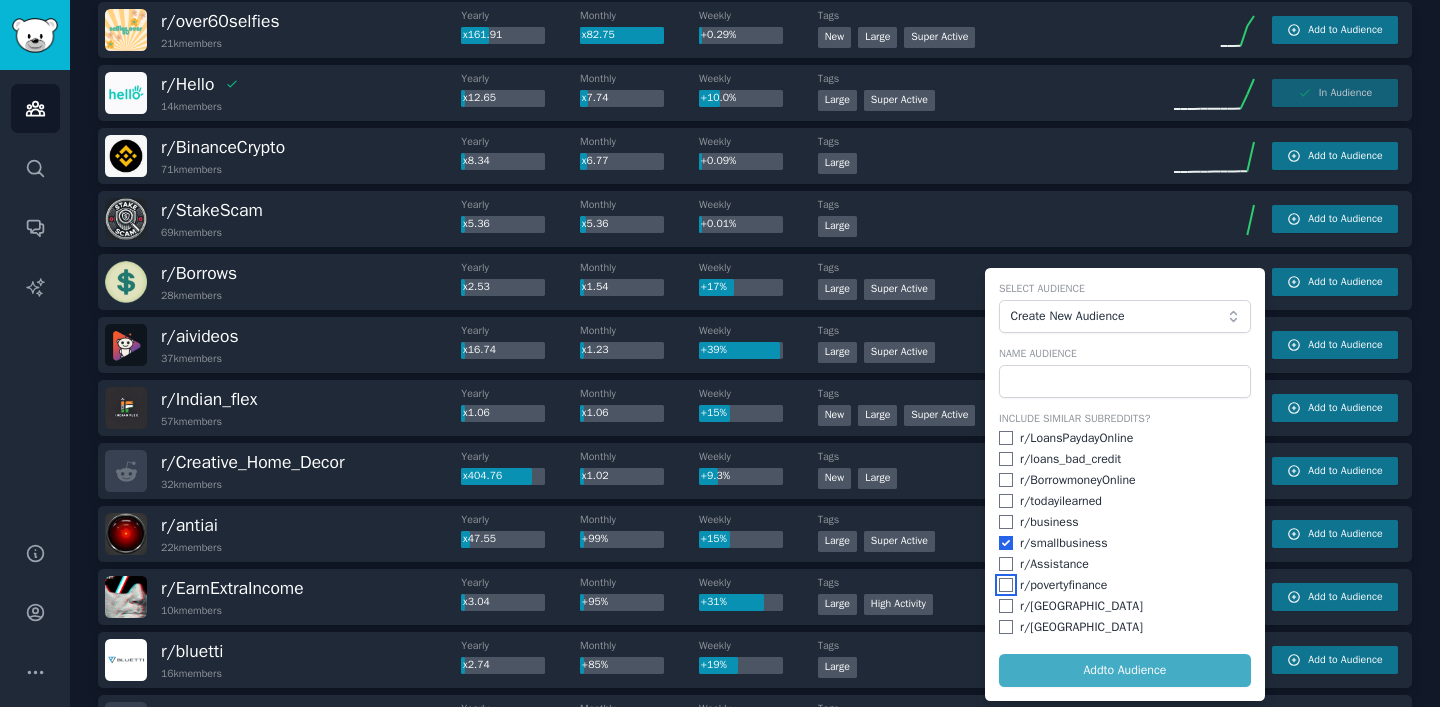 click at bounding box center (1006, 585) 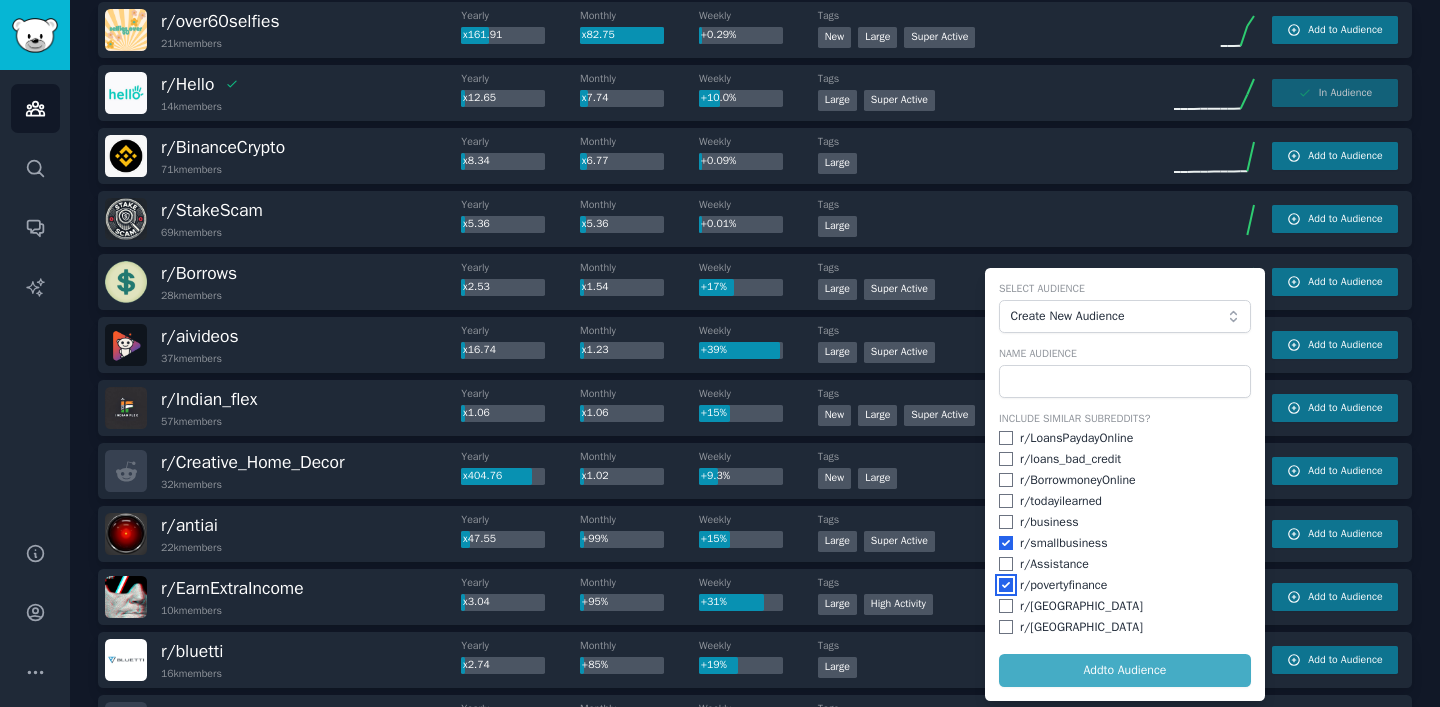 checkbox on "true" 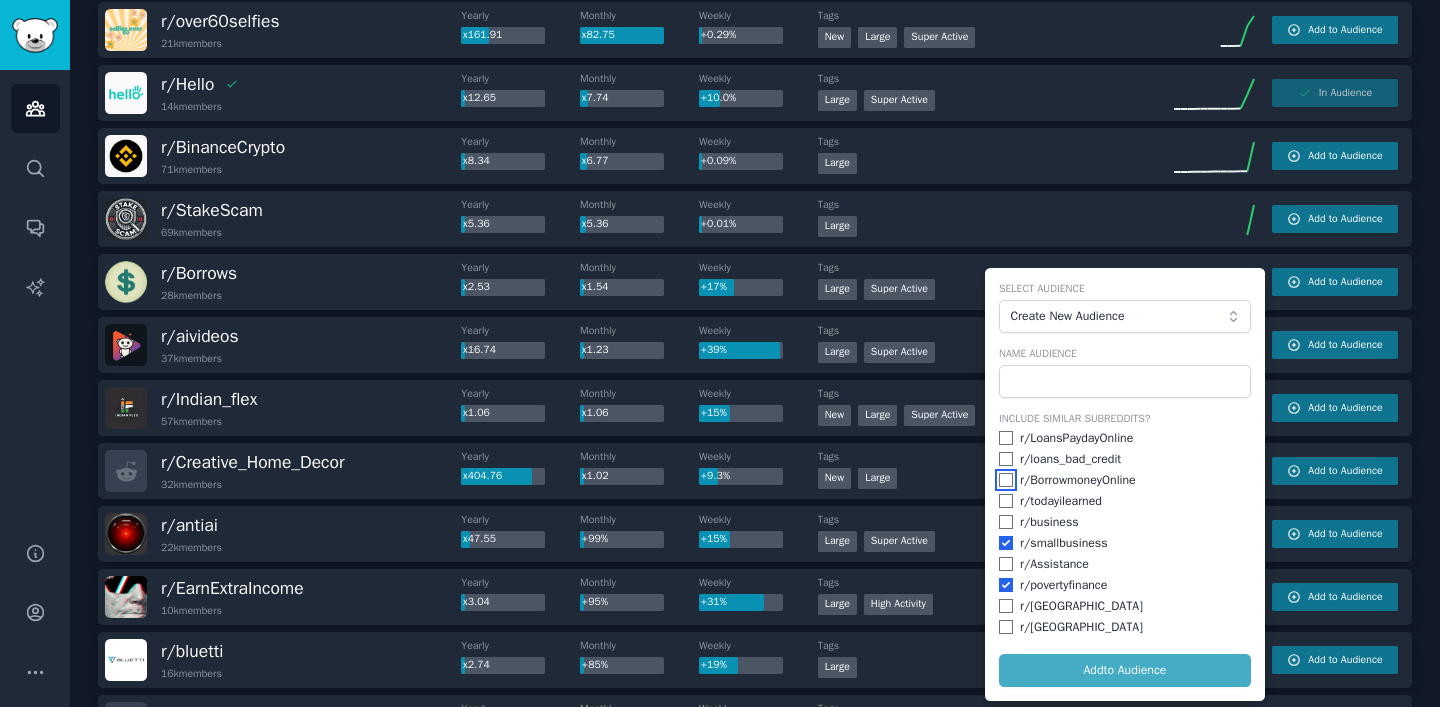 click at bounding box center [1006, 480] 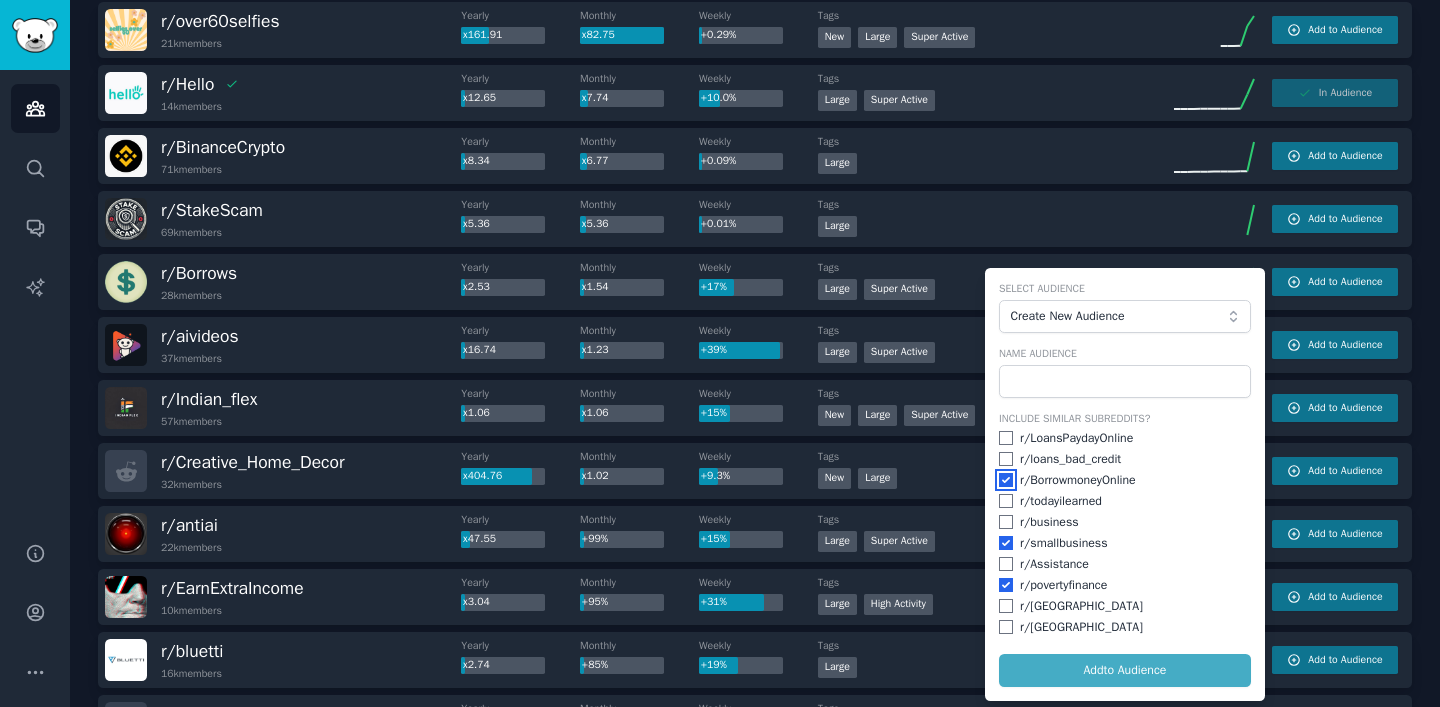 checkbox on "true" 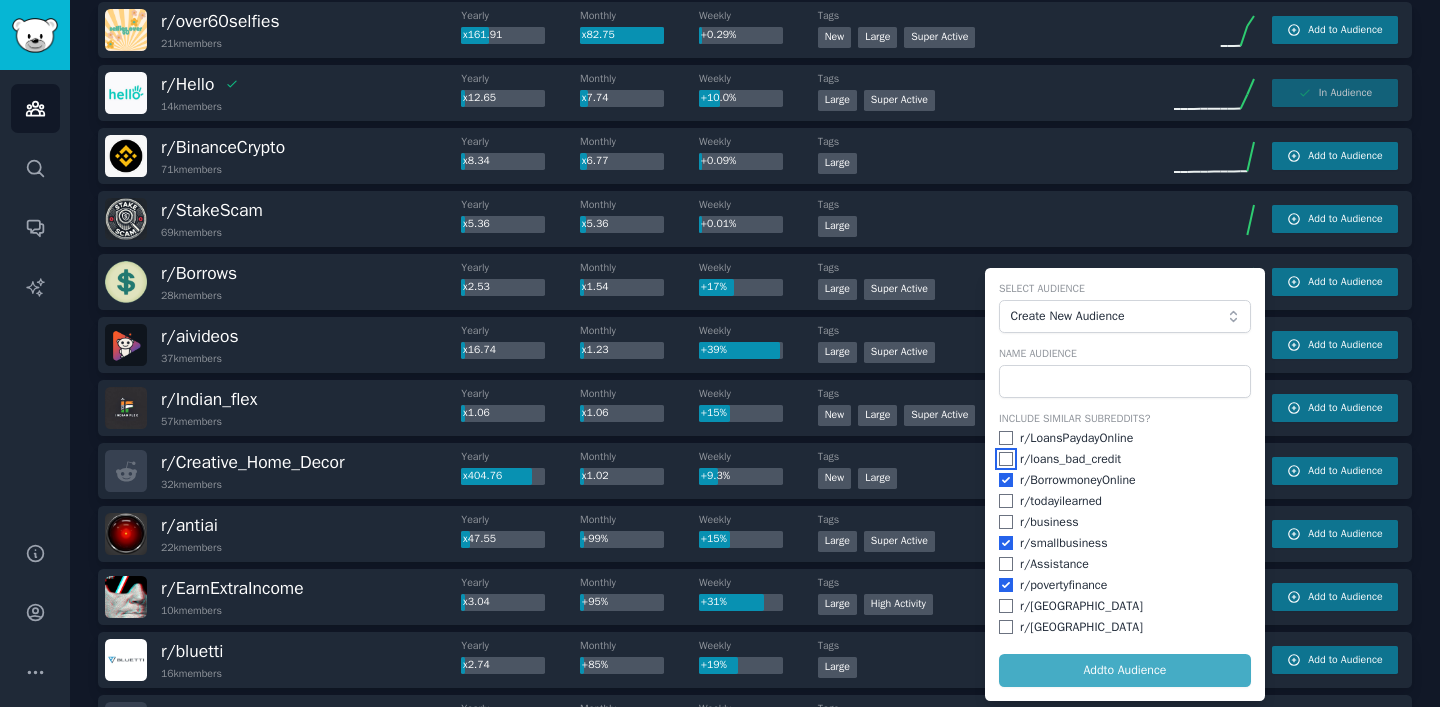 click at bounding box center [1006, 459] 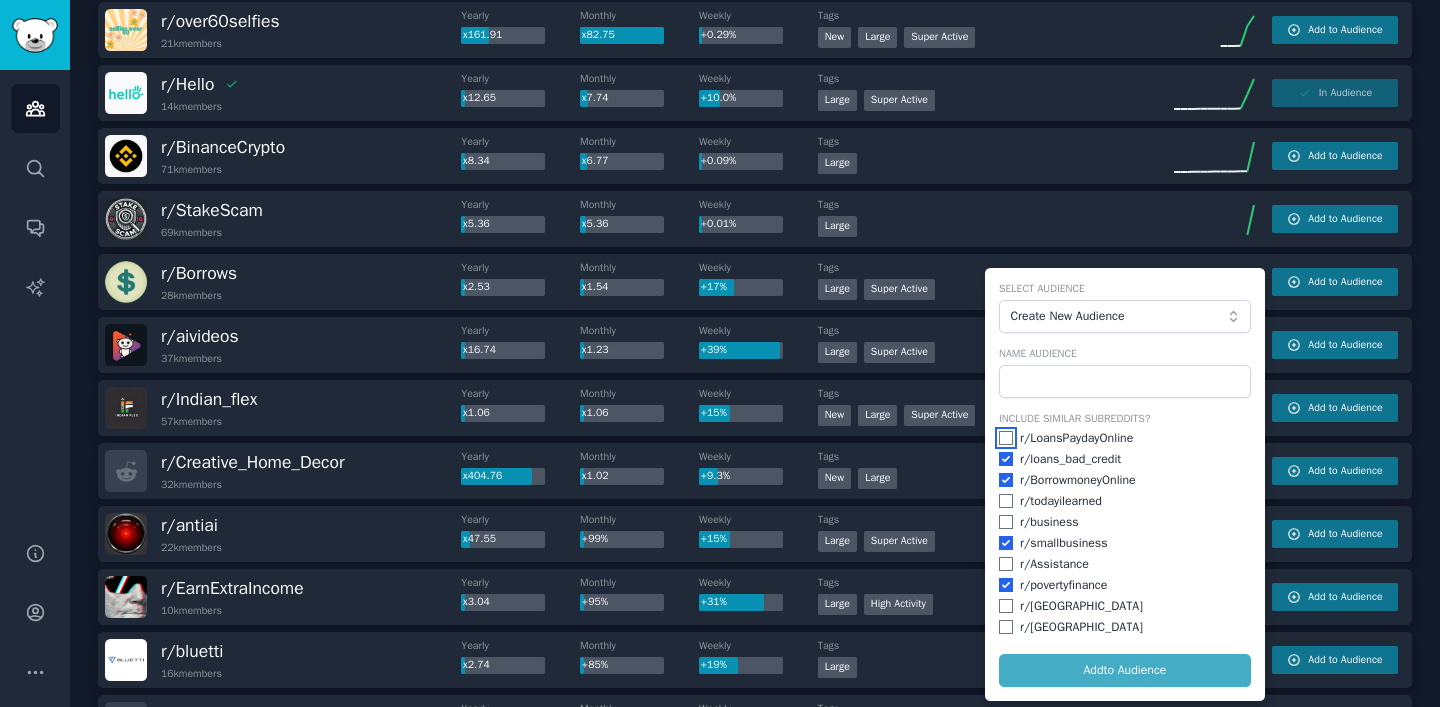 click at bounding box center (1006, 438) 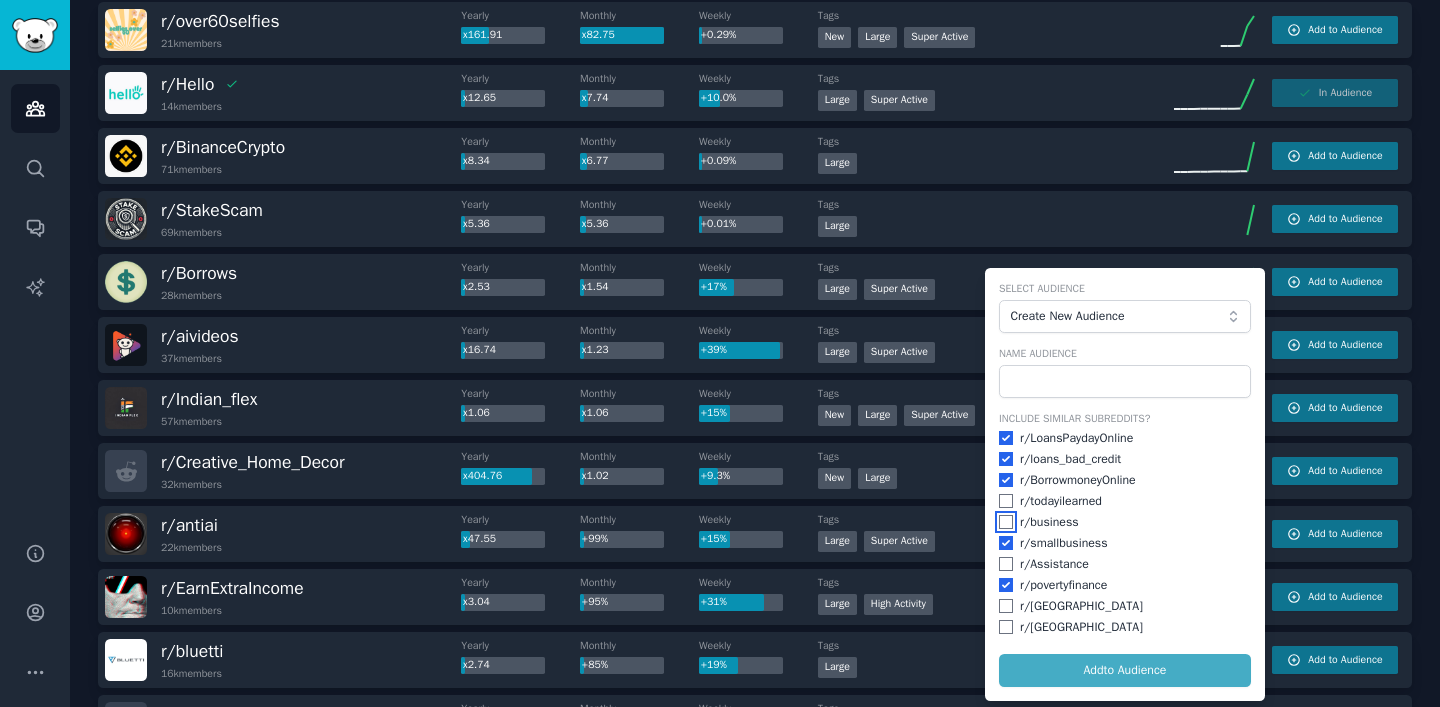 click at bounding box center (1006, 522) 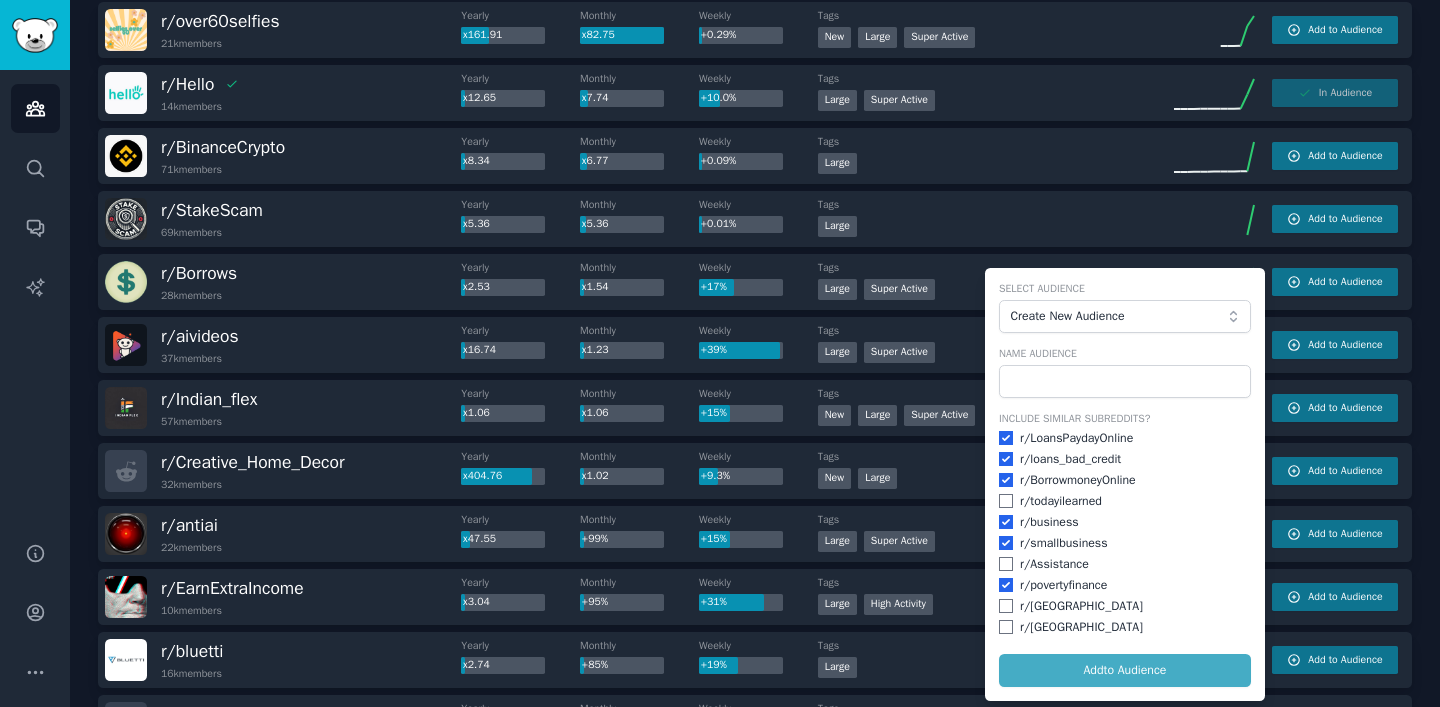 click on "Select Audience Create New Audience Name Audience Include Similar Subreddits? r/ LoansPaydayOnline r/ loans_bad_credit r/ BorrowmoneyOnline r/ todayilearned r/ business r/ smallbusiness r/ Assistance r/ povertyfinance r/ dubai r/ UAE Add  to Audience" at bounding box center [1125, 484] 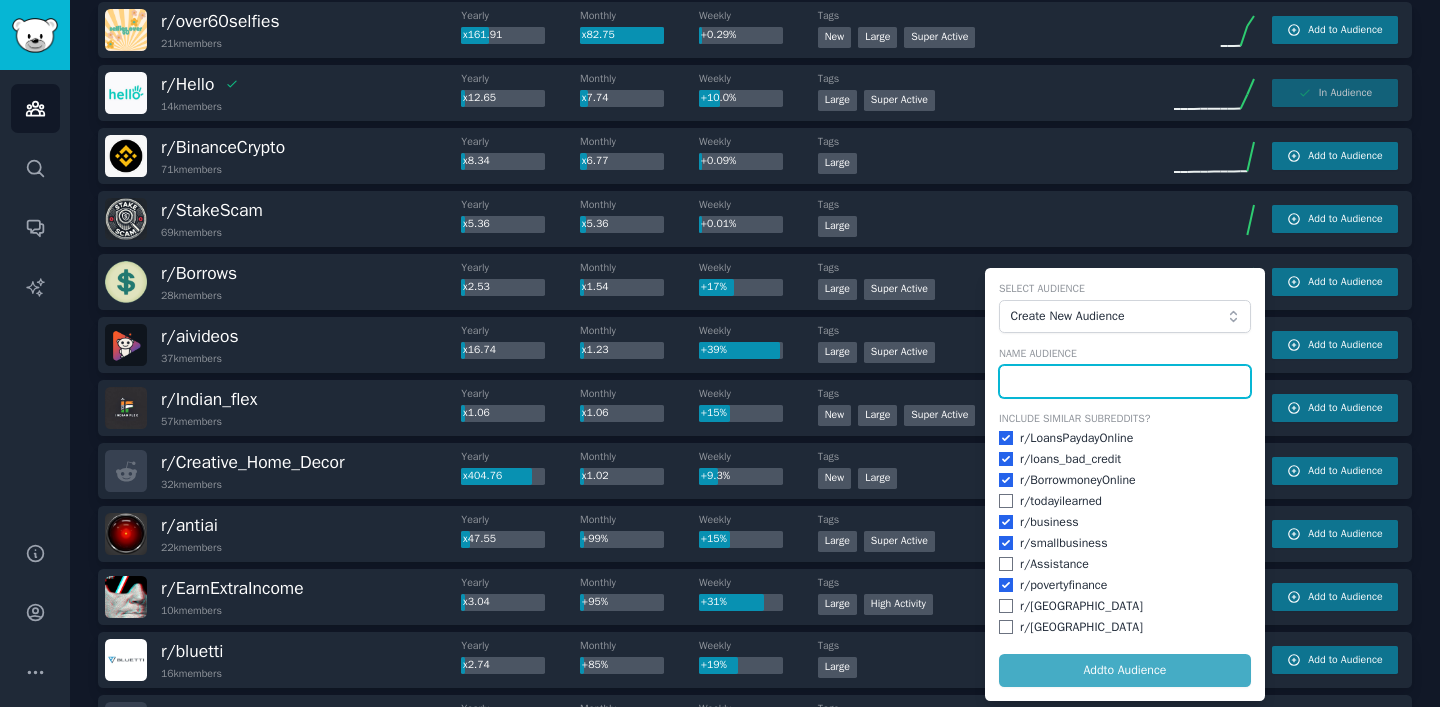 click at bounding box center [1125, 382] 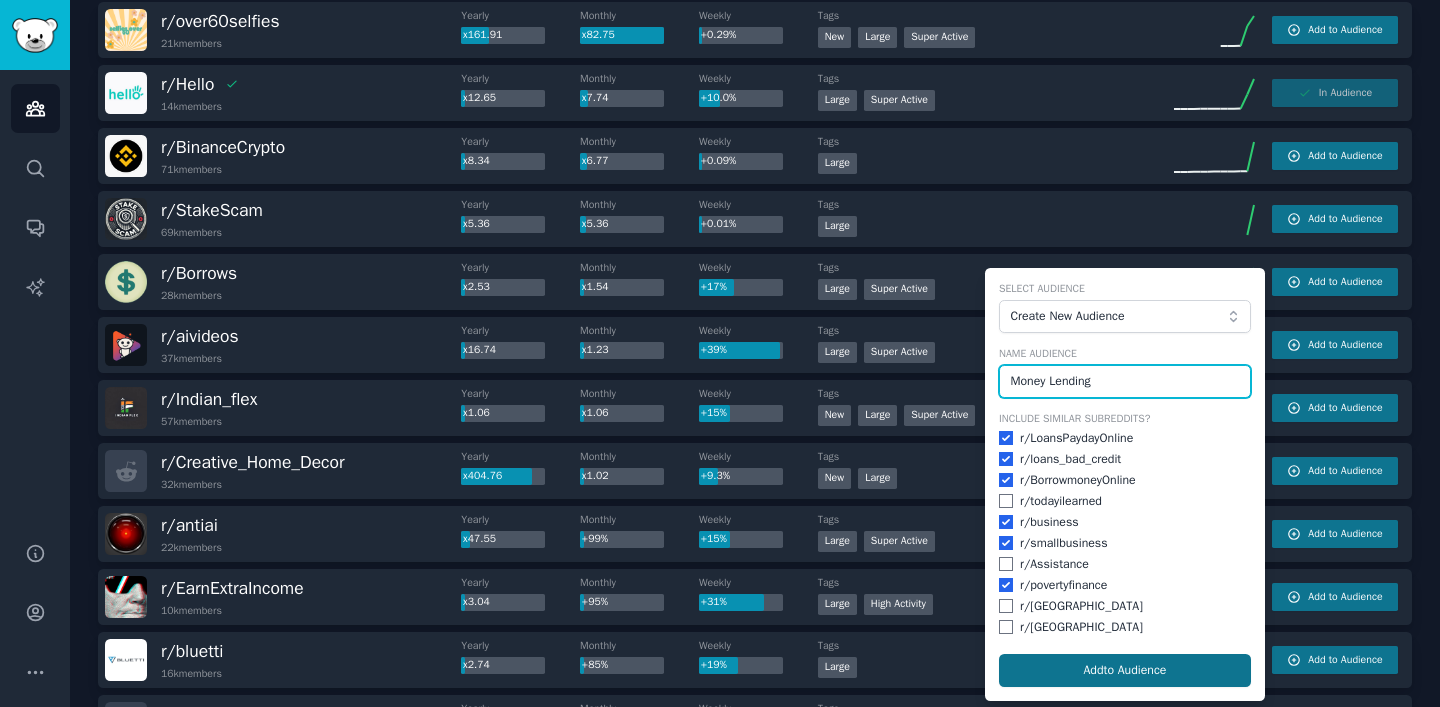 type on "Money Lending" 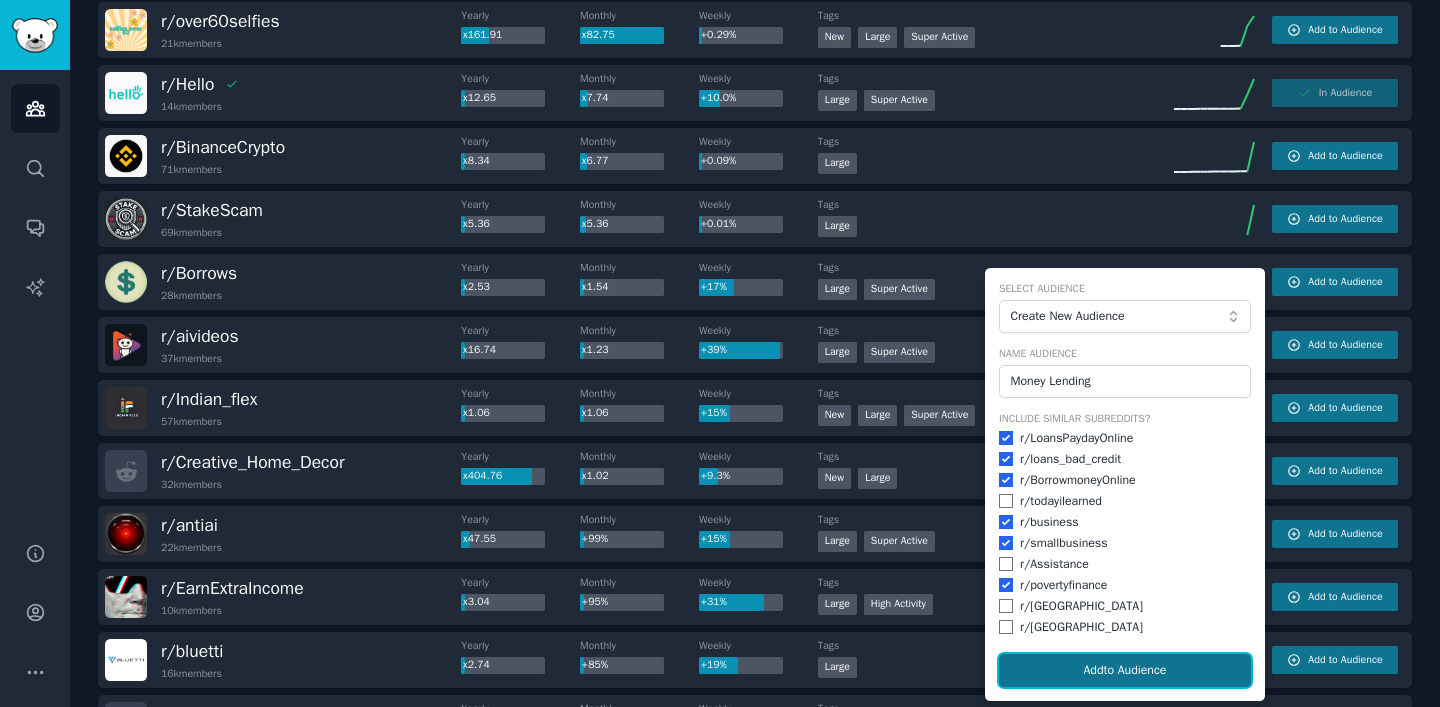 click on "Add  to Audience" at bounding box center [1125, 671] 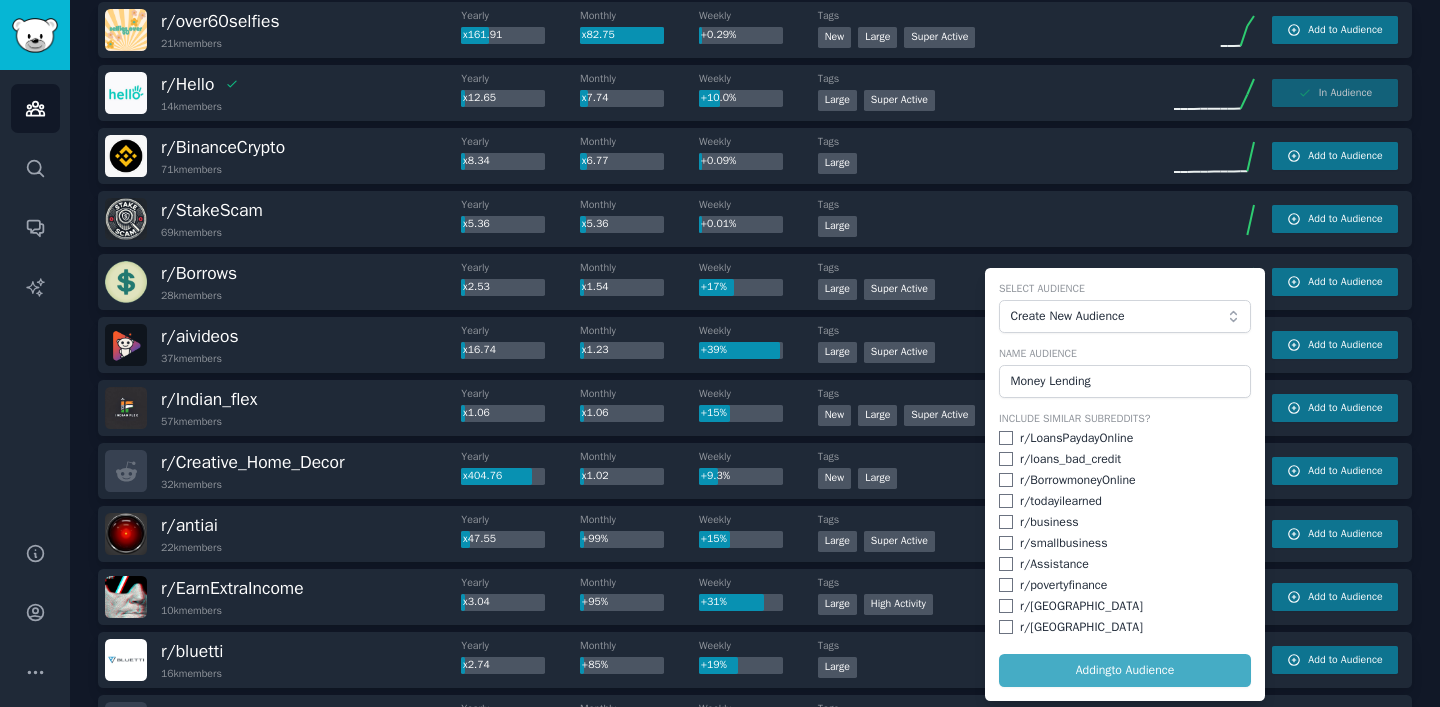 checkbox on "false" 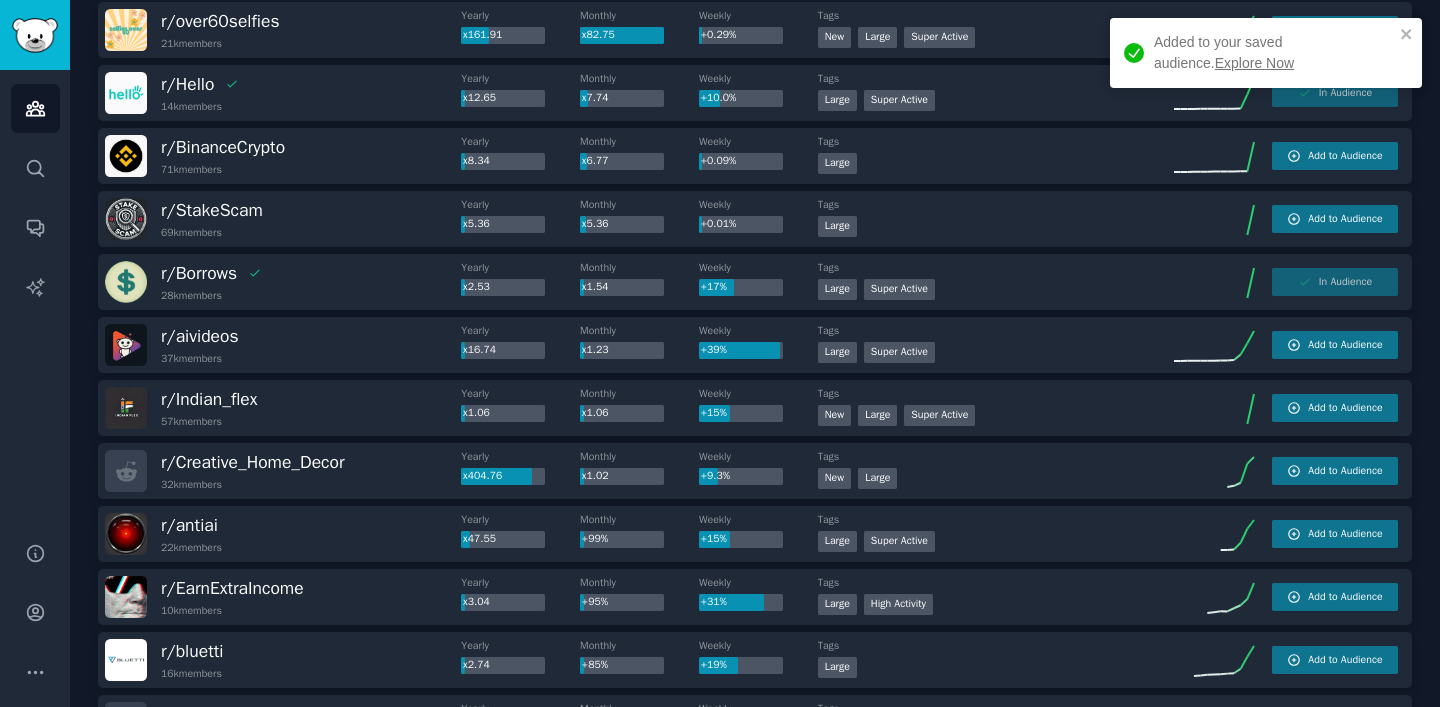 click on "Explore Now" at bounding box center [1254, 63] 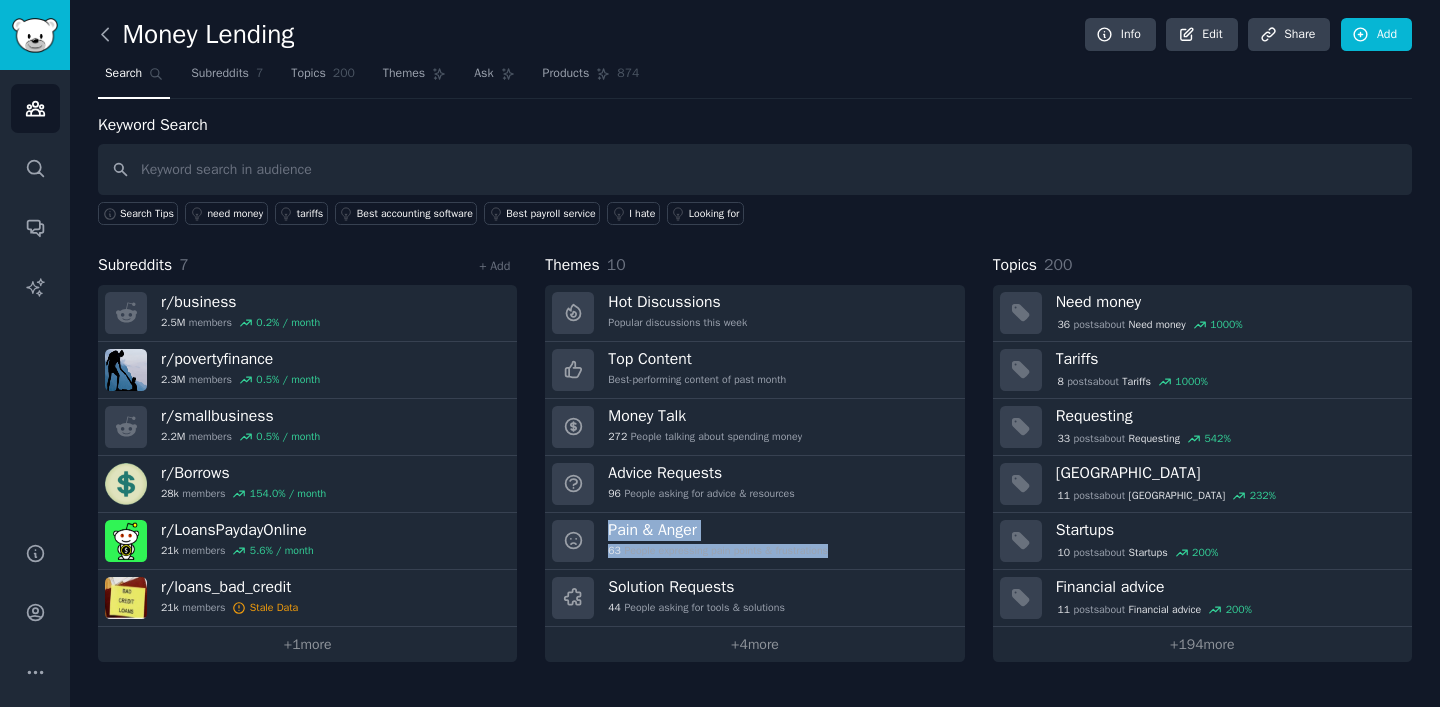 click 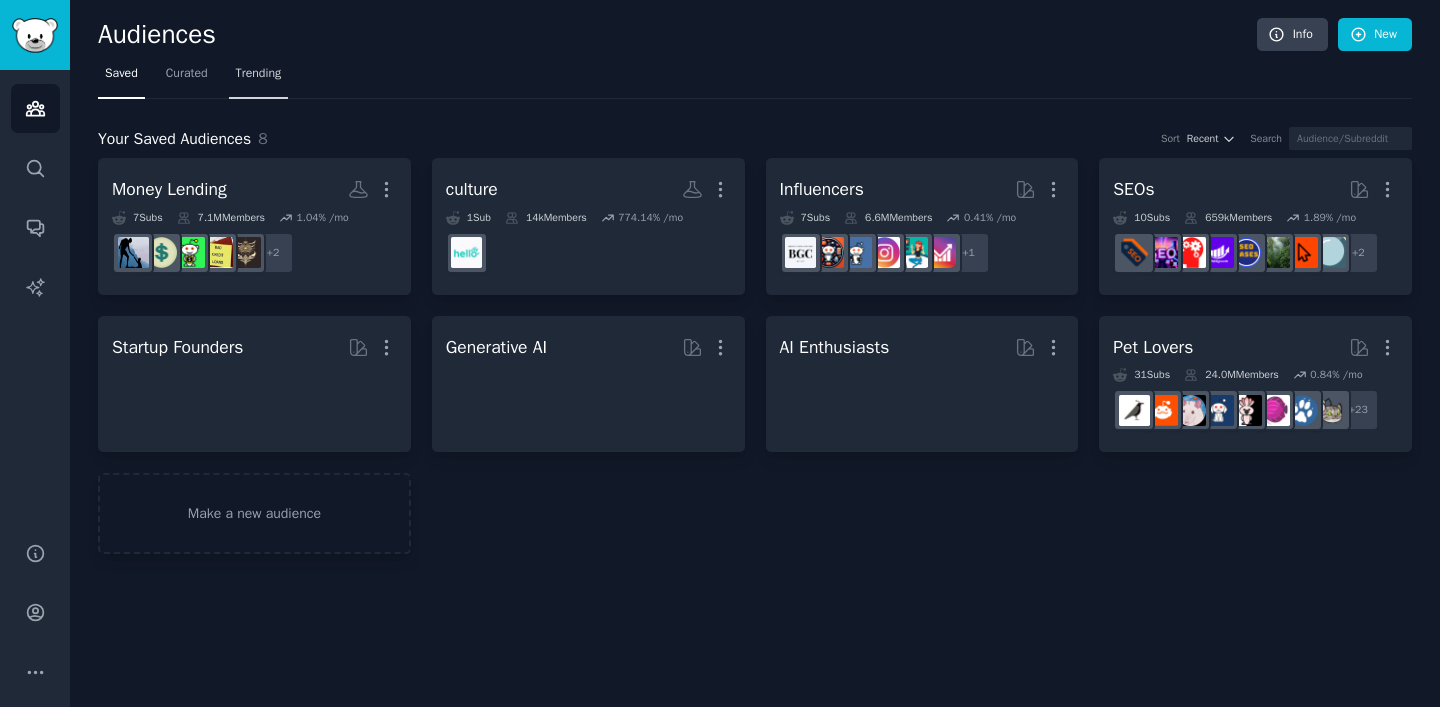 click on "Trending" at bounding box center [259, 74] 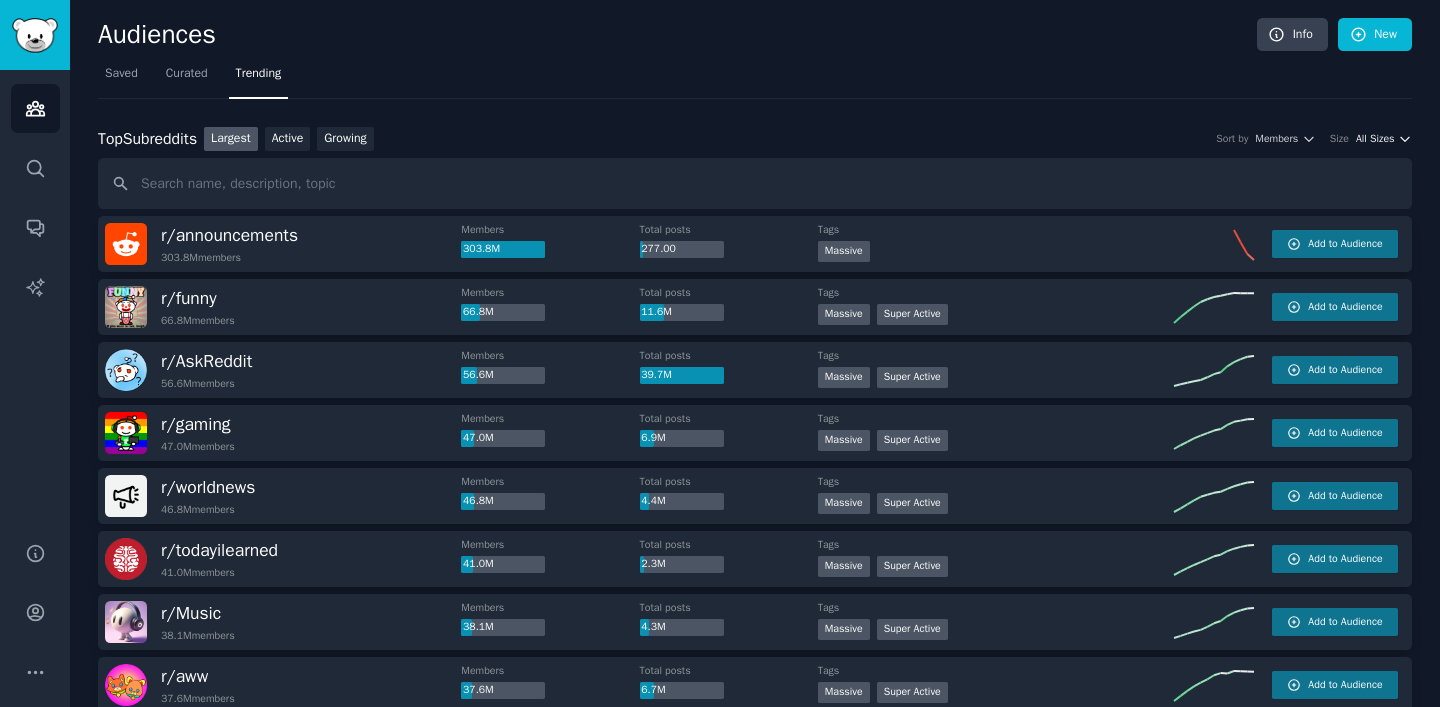 click on "All Sizes" at bounding box center [1375, 139] 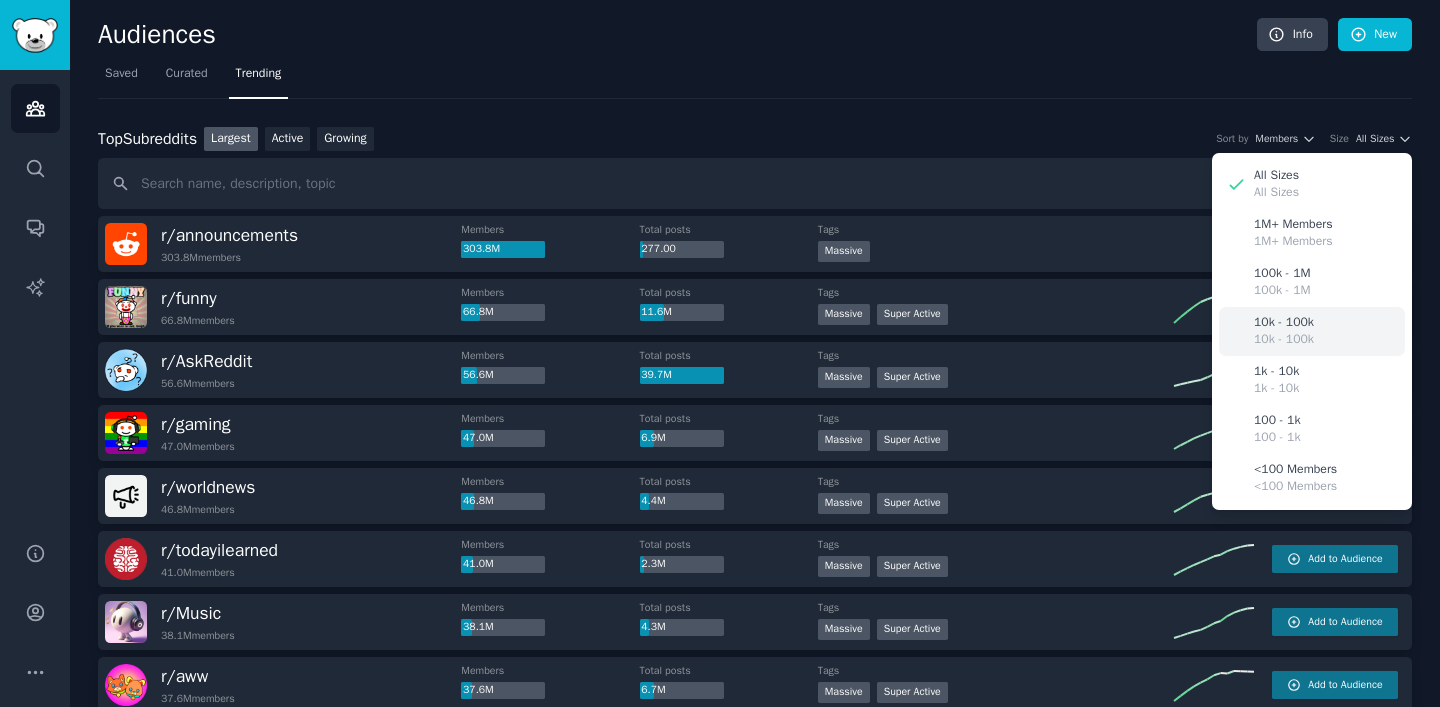 click on "10k - 100k" at bounding box center (1284, 323) 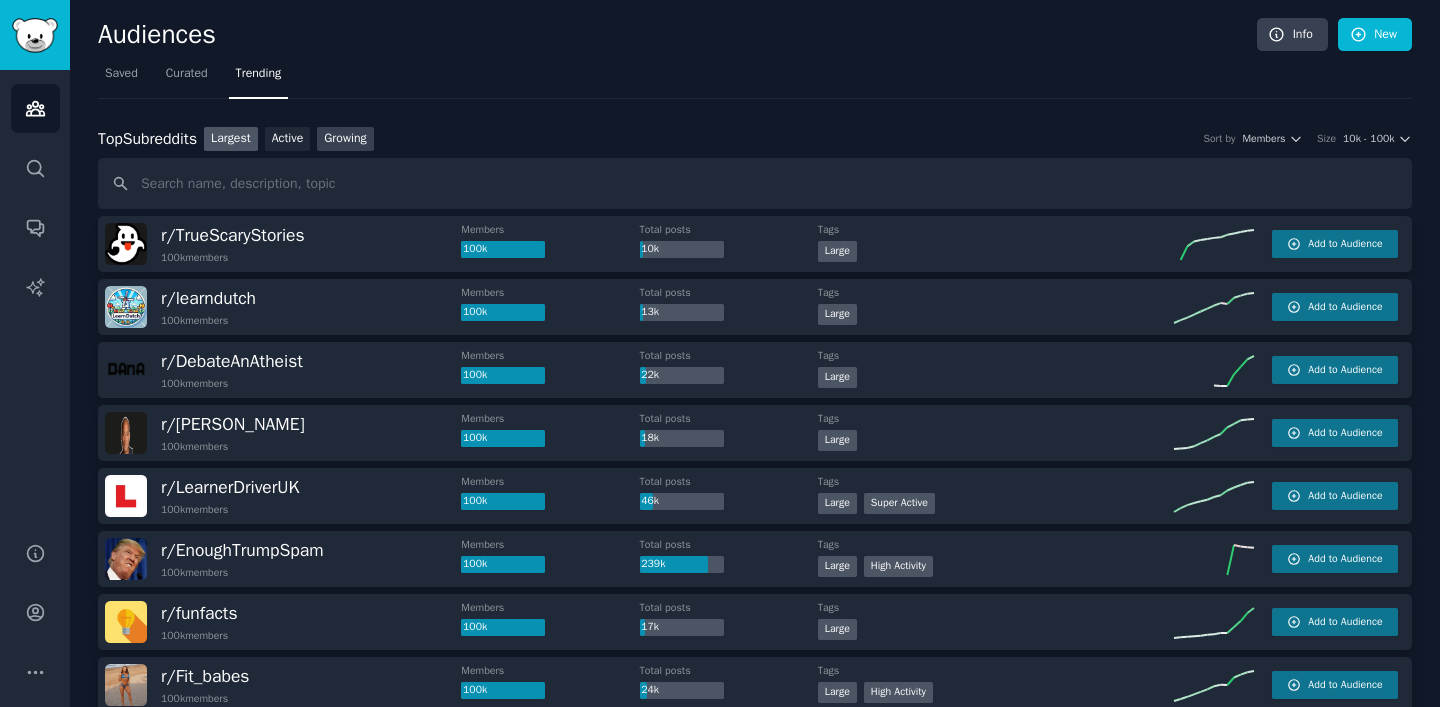 click on "Growing" at bounding box center (345, 139) 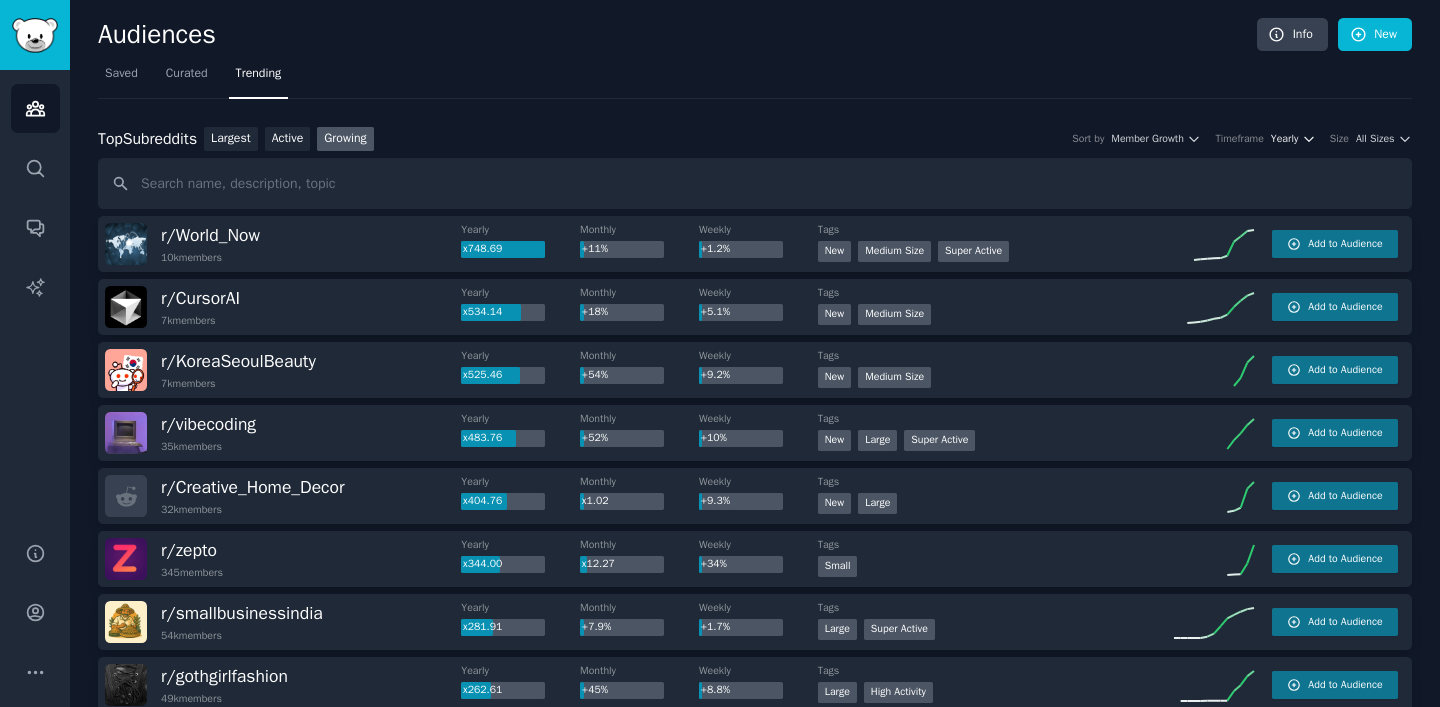 click on "Yearly" at bounding box center [1284, 139] 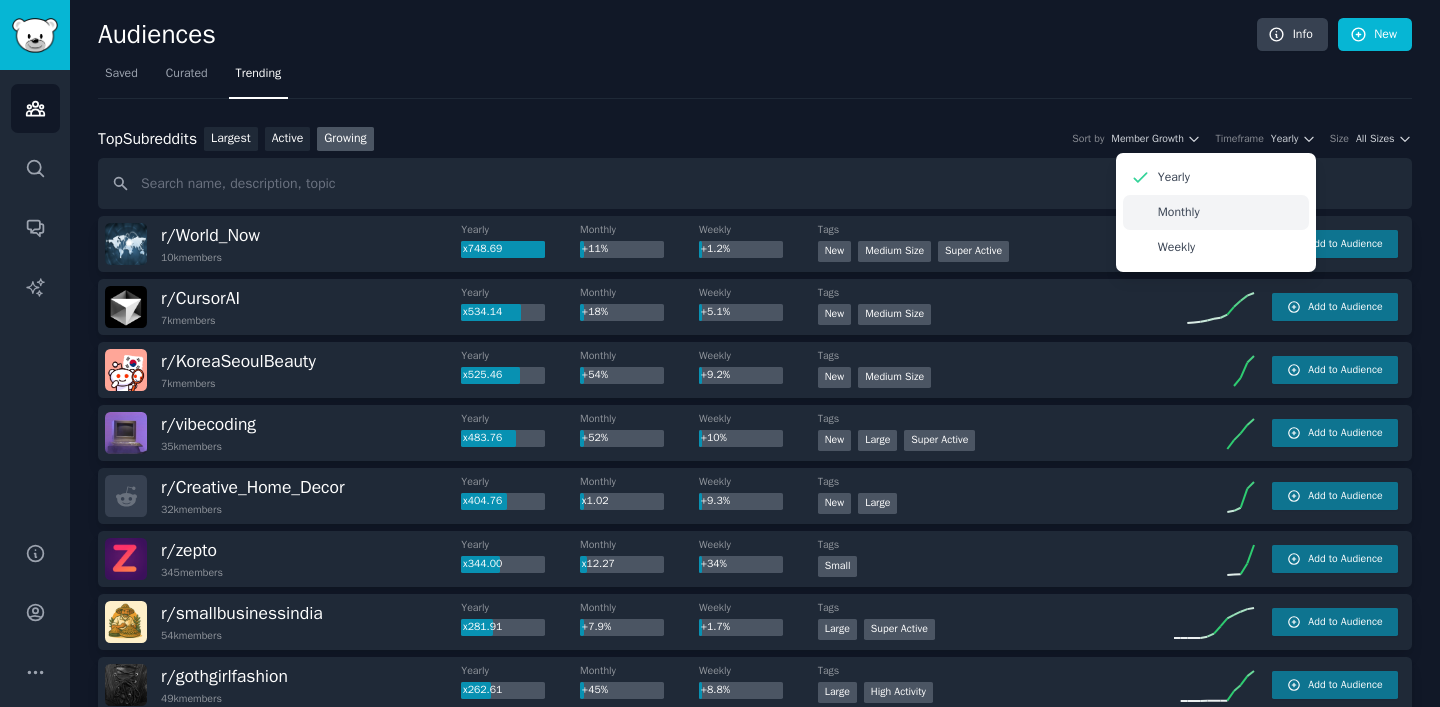 click on "Monthly" at bounding box center (1216, 212) 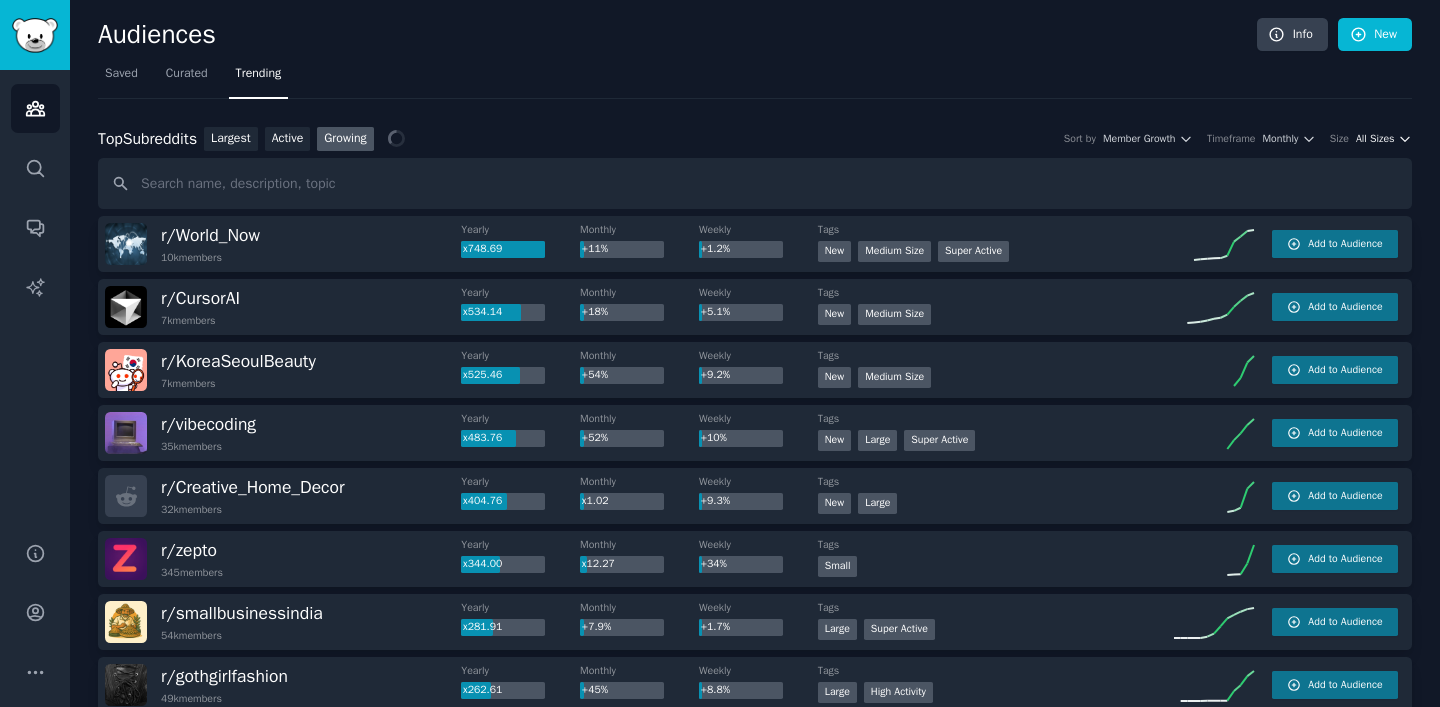 click on "All Sizes" at bounding box center [1375, 139] 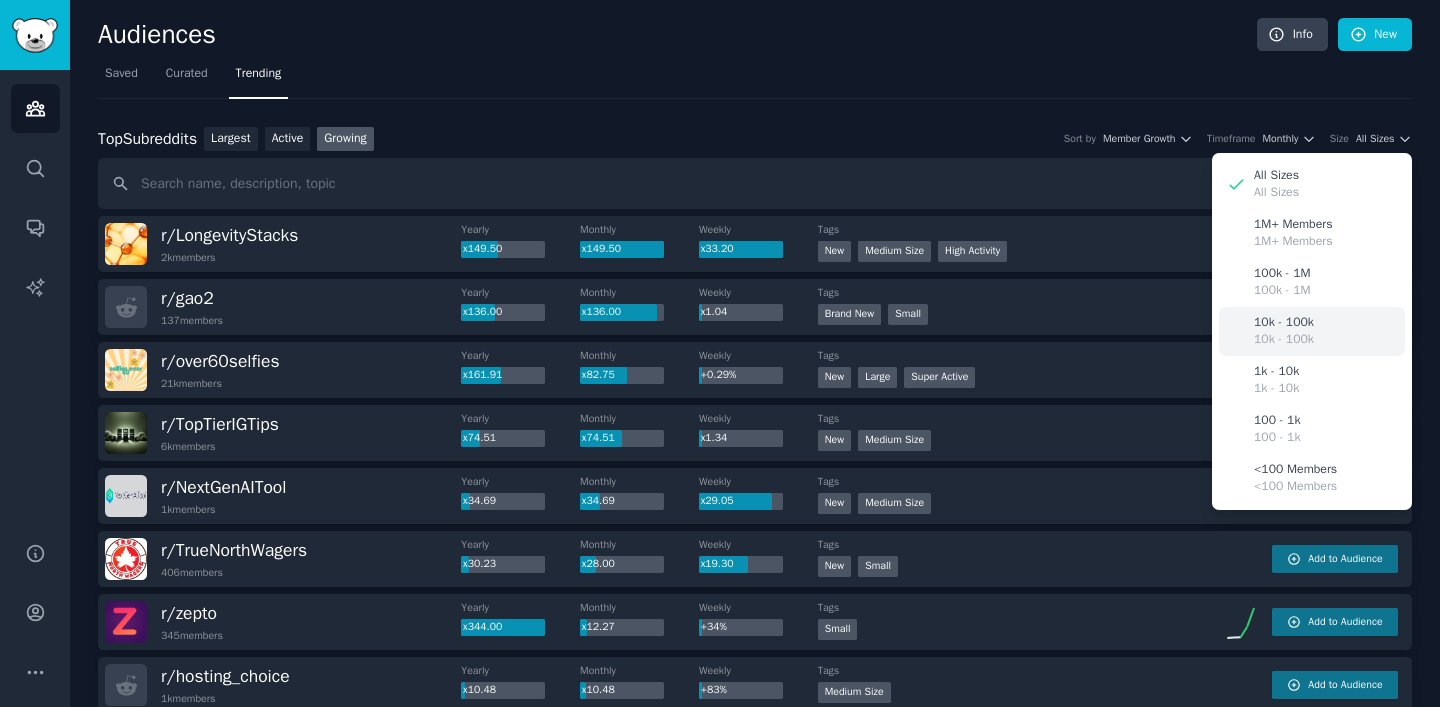 click on "10k - 100k" at bounding box center (1284, 323) 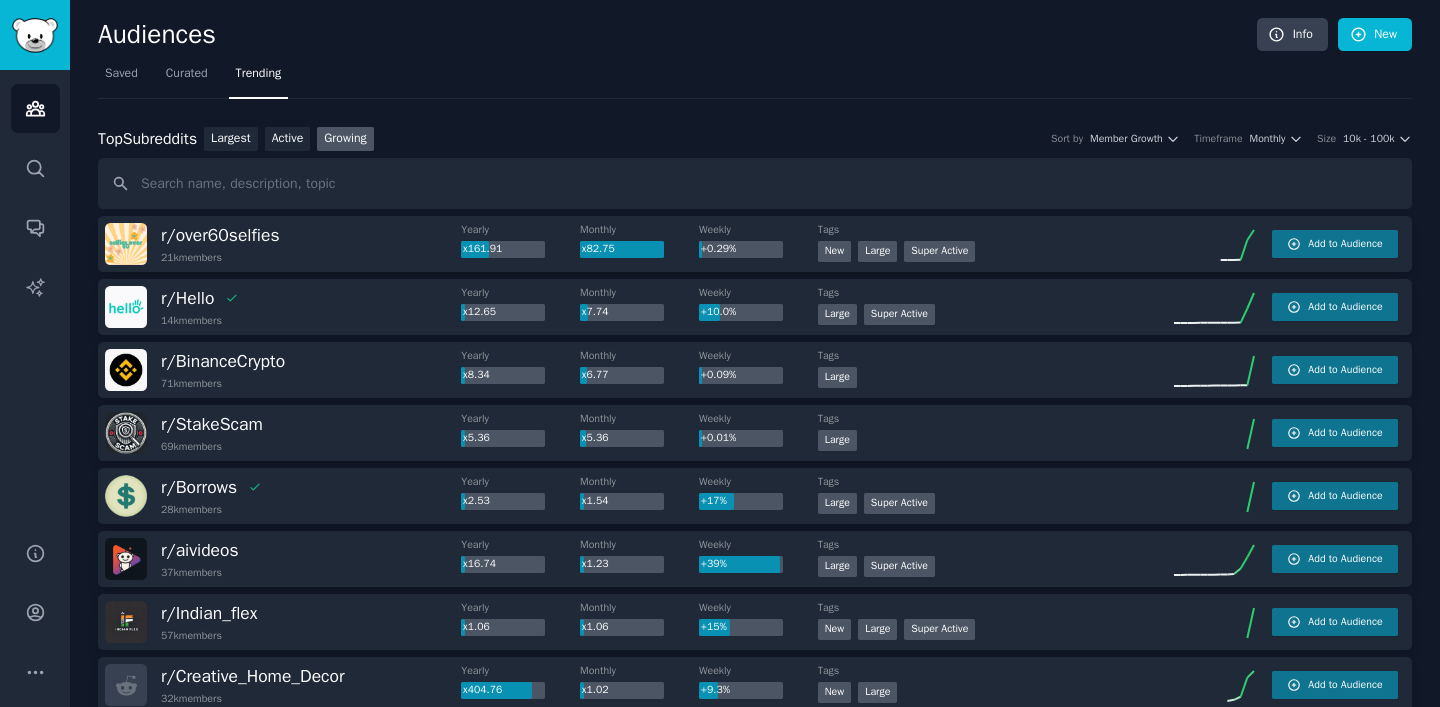 click on "Audiences" at bounding box center (677, 35) 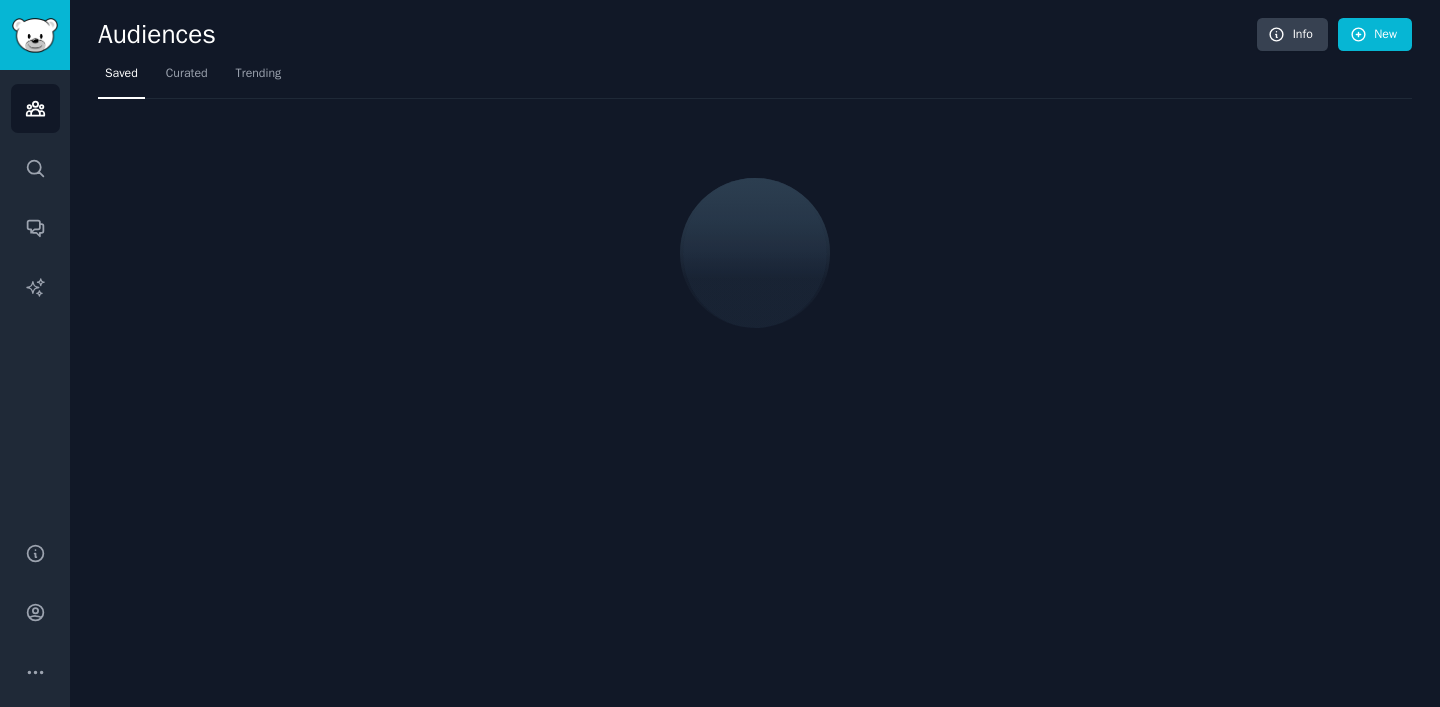 scroll, scrollTop: 0, scrollLeft: 0, axis: both 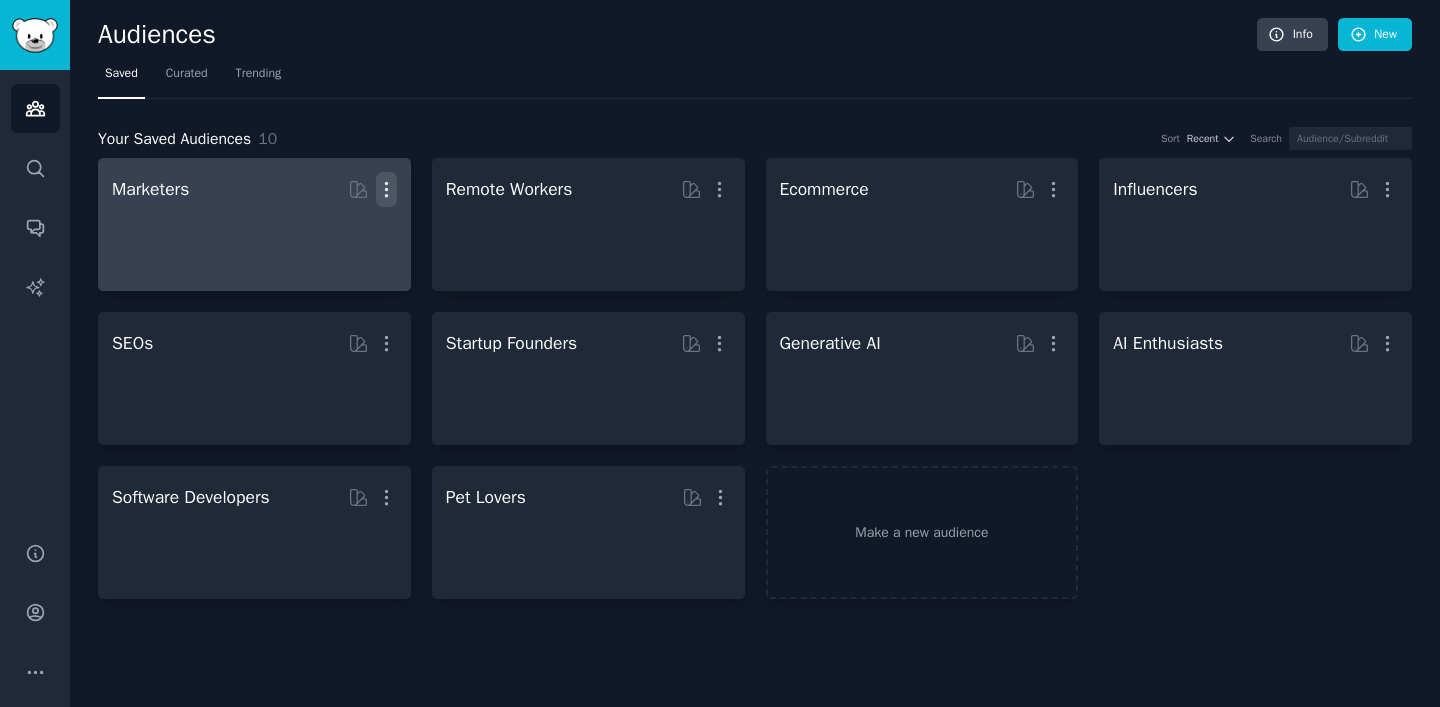 click 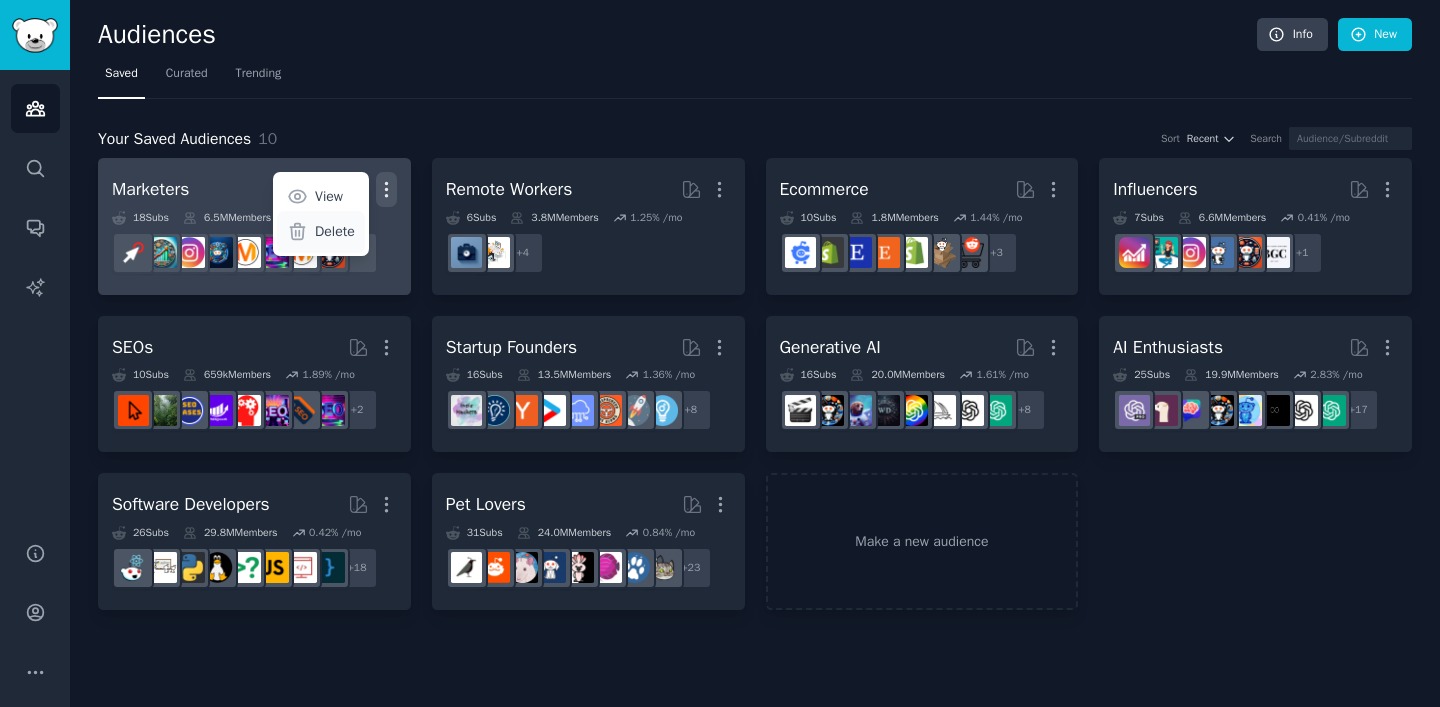 click on "Delete" at bounding box center [335, 231] 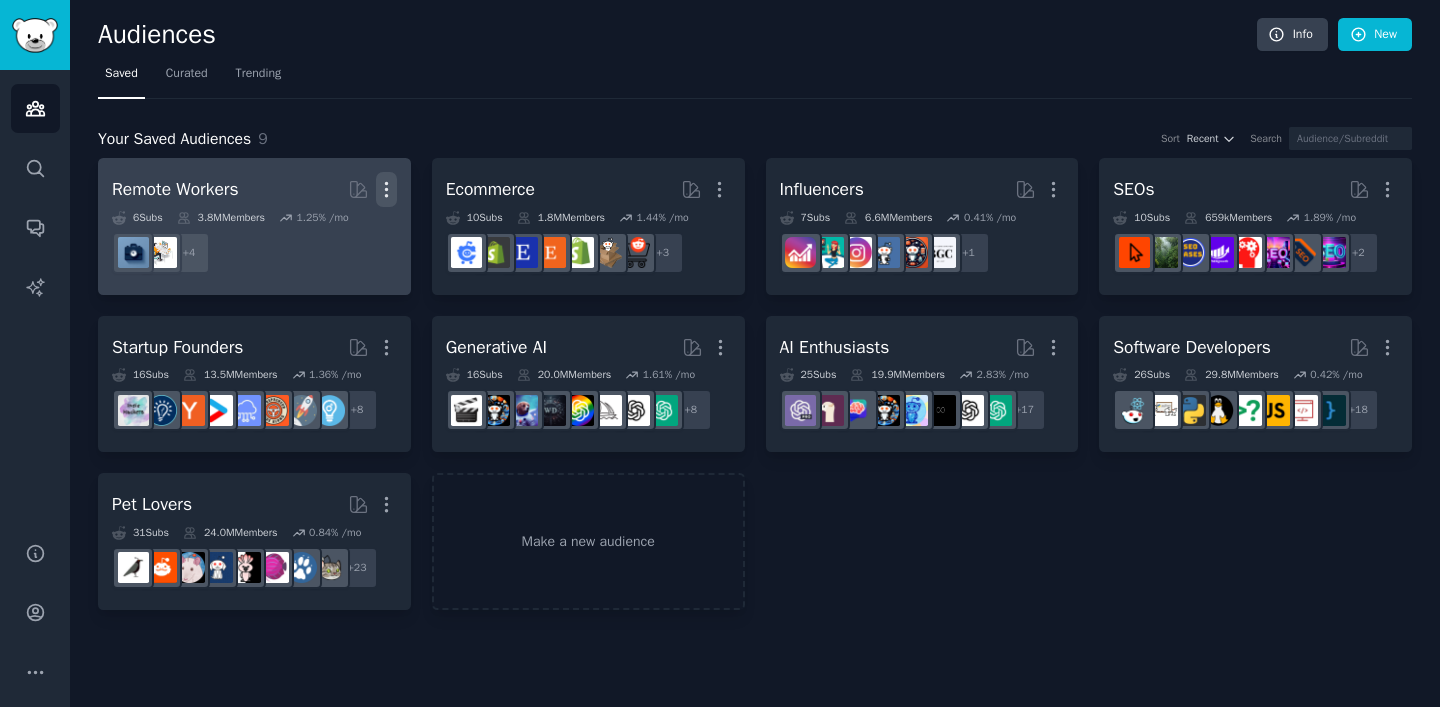 click 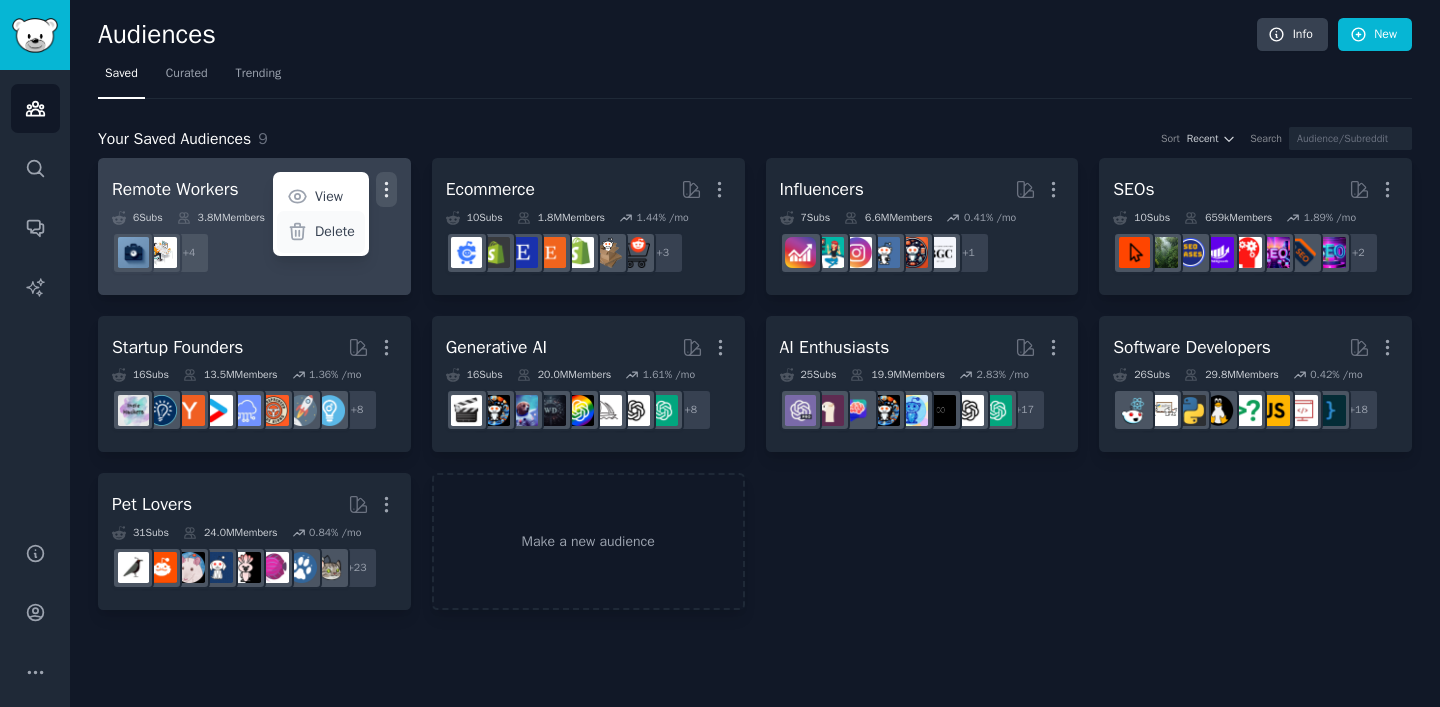 click on "Delete" at bounding box center (321, 232) 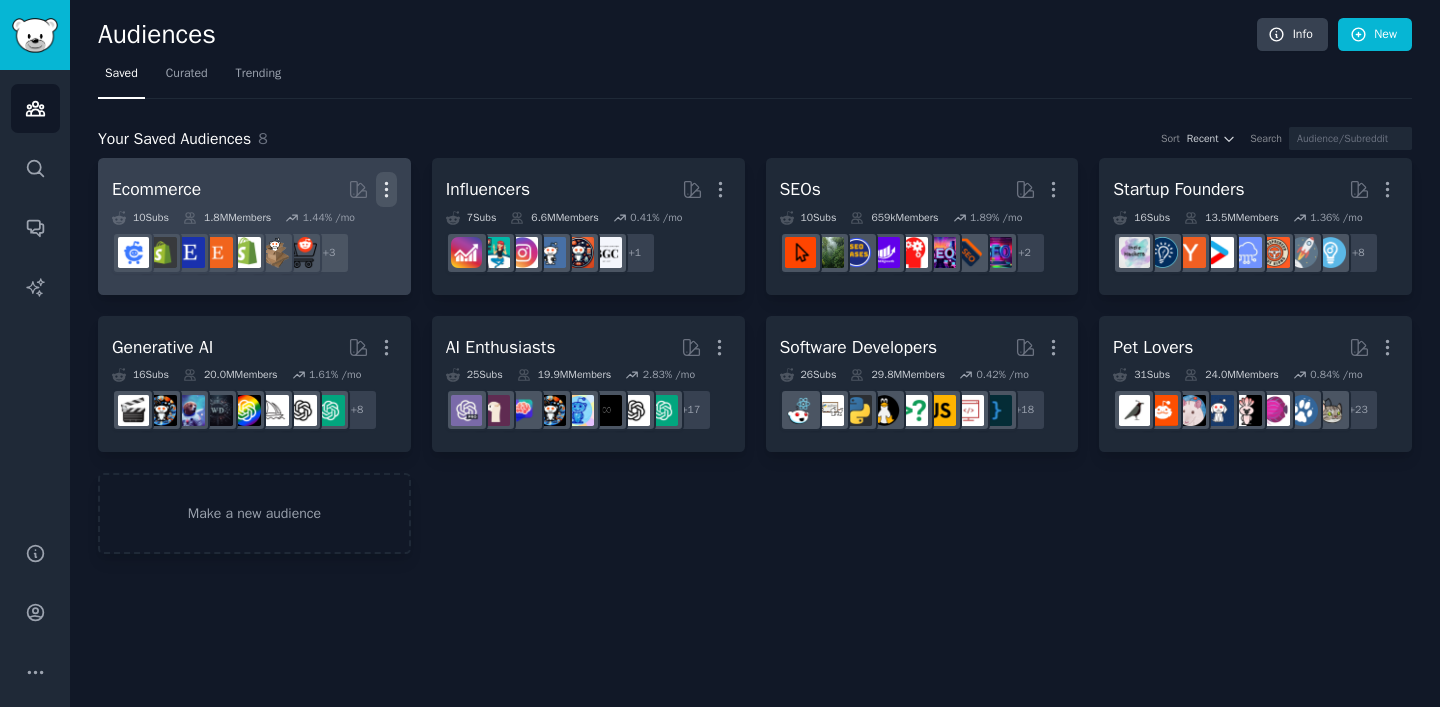 click 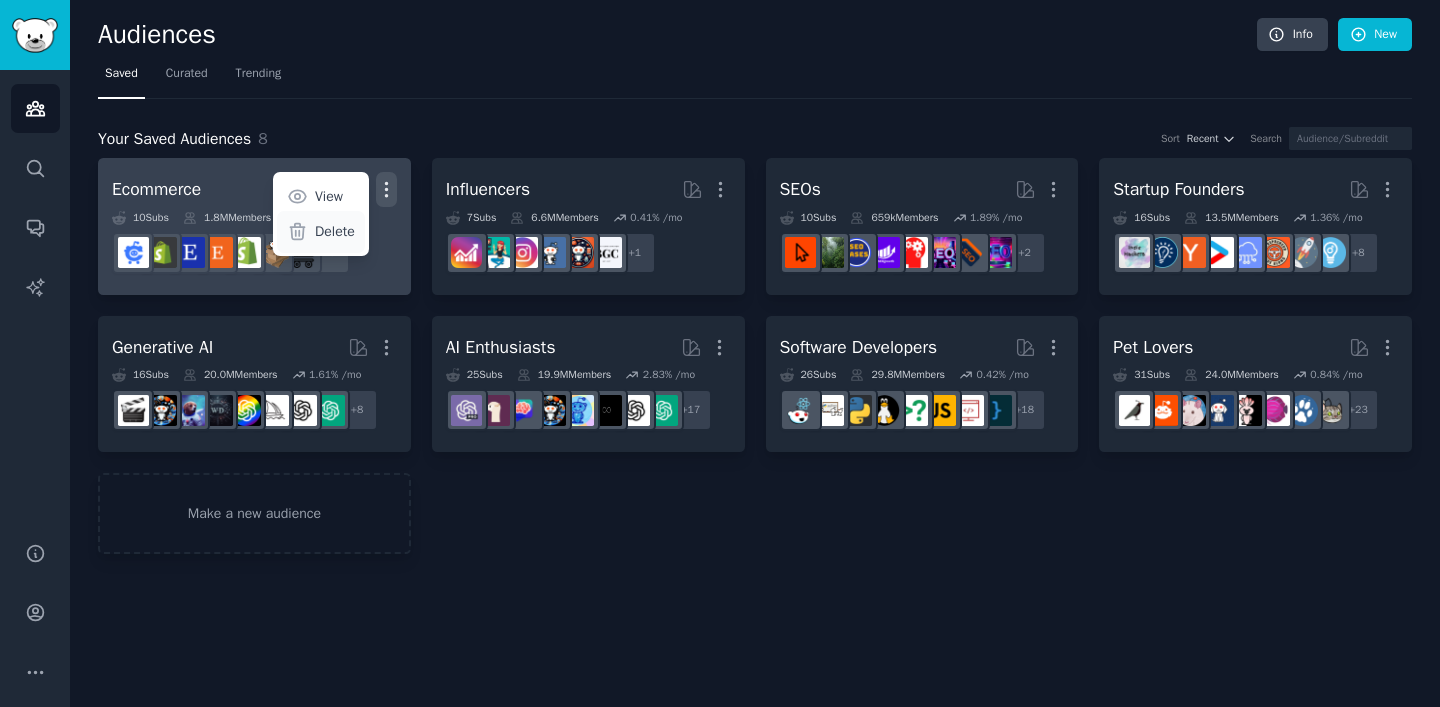 click on "Delete" at bounding box center [335, 231] 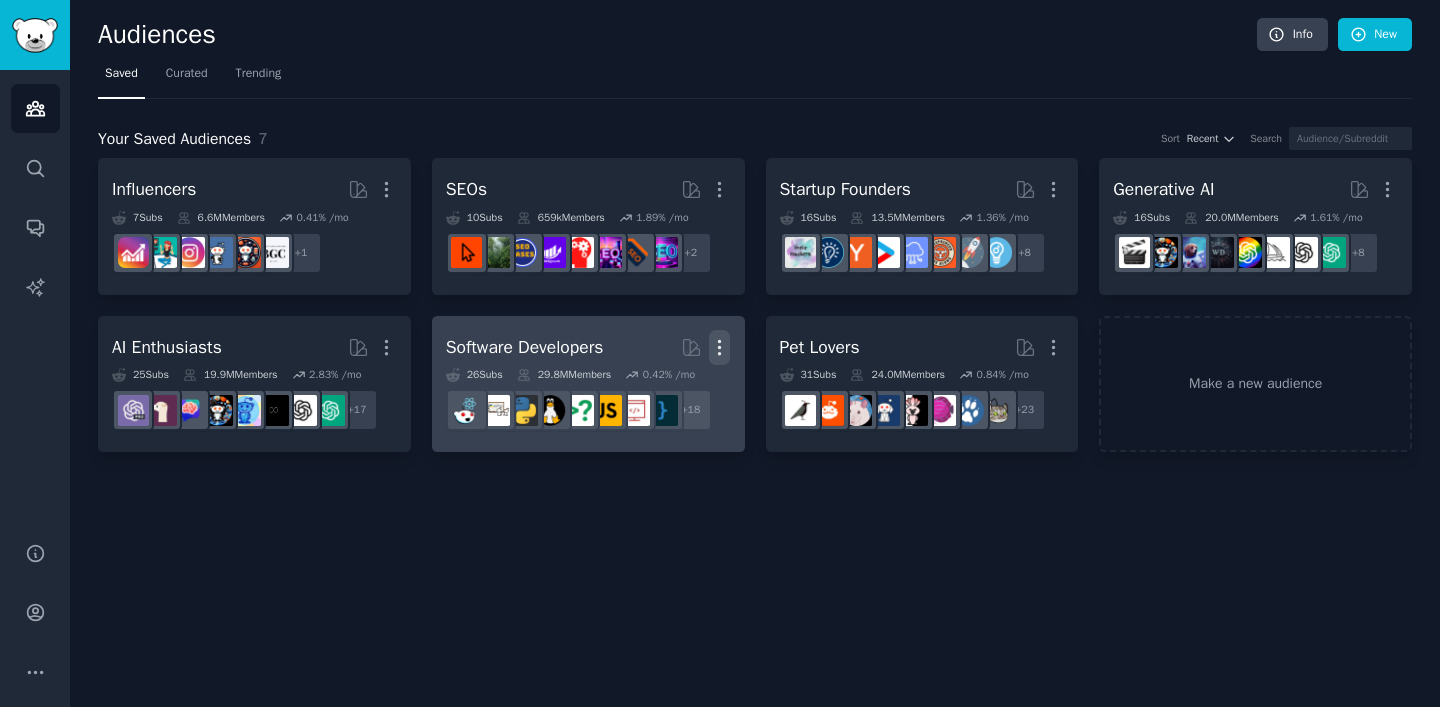 click 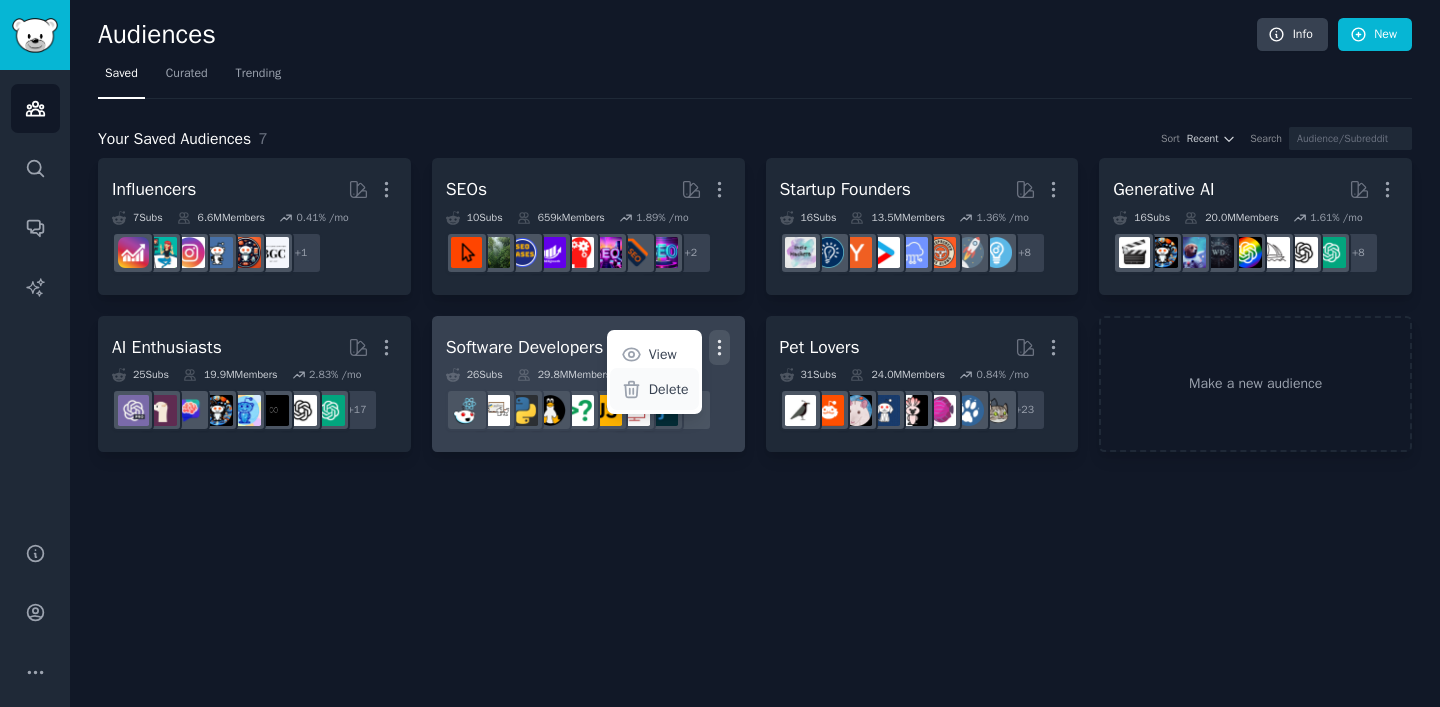 click on "Delete" at bounding box center [654, 389] 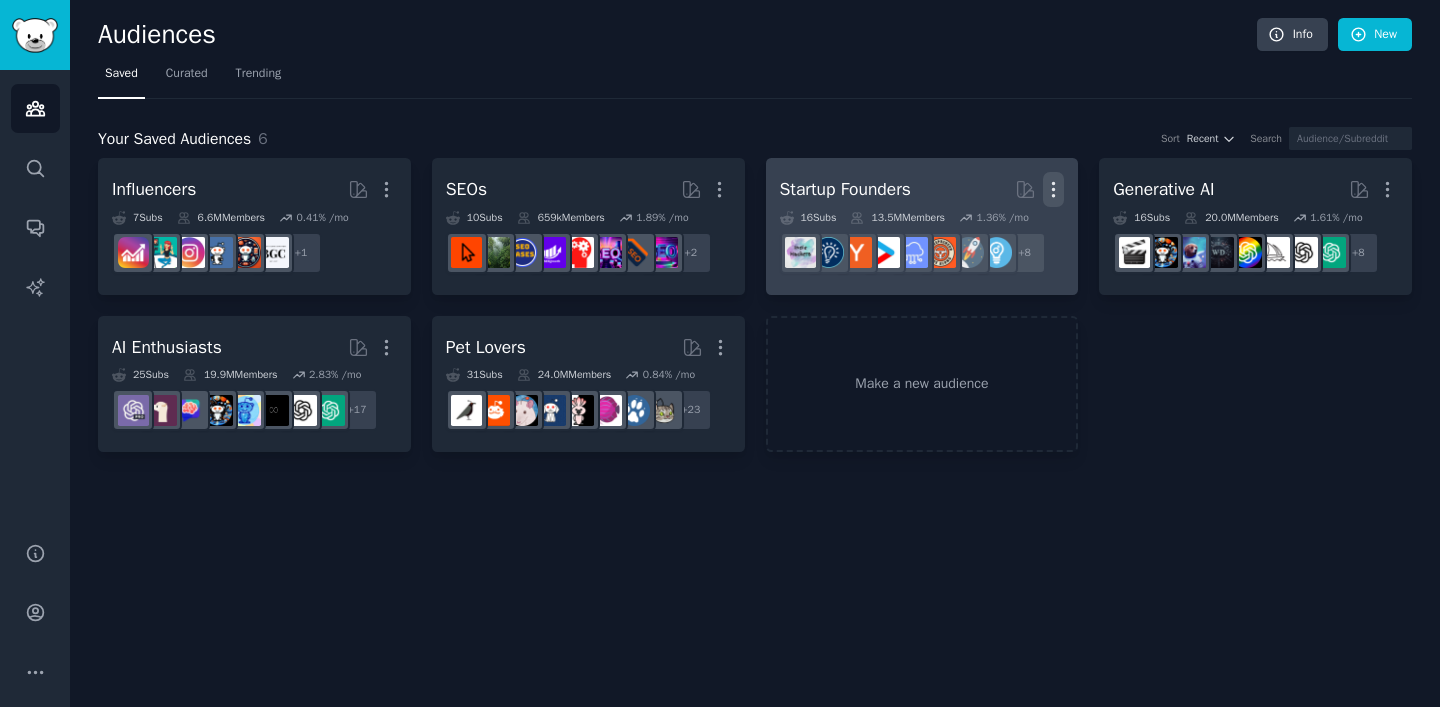 click 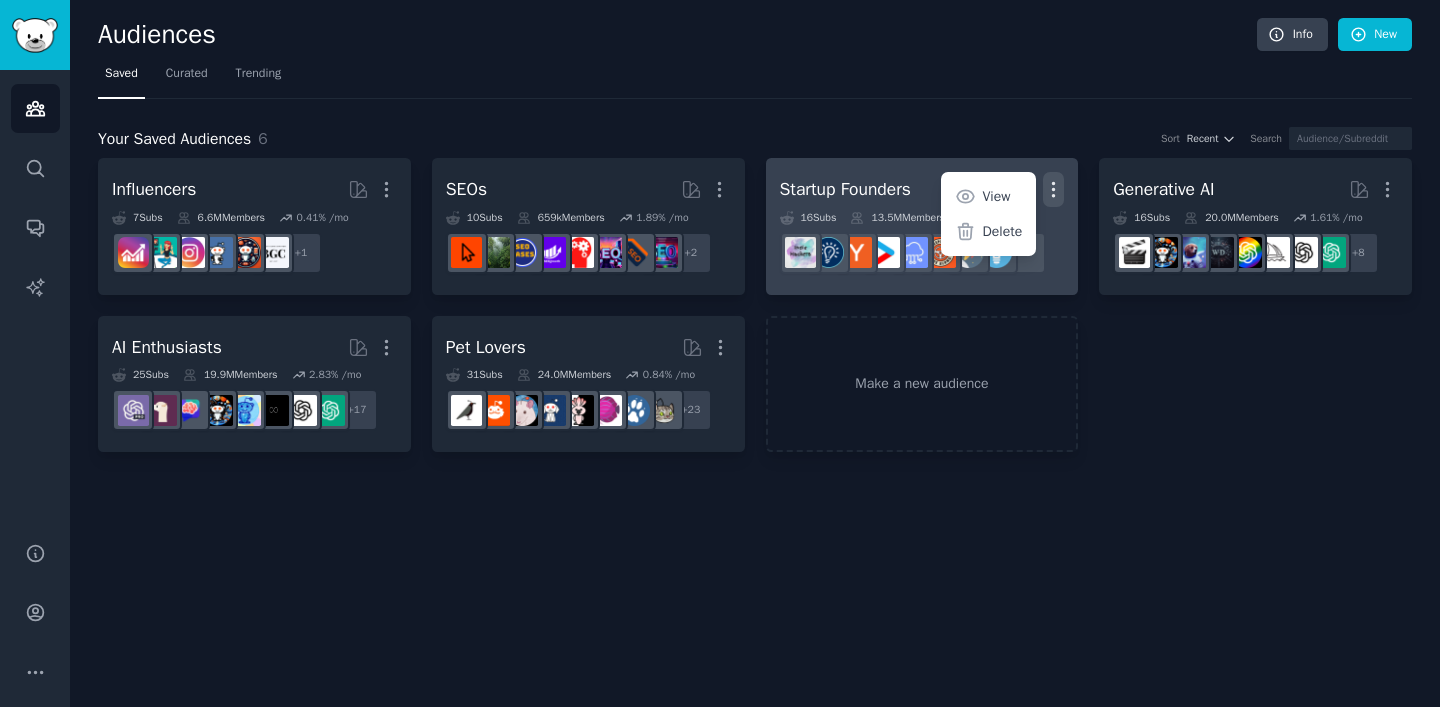 click 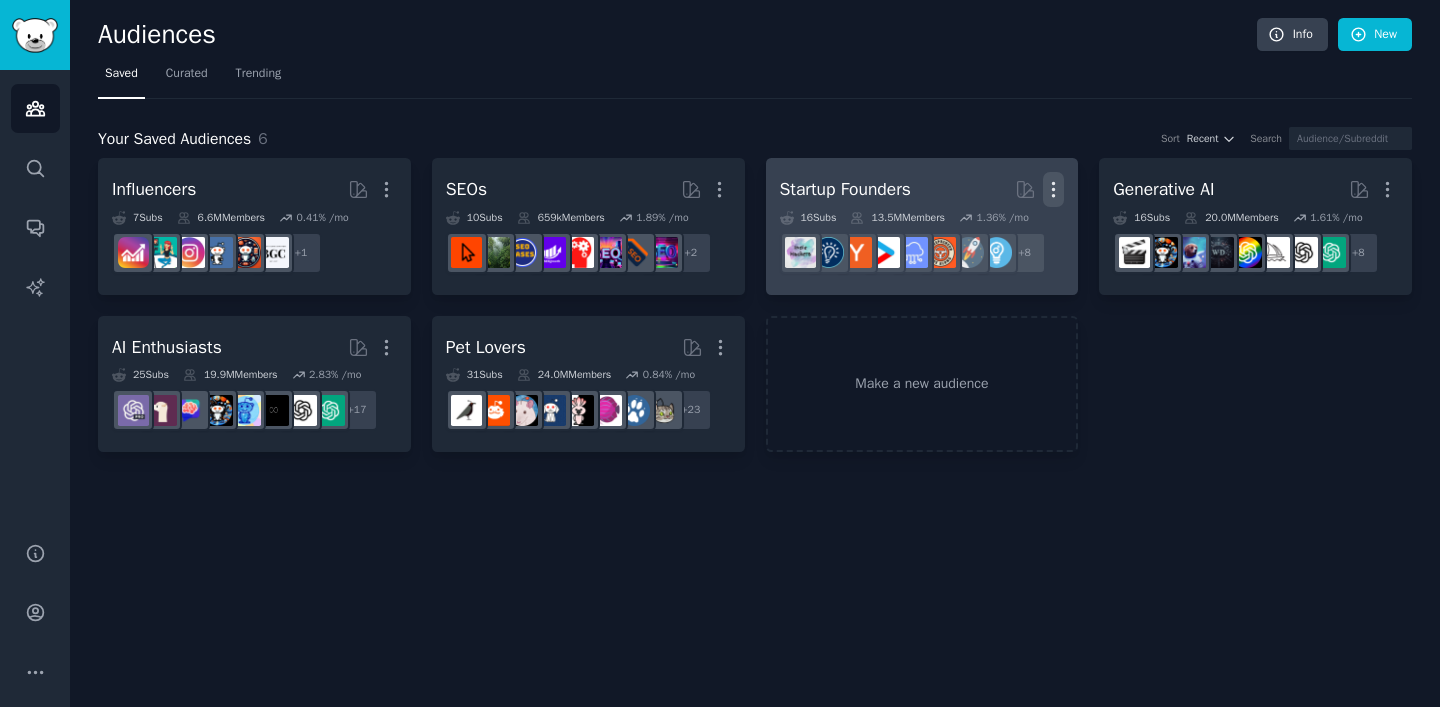 click 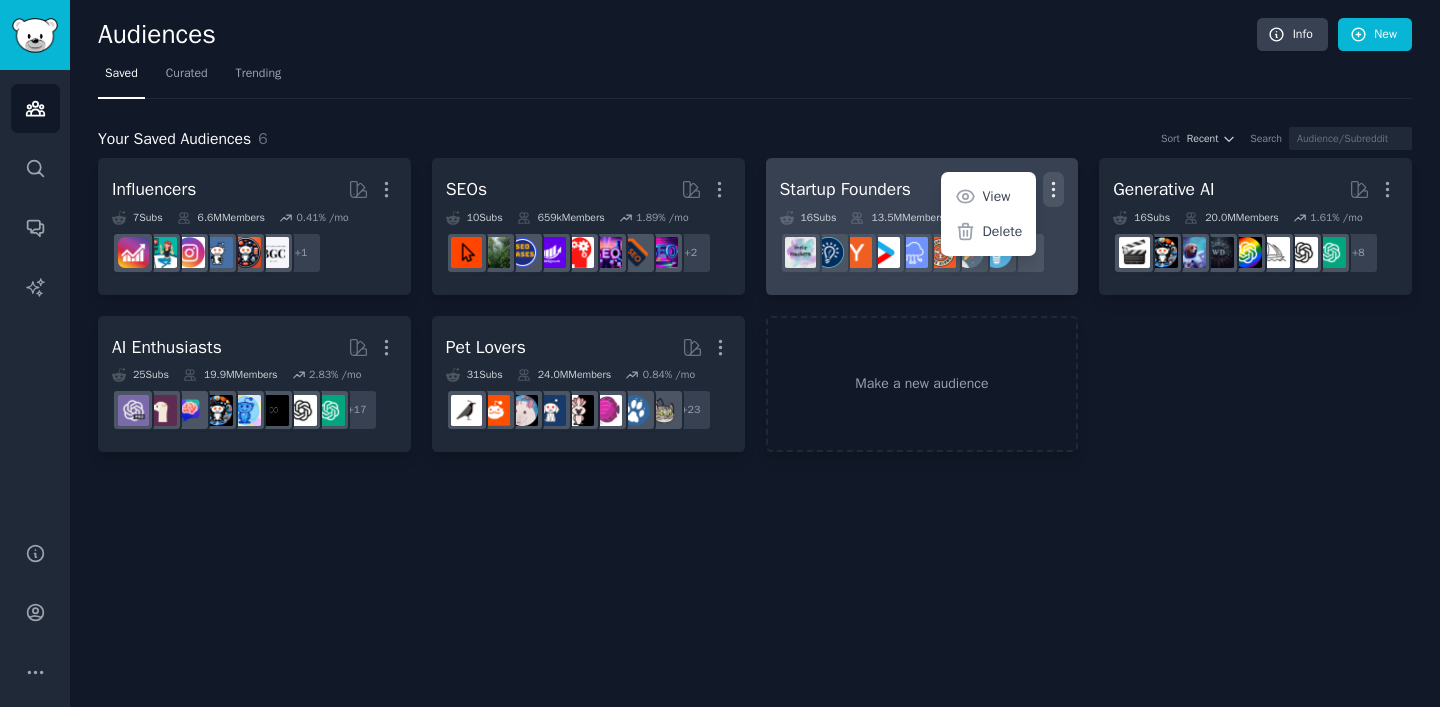 click 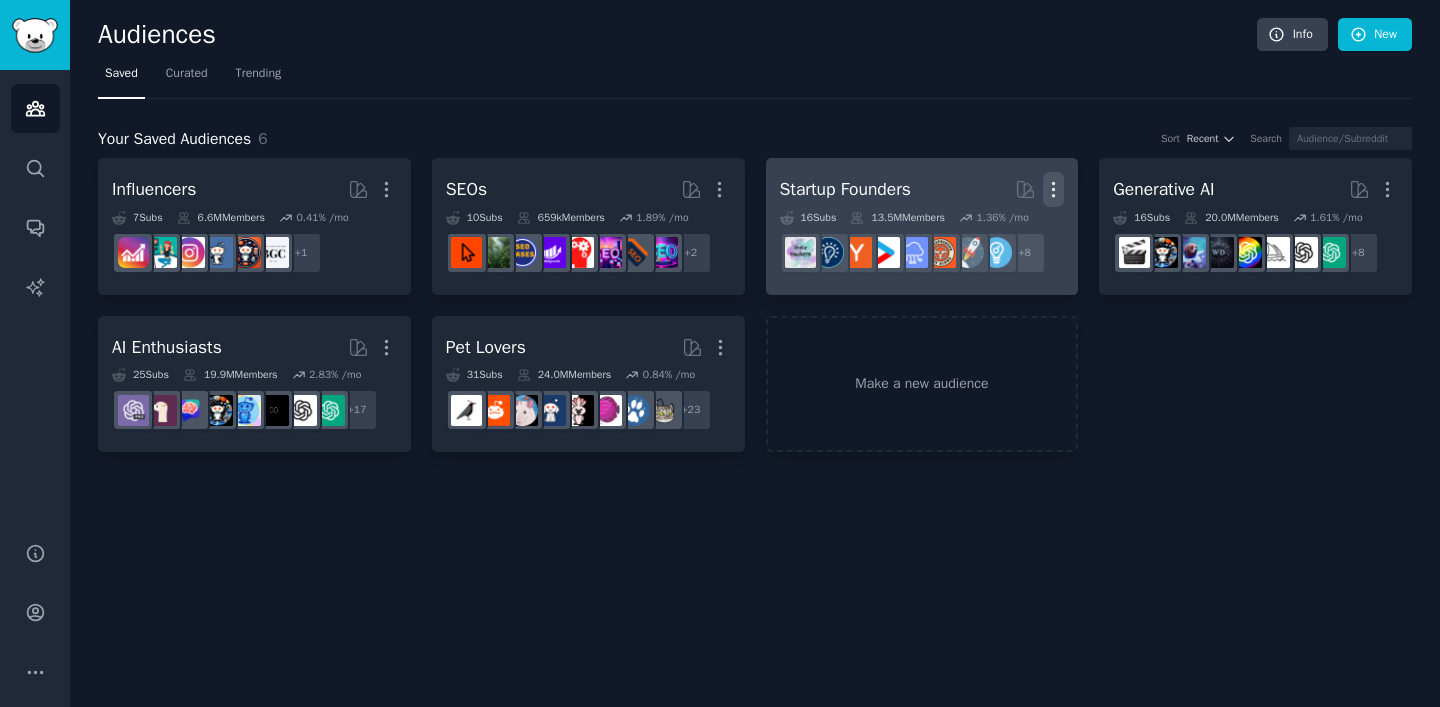 click 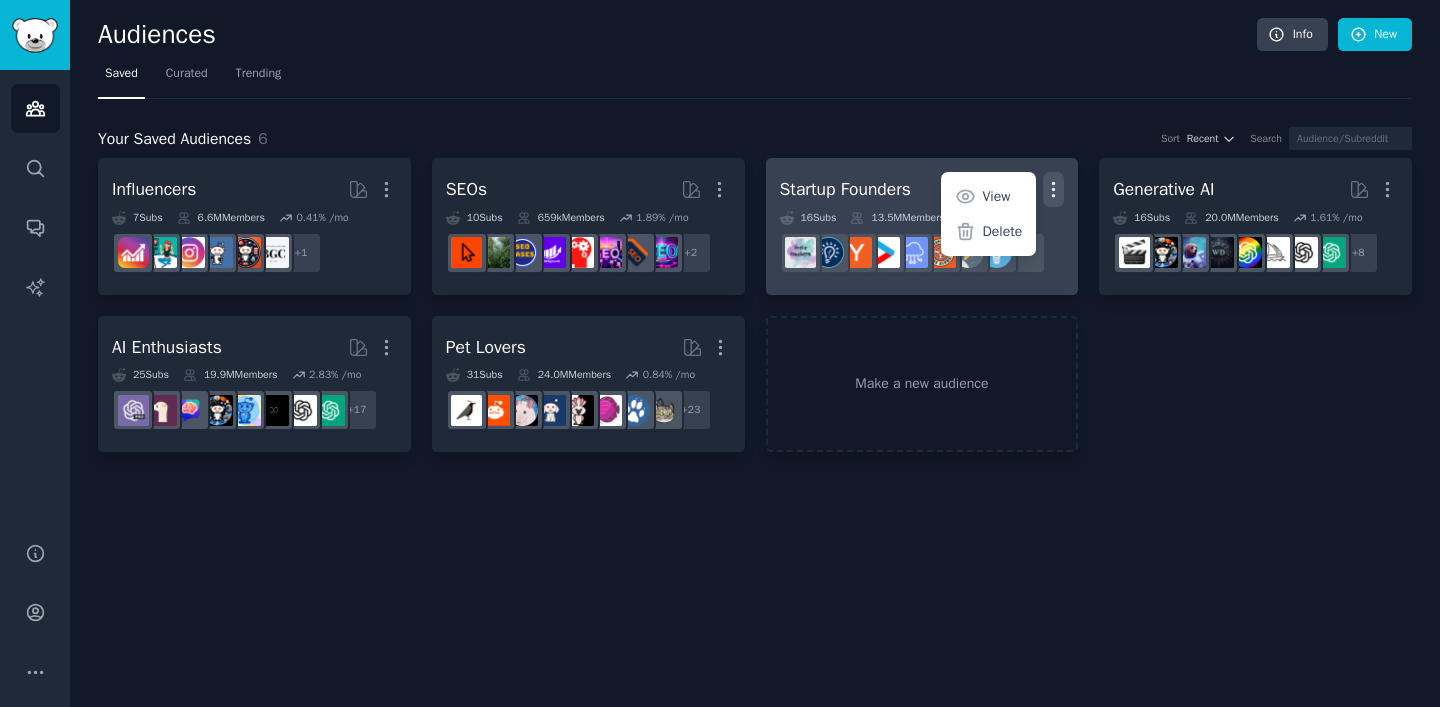 click 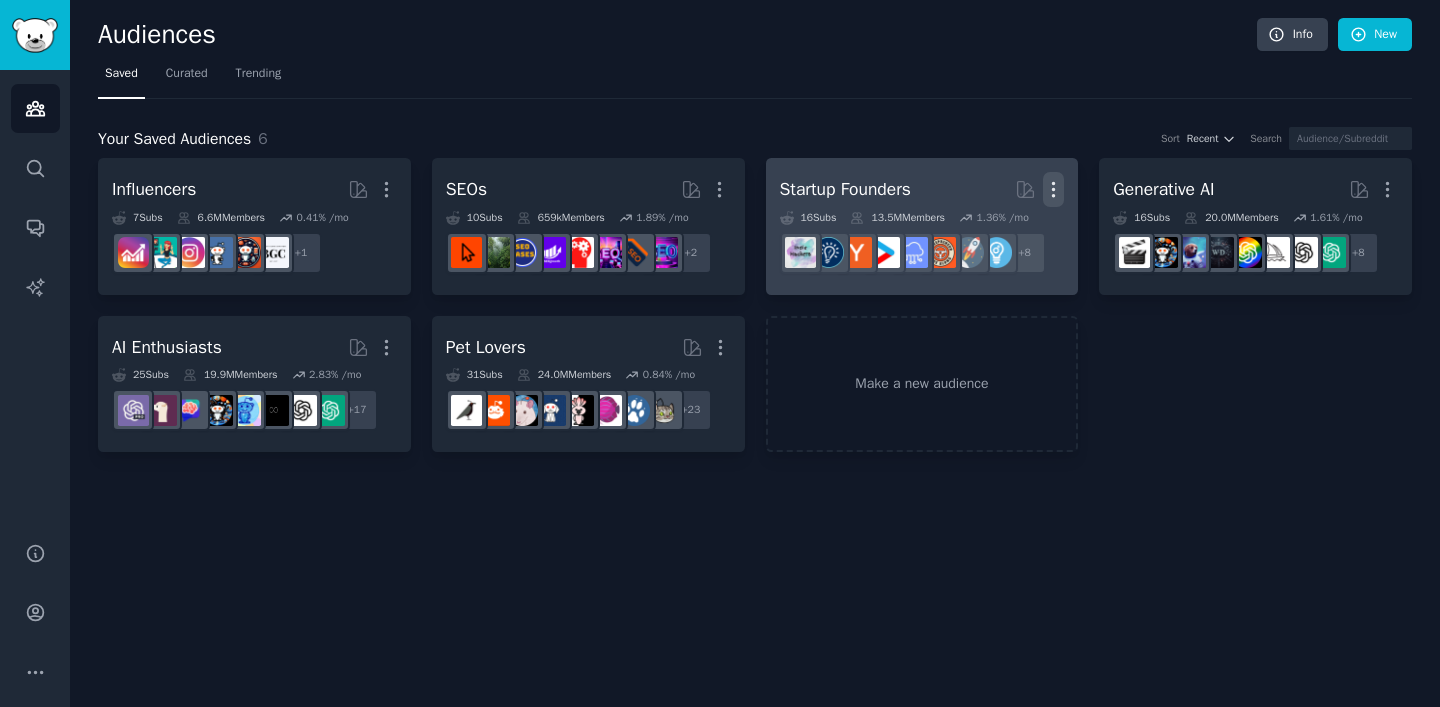 click 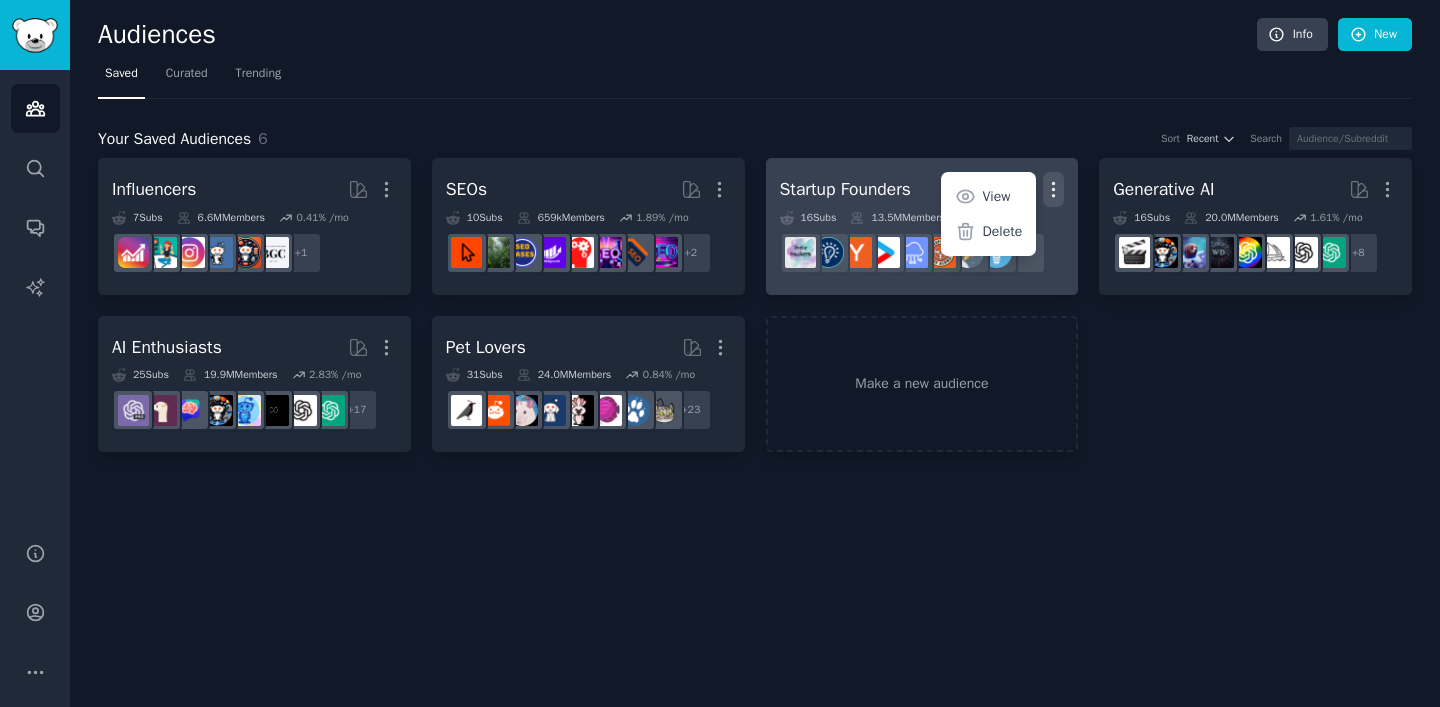 click 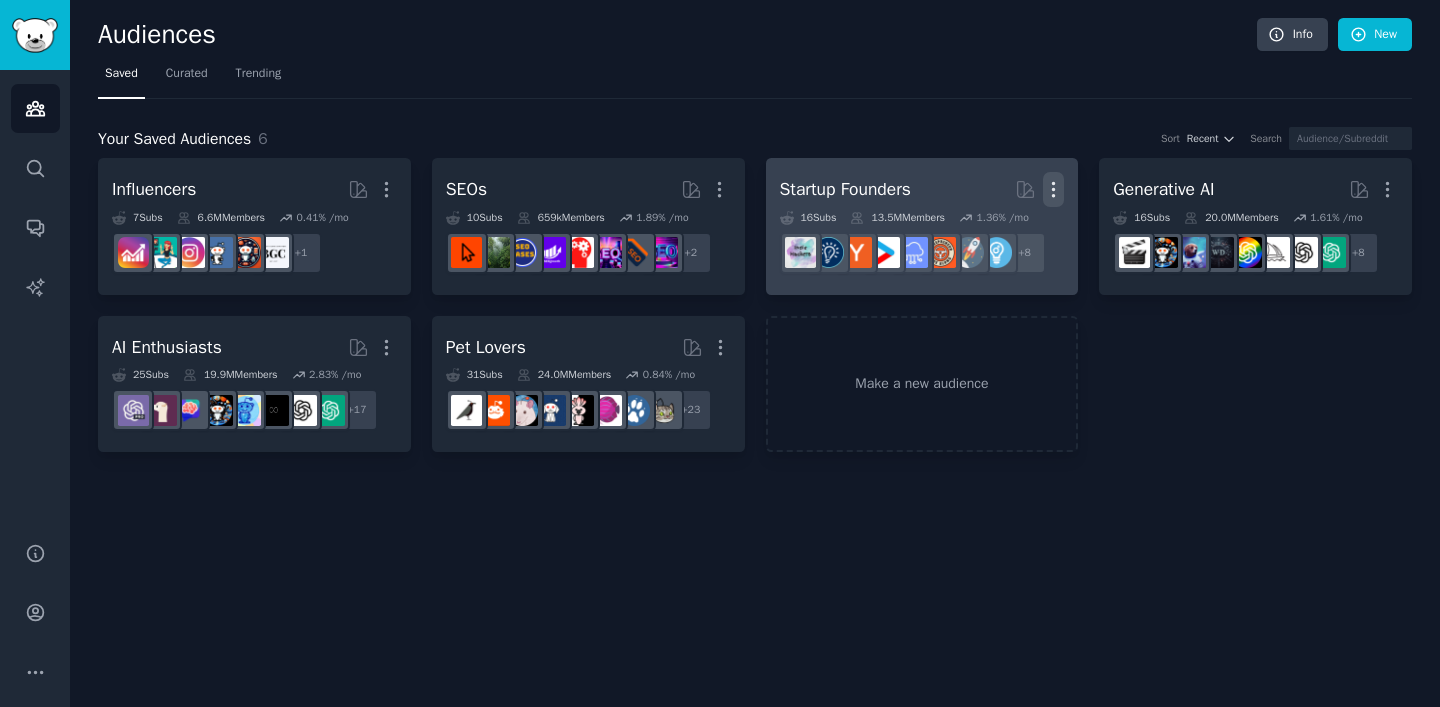 click 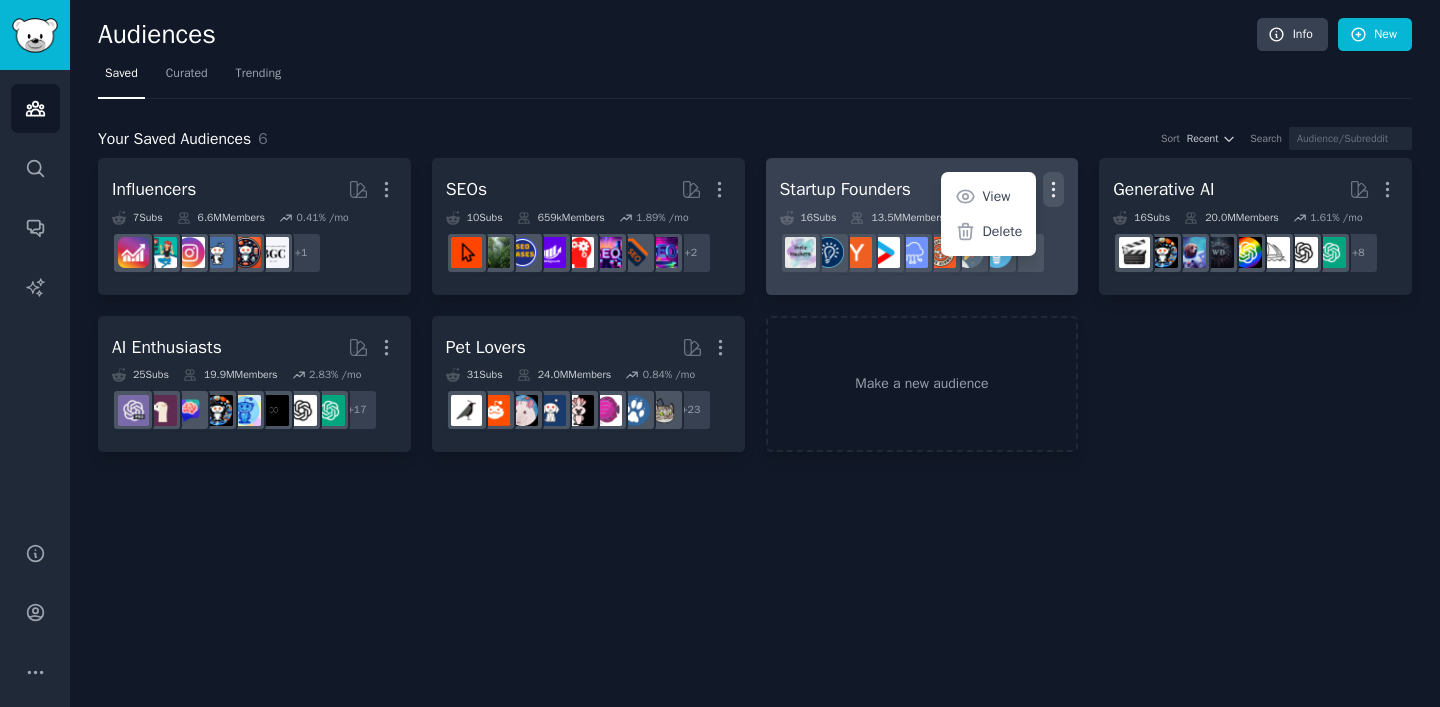 click 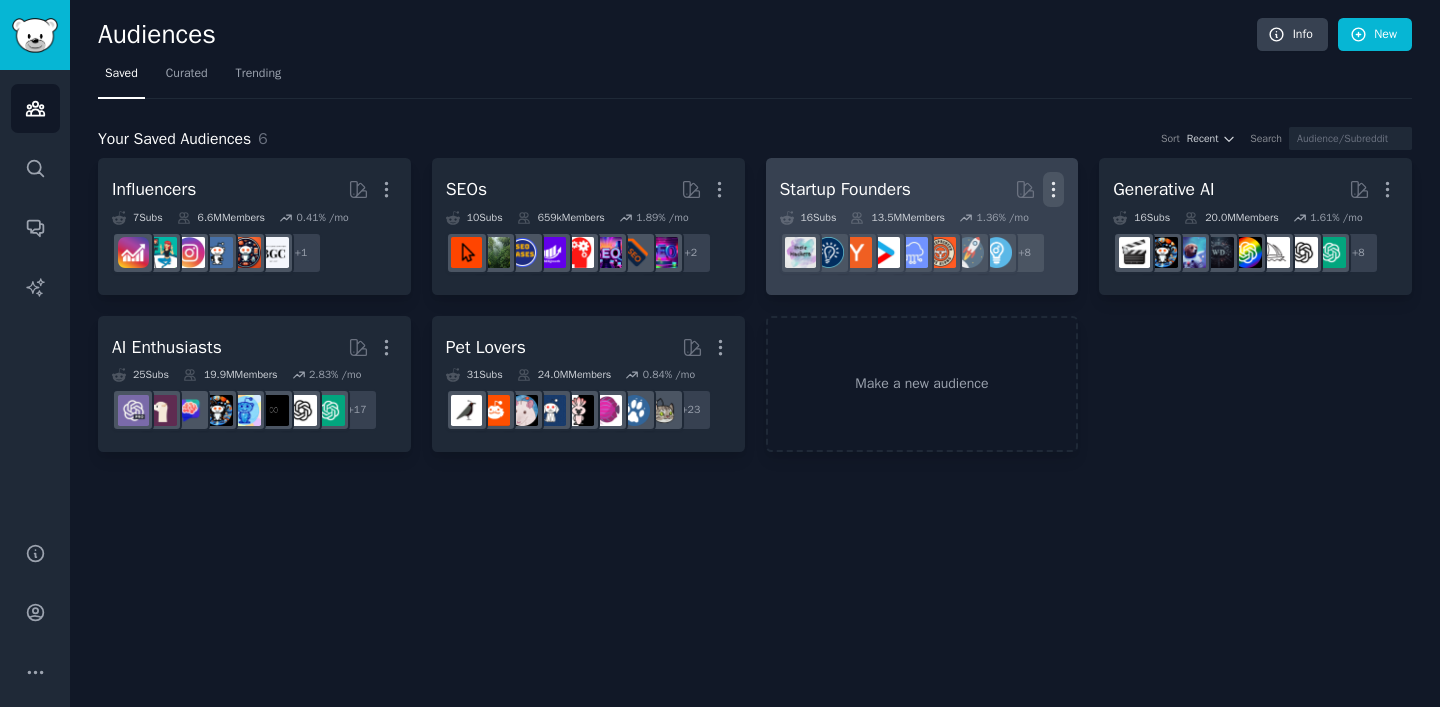 click 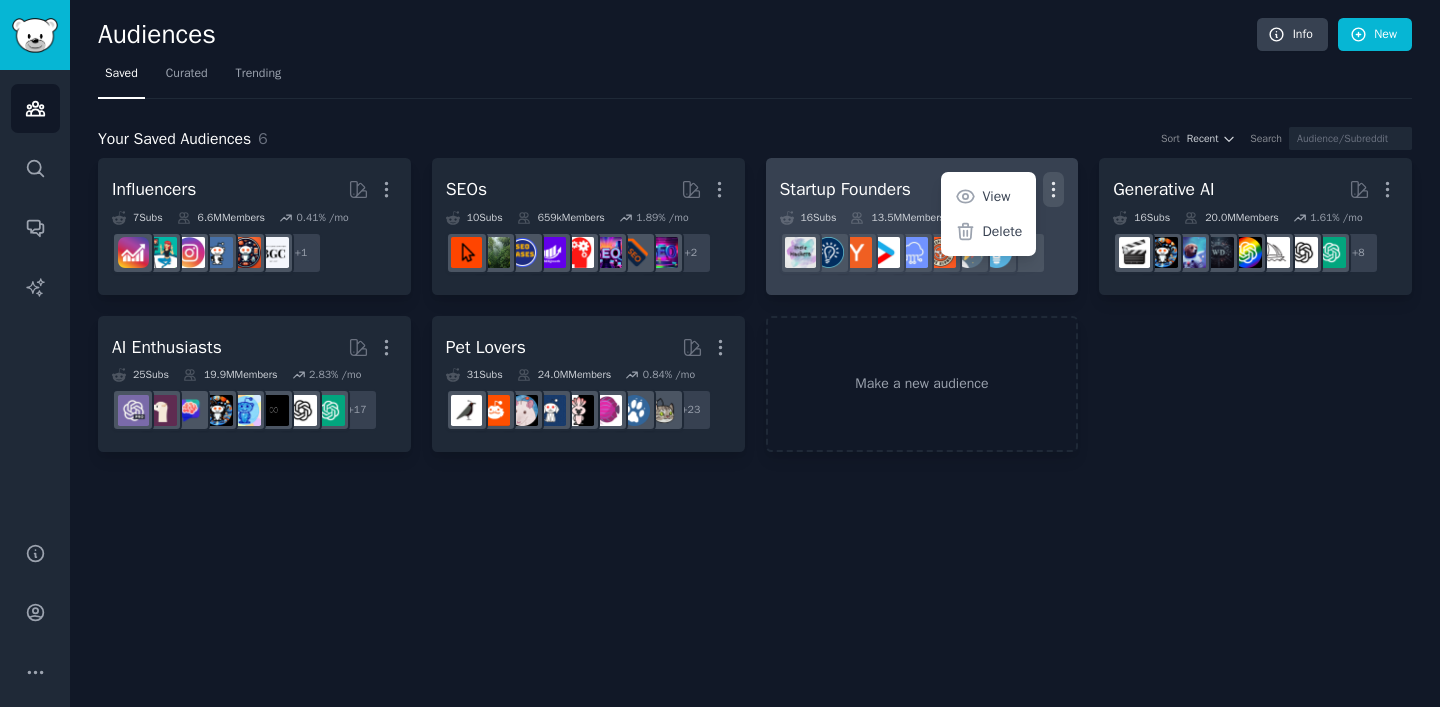 click 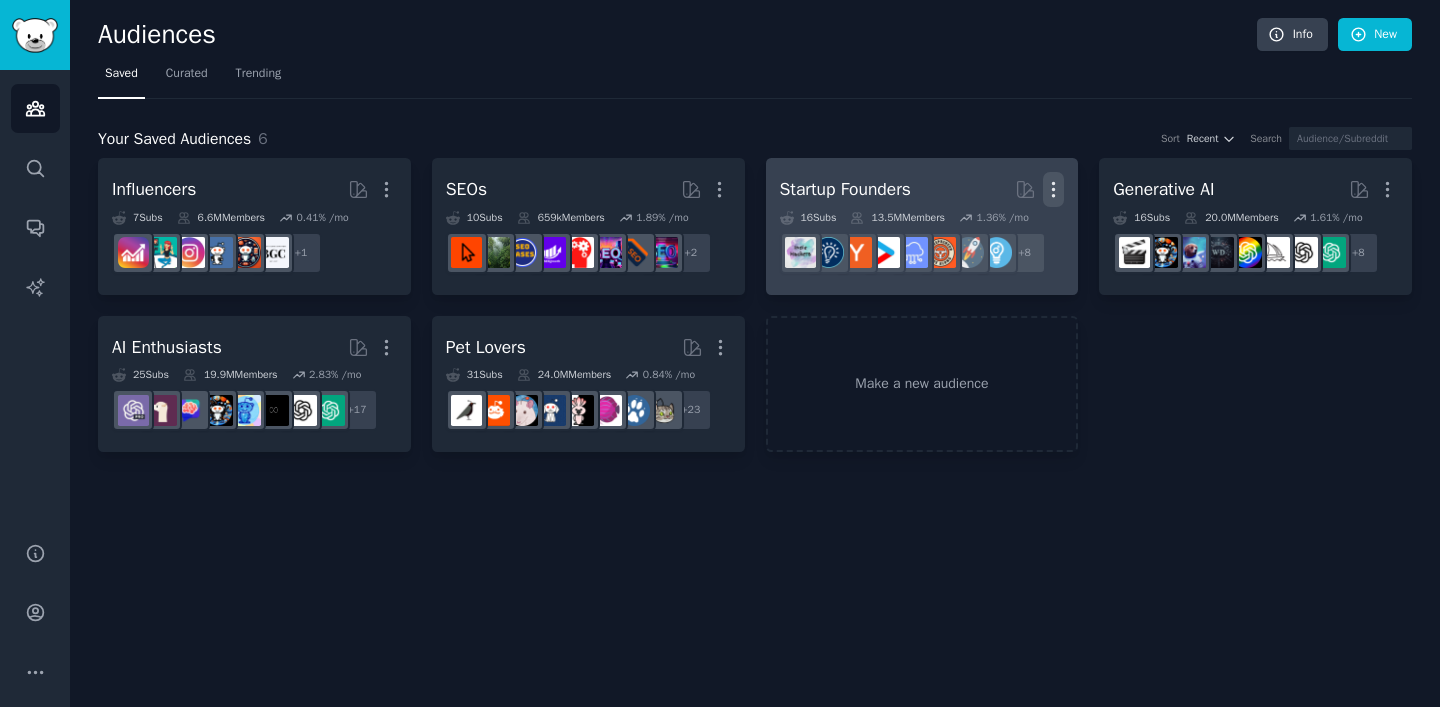 click 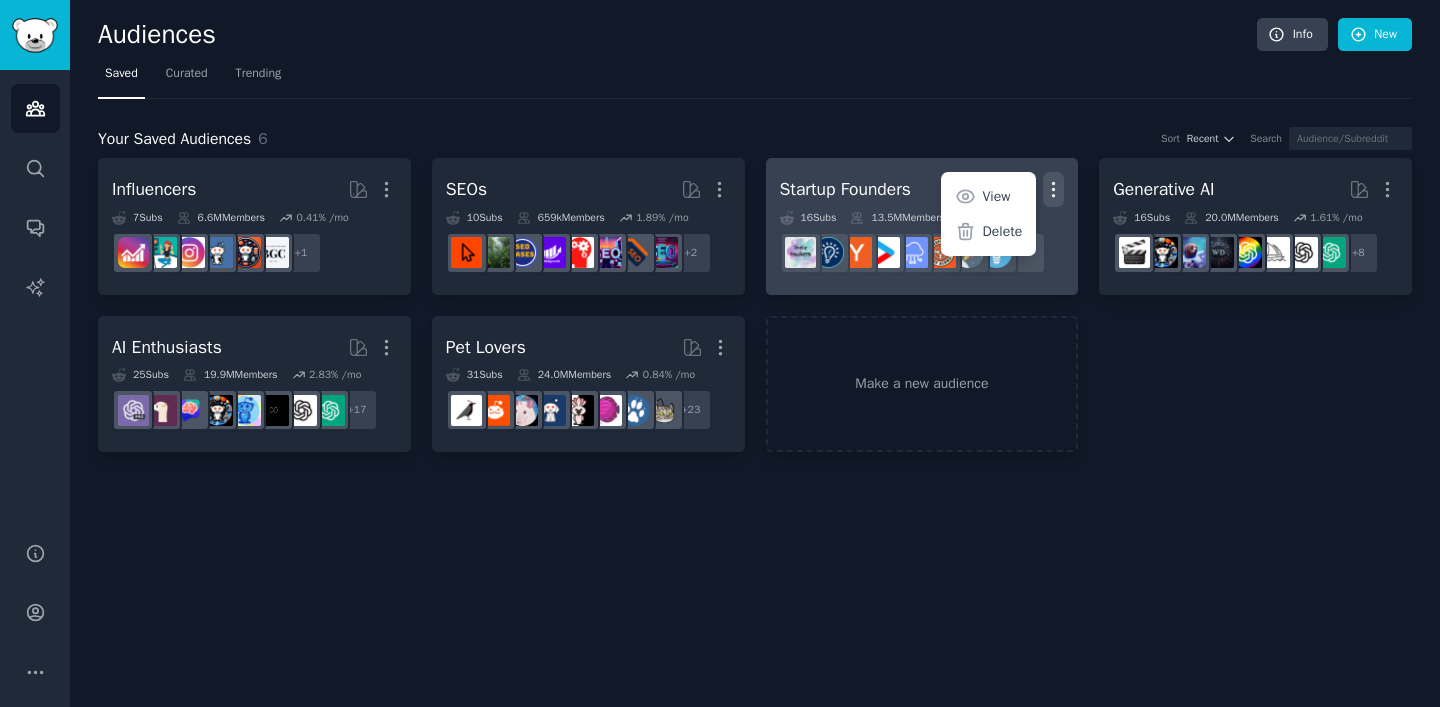 click 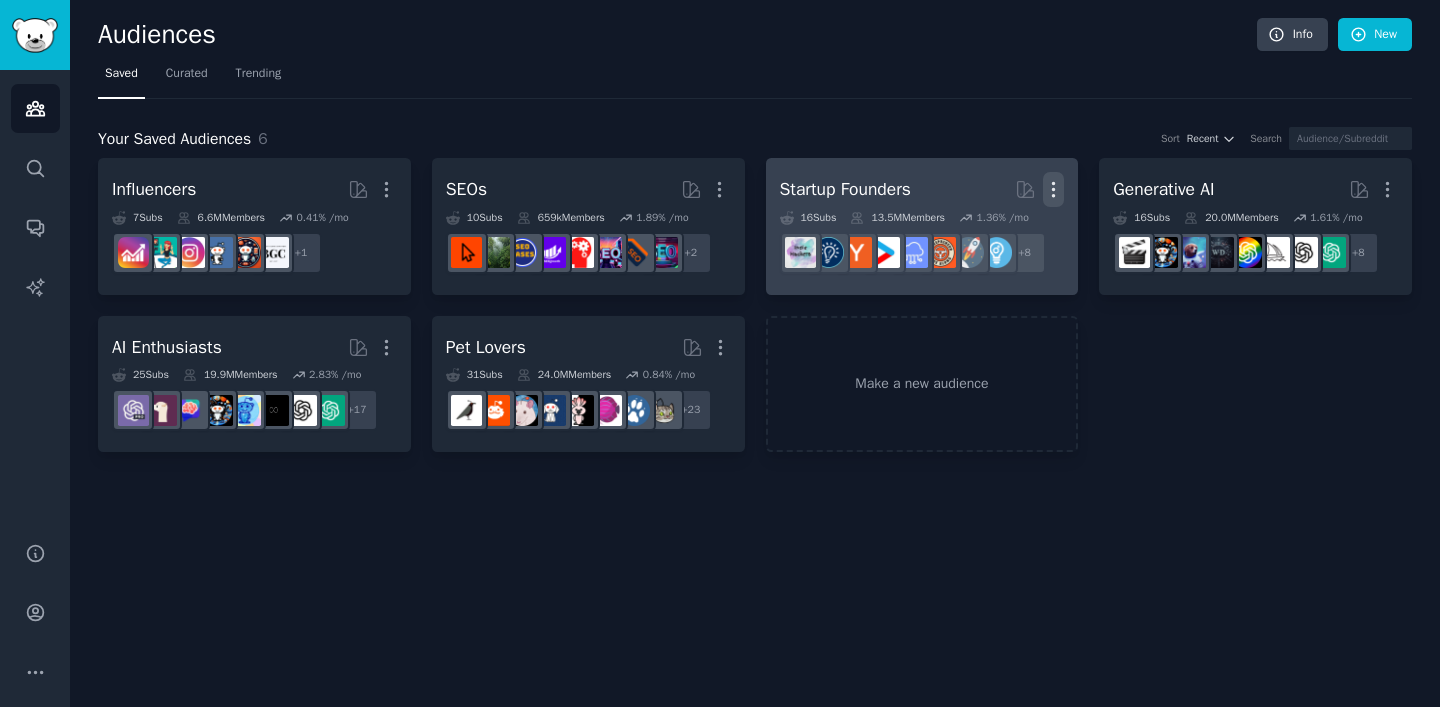 click 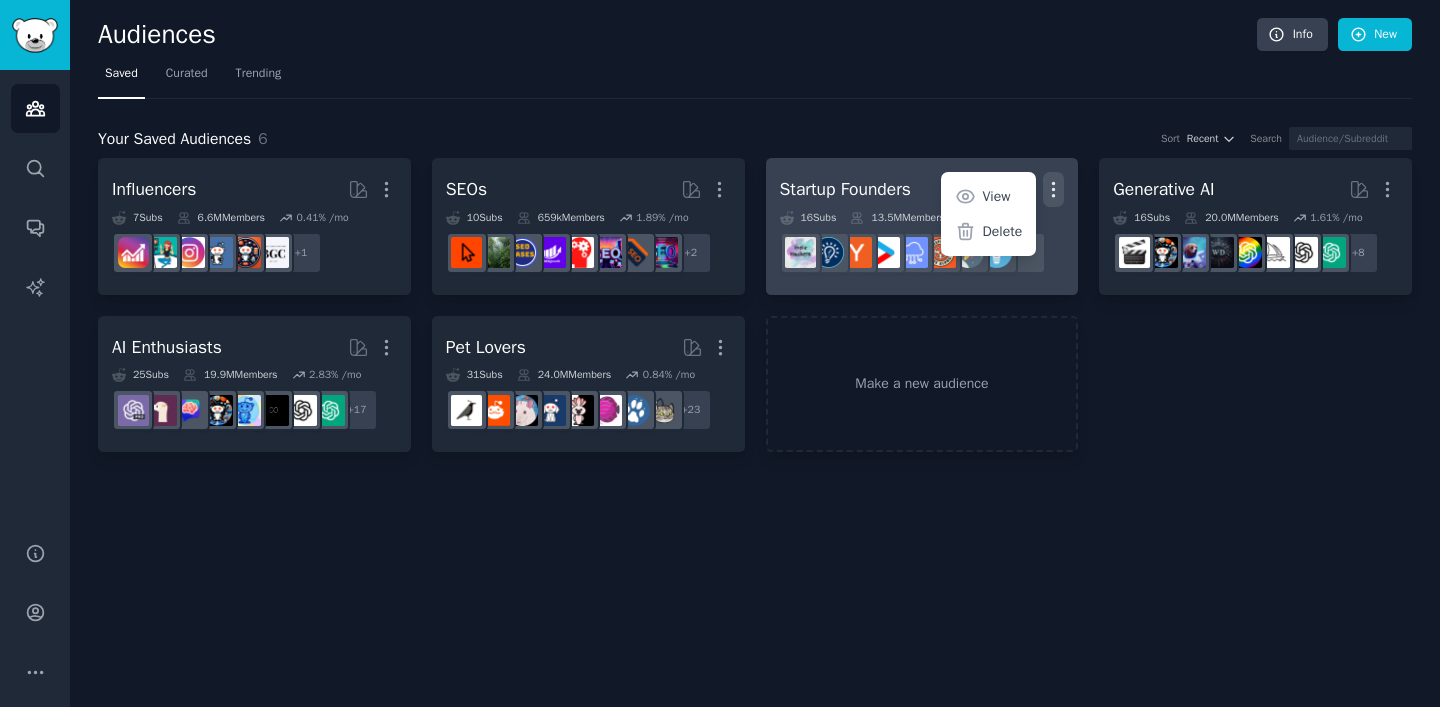 click 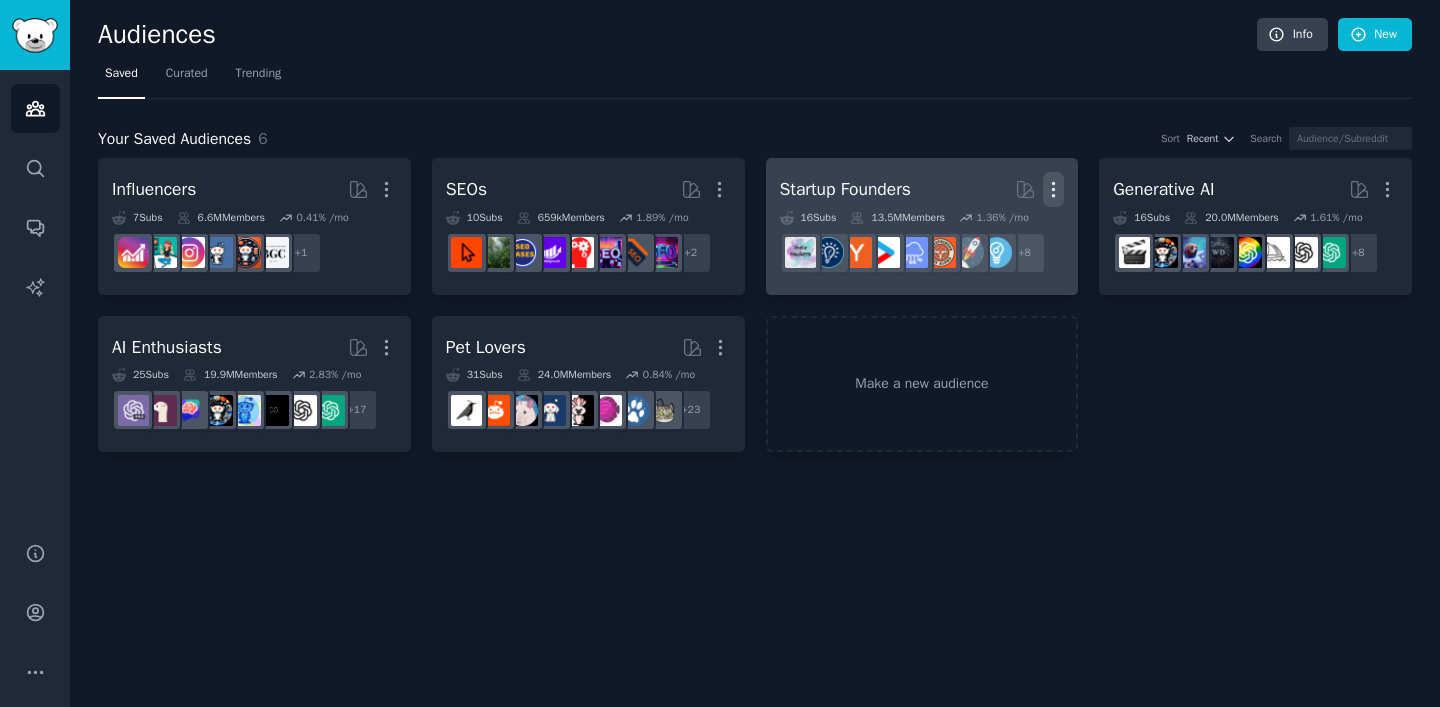 click 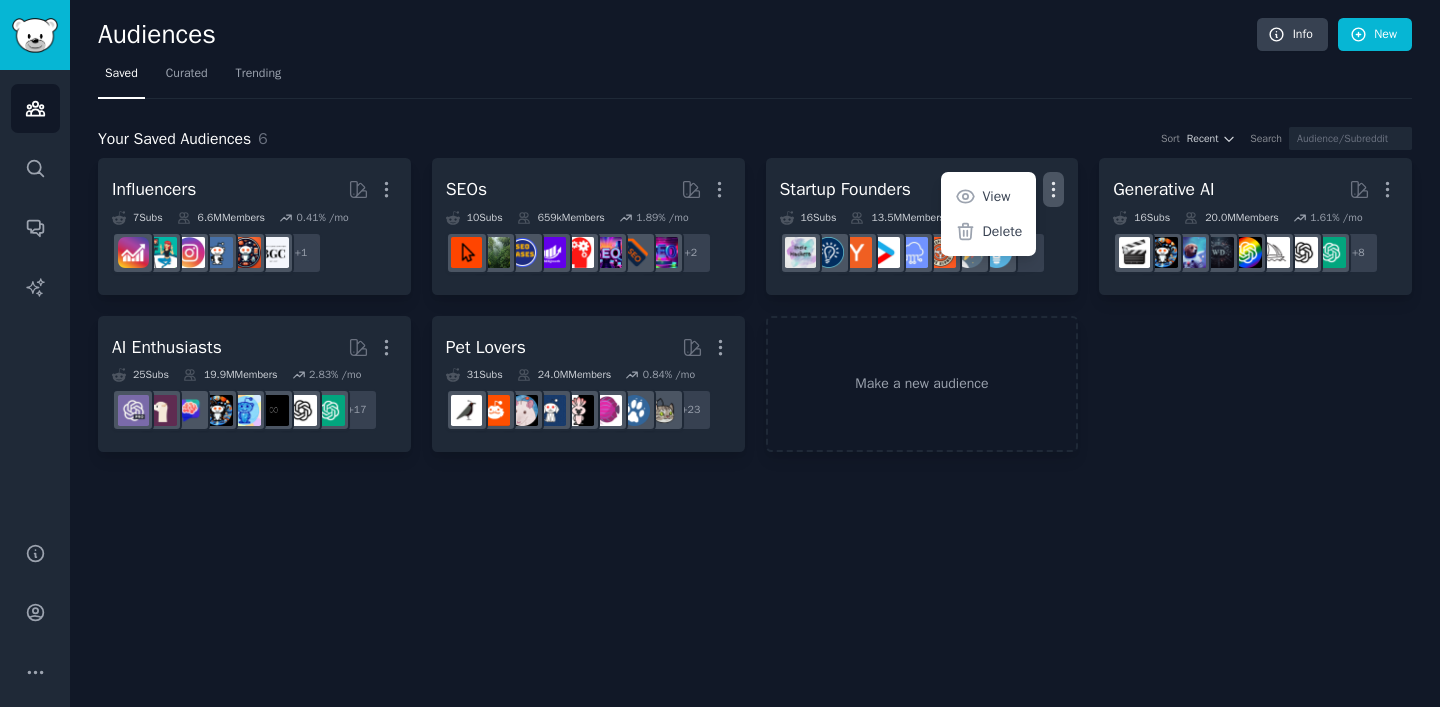 click on "Your Saved Audiences 6 Sort Recent Search" at bounding box center [755, 139] 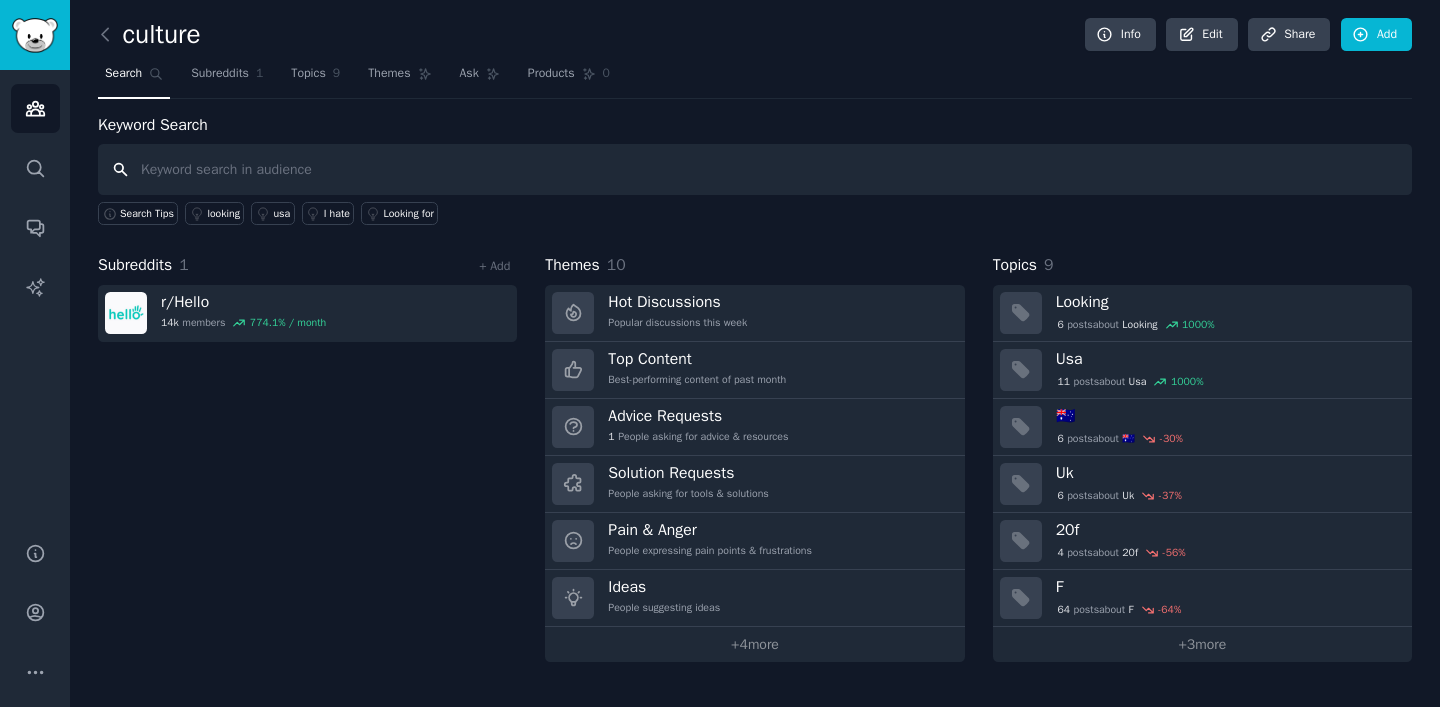 scroll, scrollTop: 0, scrollLeft: 0, axis: both 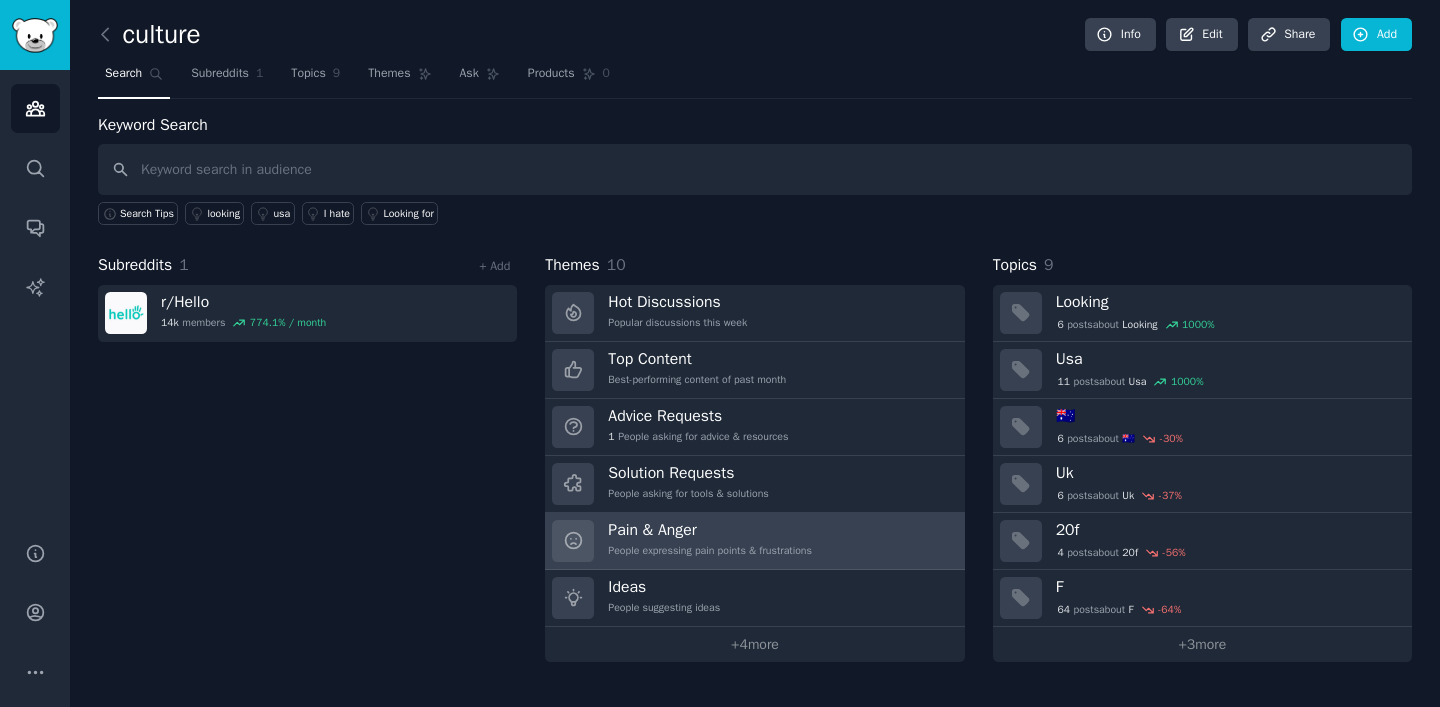 click on "Pain & Anger" at bounding box center (710, 530) 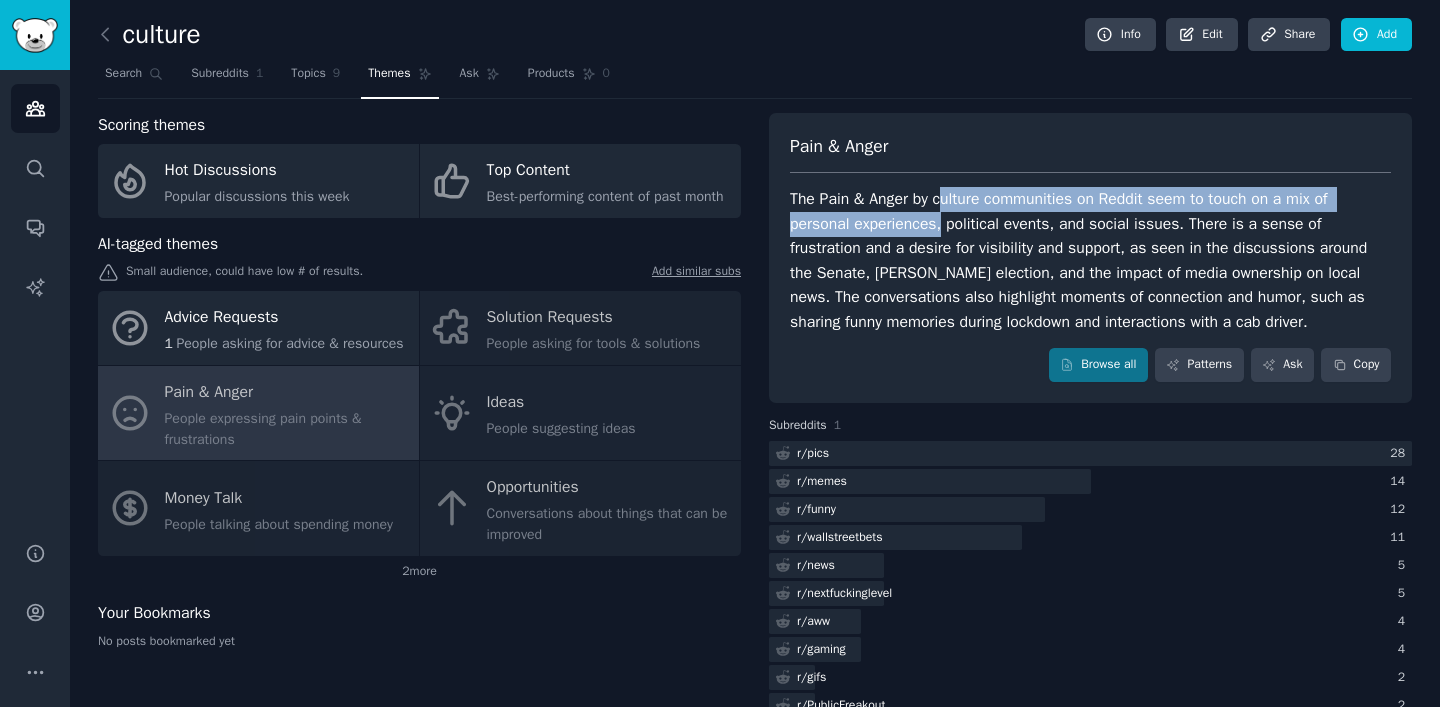 drag, startPoint x: 945, startPoint y: 204, endPoint x: 945, endPoint y: 235, distance: 31 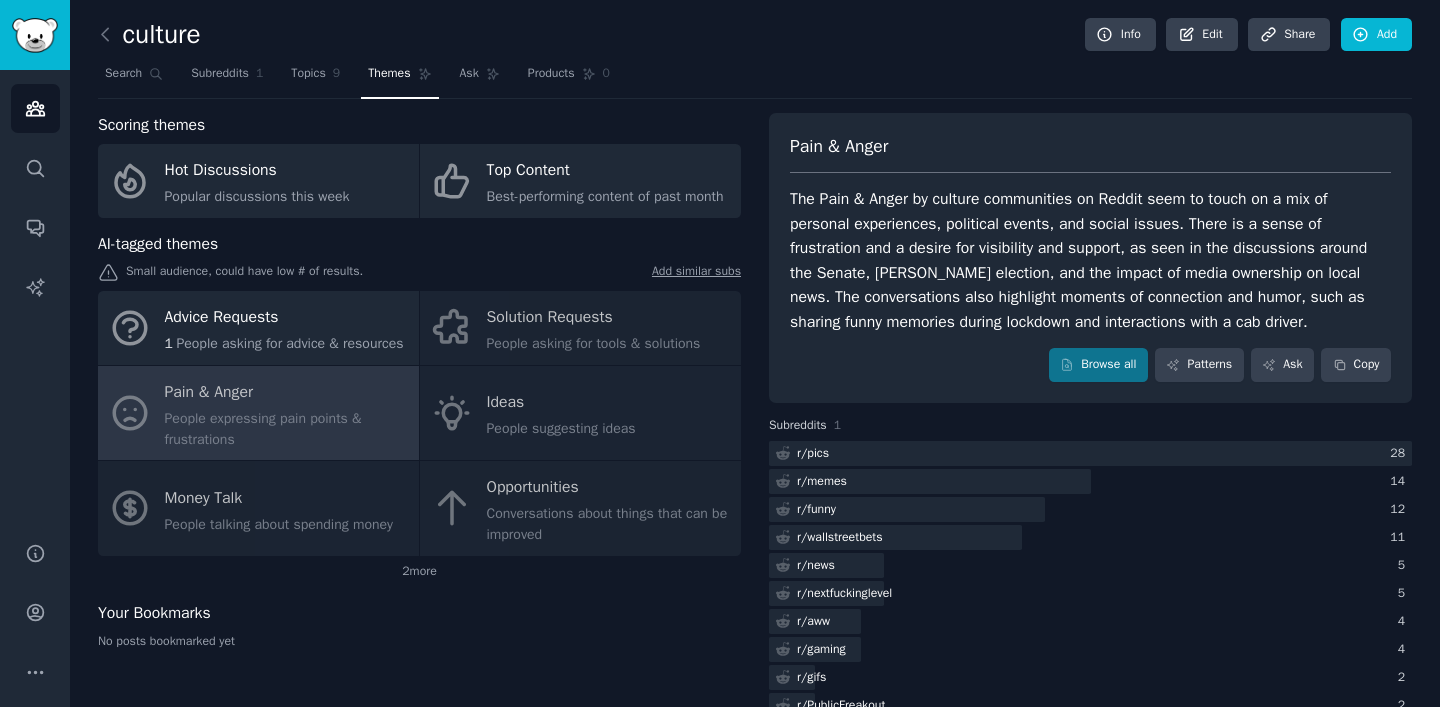 click on "The Pain & Anger by culture communities on Reddit seem to touch on a mix of personal experiences, political events, and social issues. There is a sense of frustration and a desire for visibility and support, as seen in the discussions around the Senate, [PERSON_NAME] election, and the impact of media ownership on local news. The conversations also highlight moments of connection and humor, such as sharing funny memories during lockdown and interactions with a cab driver." at bounding box center (1090, 260) 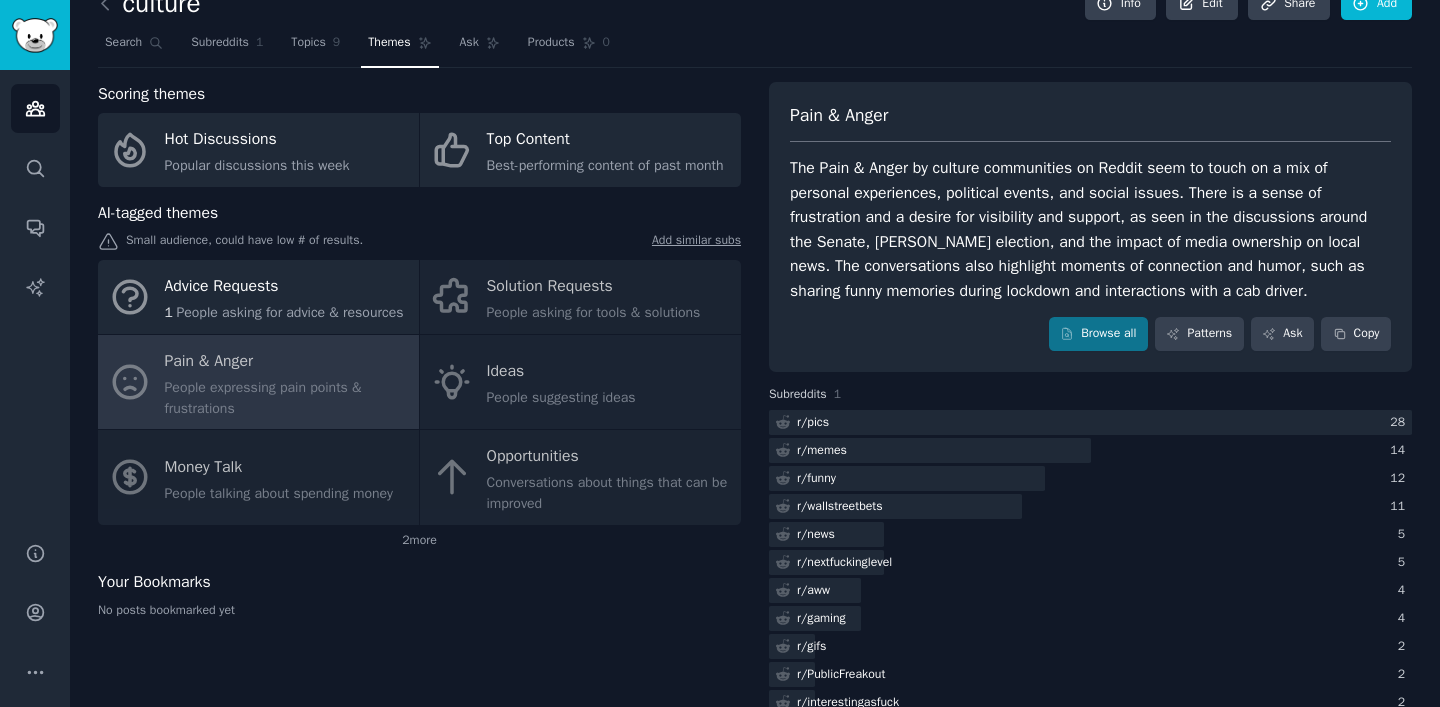 scroll, scrollTop: 33, scrollLeft: 0, axis: vertical 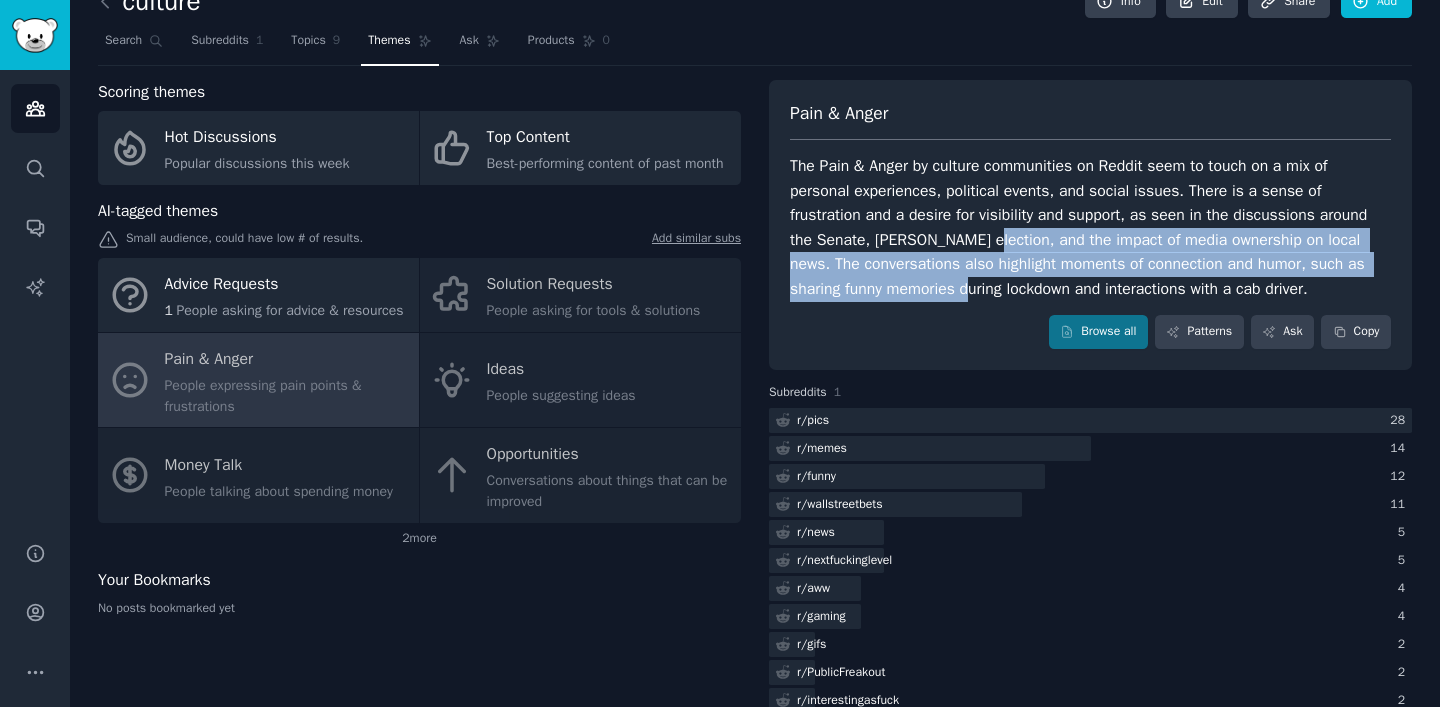 drag, startPoint x: 981, startPoint y: 234, endPoint x: 988, endPoint y: 294, distance: 60.40695 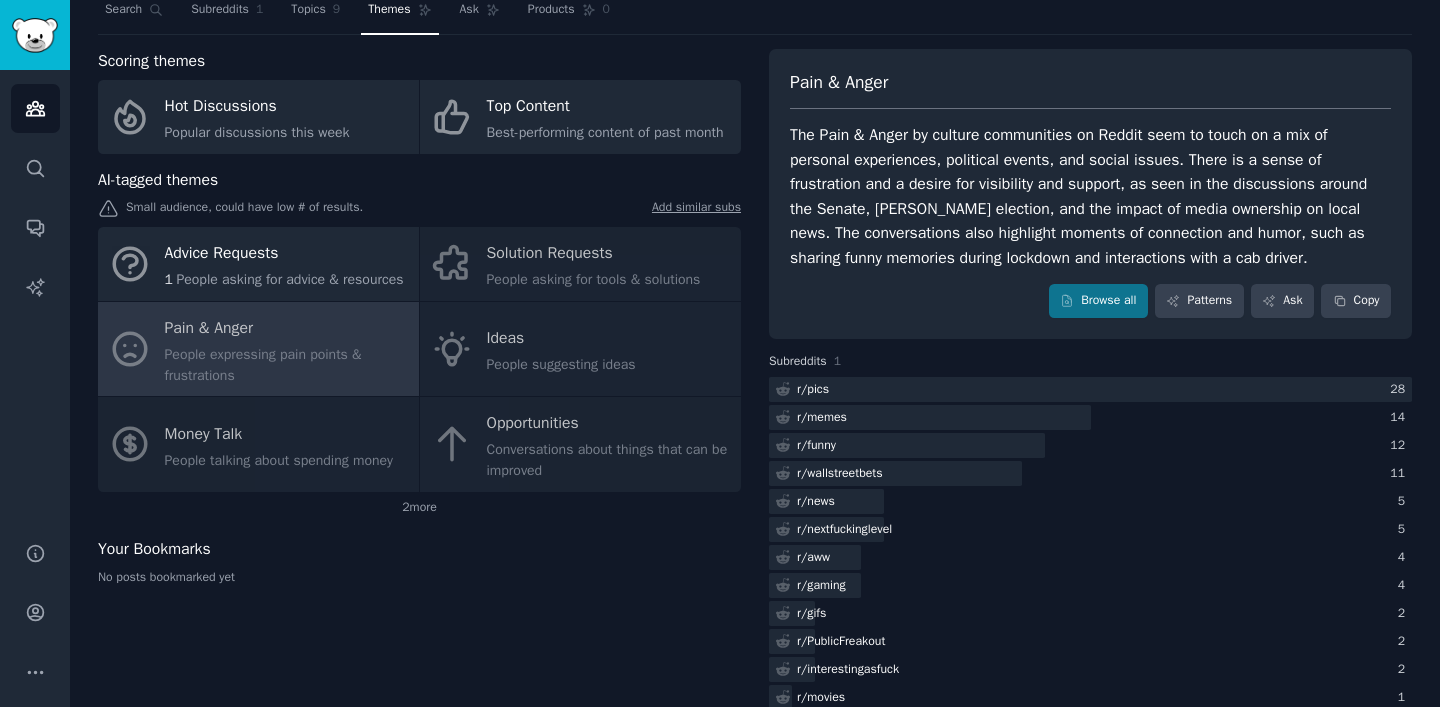 scroll, scrollTop: 116, scrollLeft: 0, axis: vertical 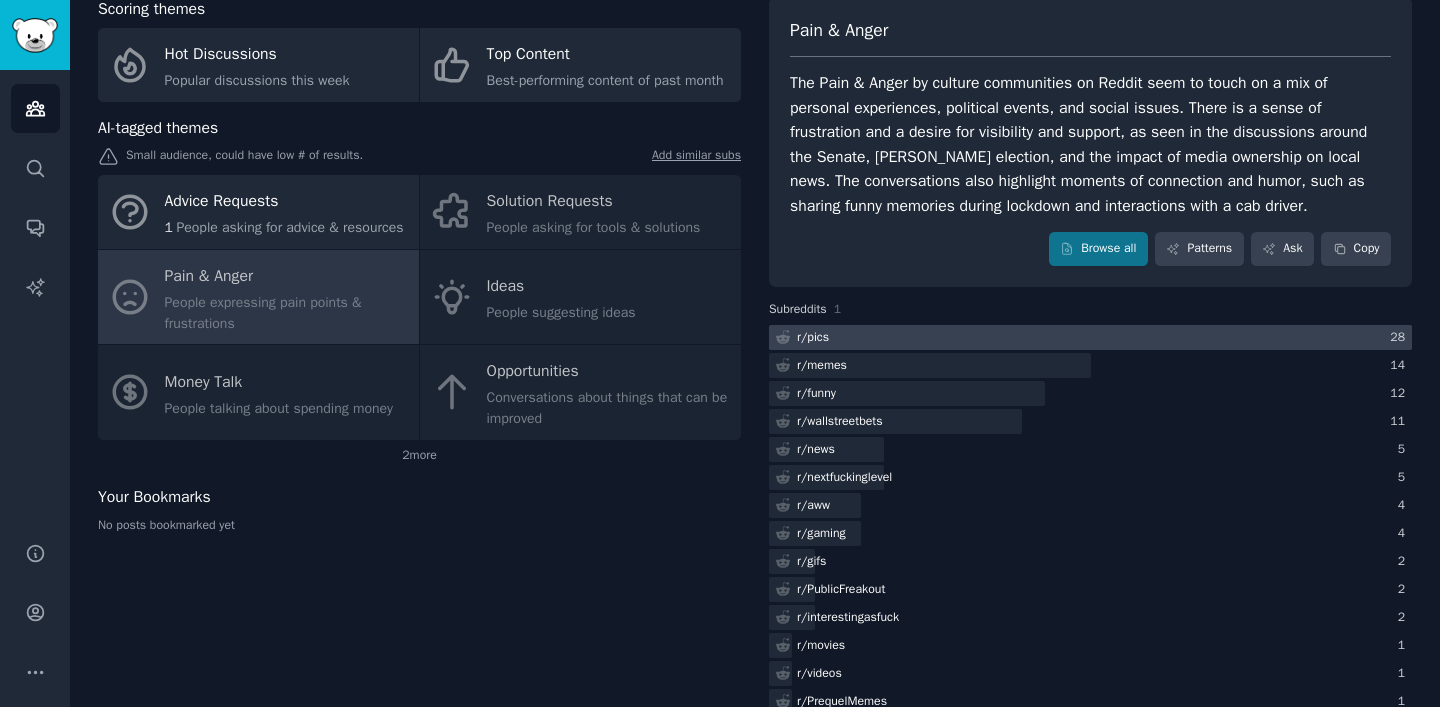 click at bounding box center [1090, 337] 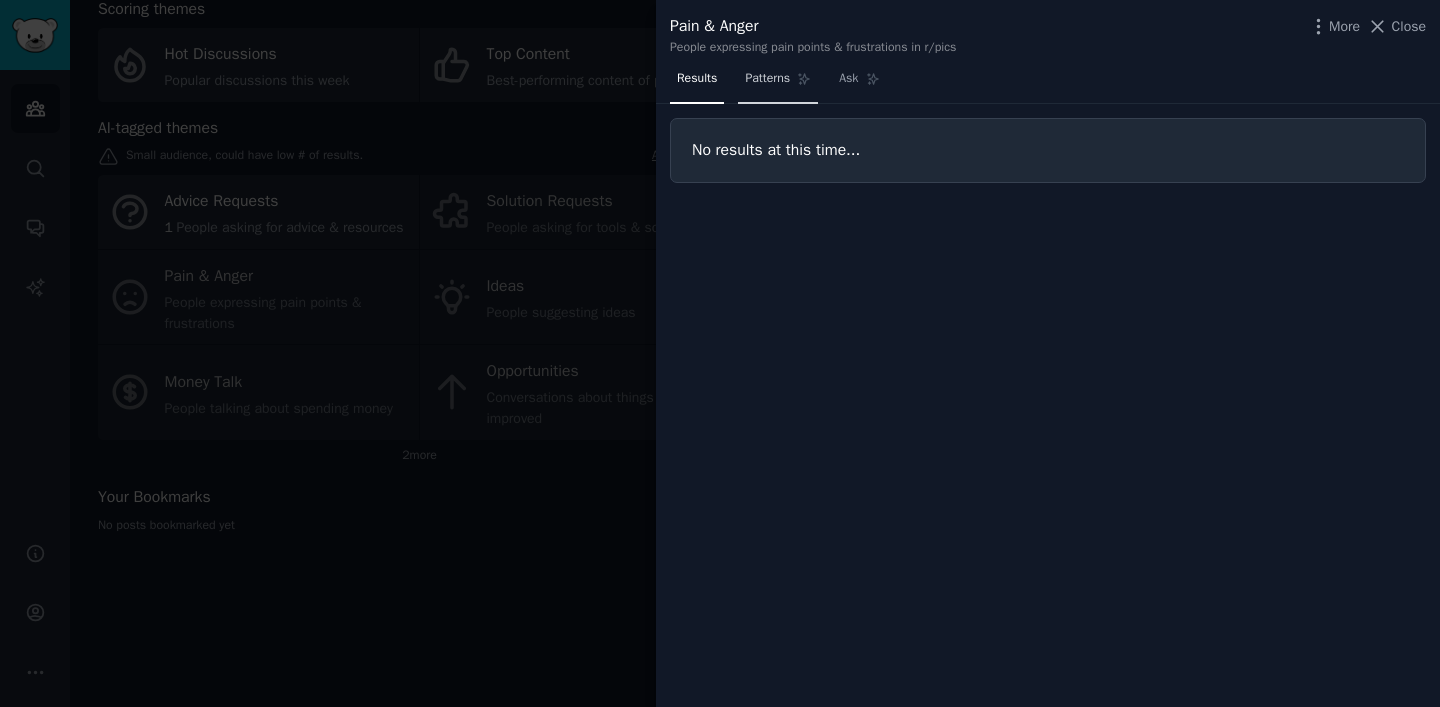 click on "Patterns" at bounding box center [778, 83] 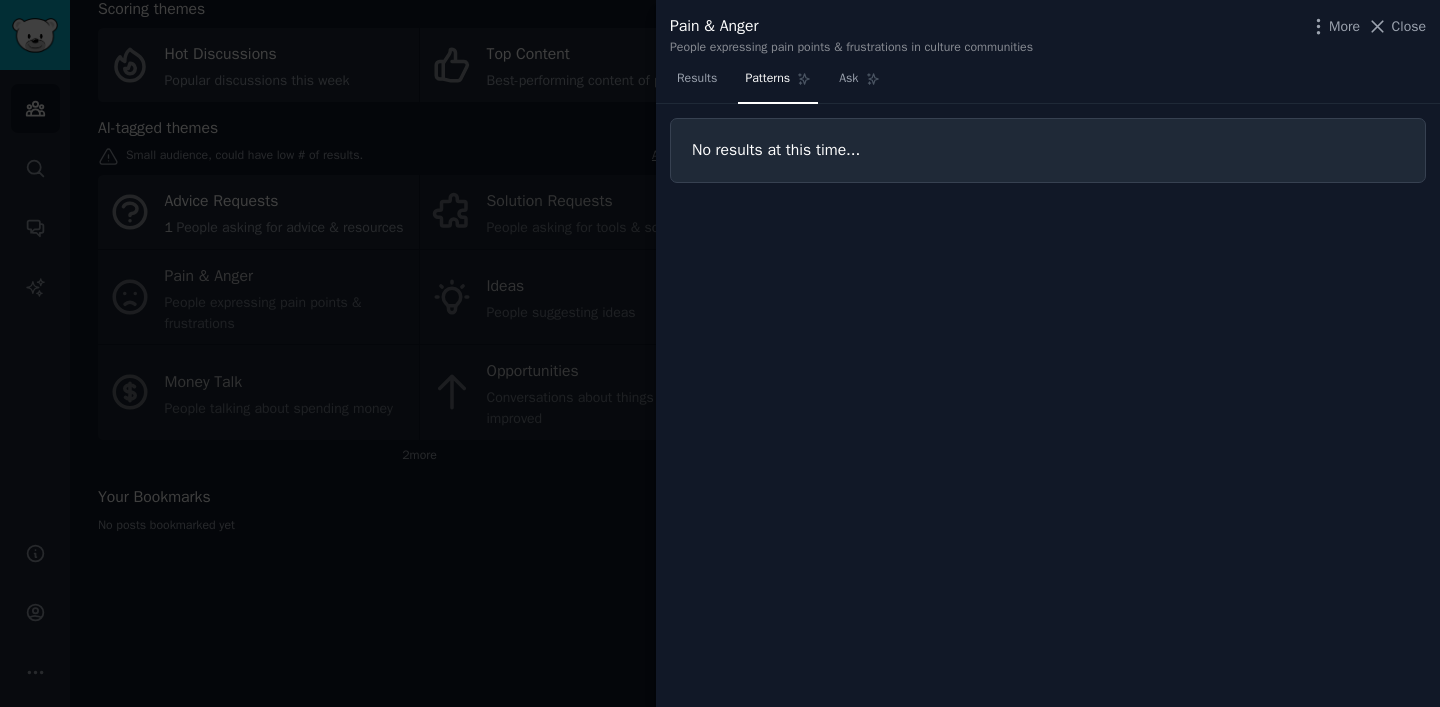 click on "No results at this time..." at bounding box center [1048, 150] 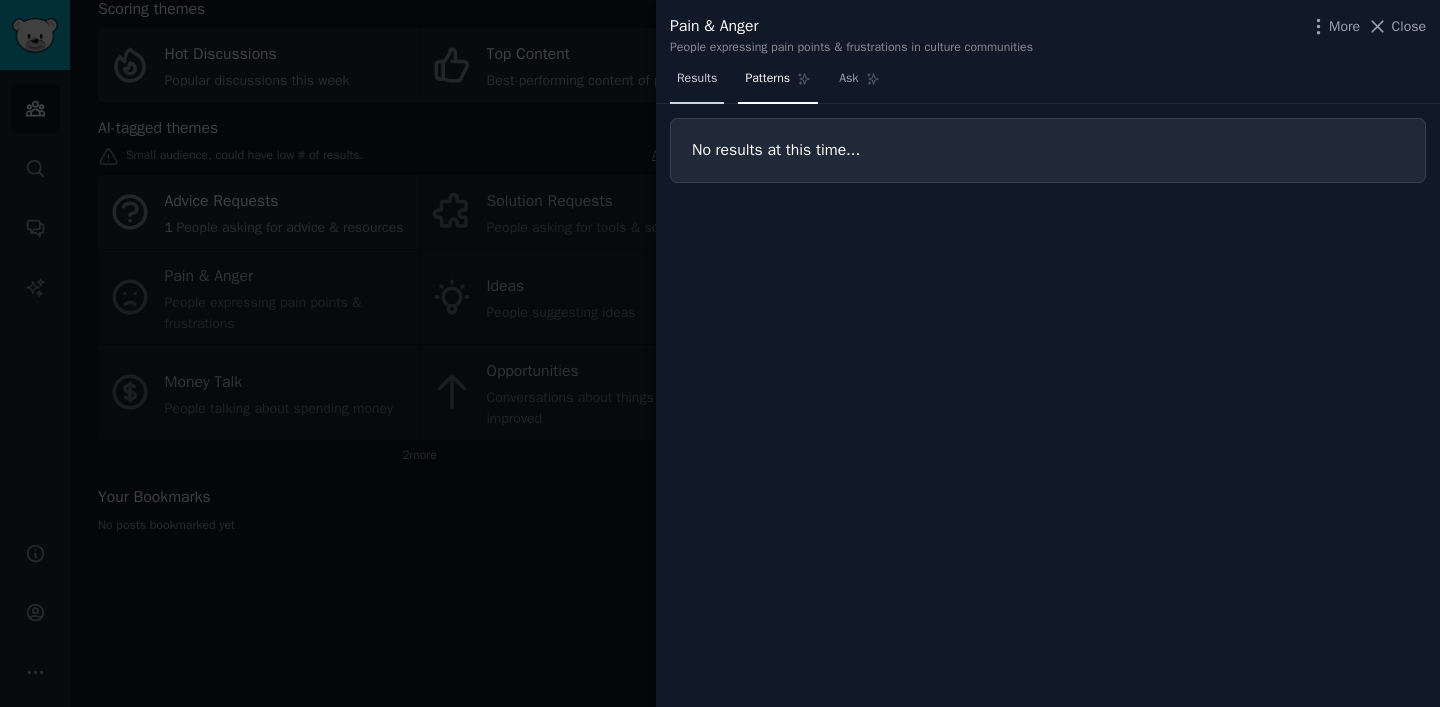 click on "Results" at bounding box center [697, 83] 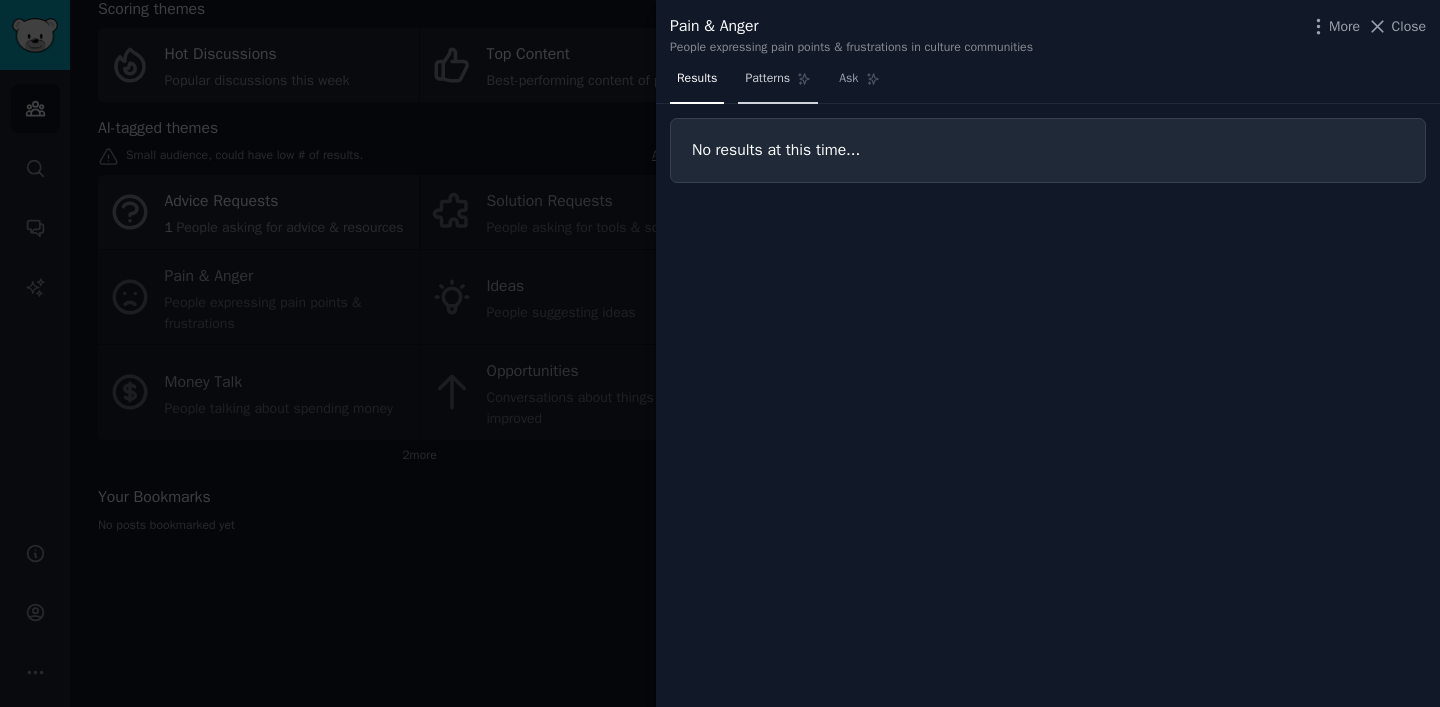 click on "Patterns" at bounding box center (778, 83) 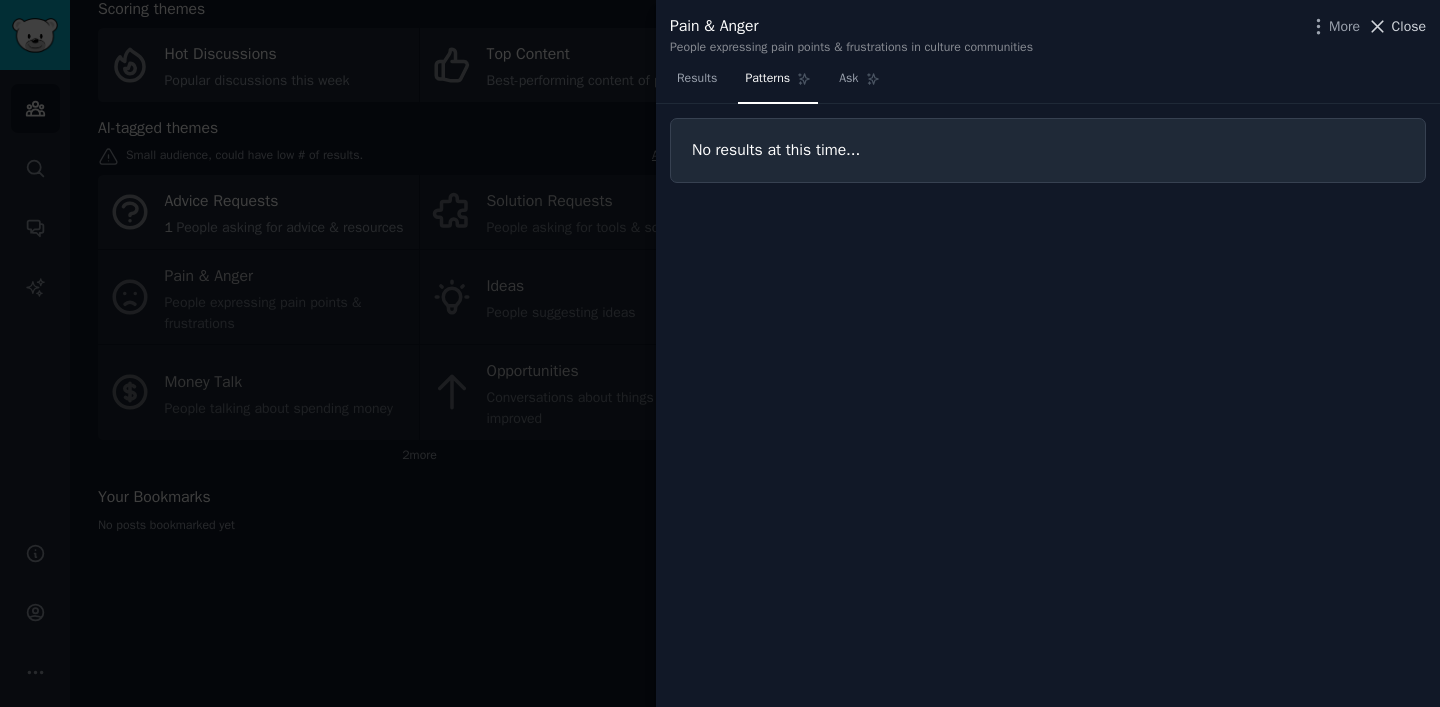 click 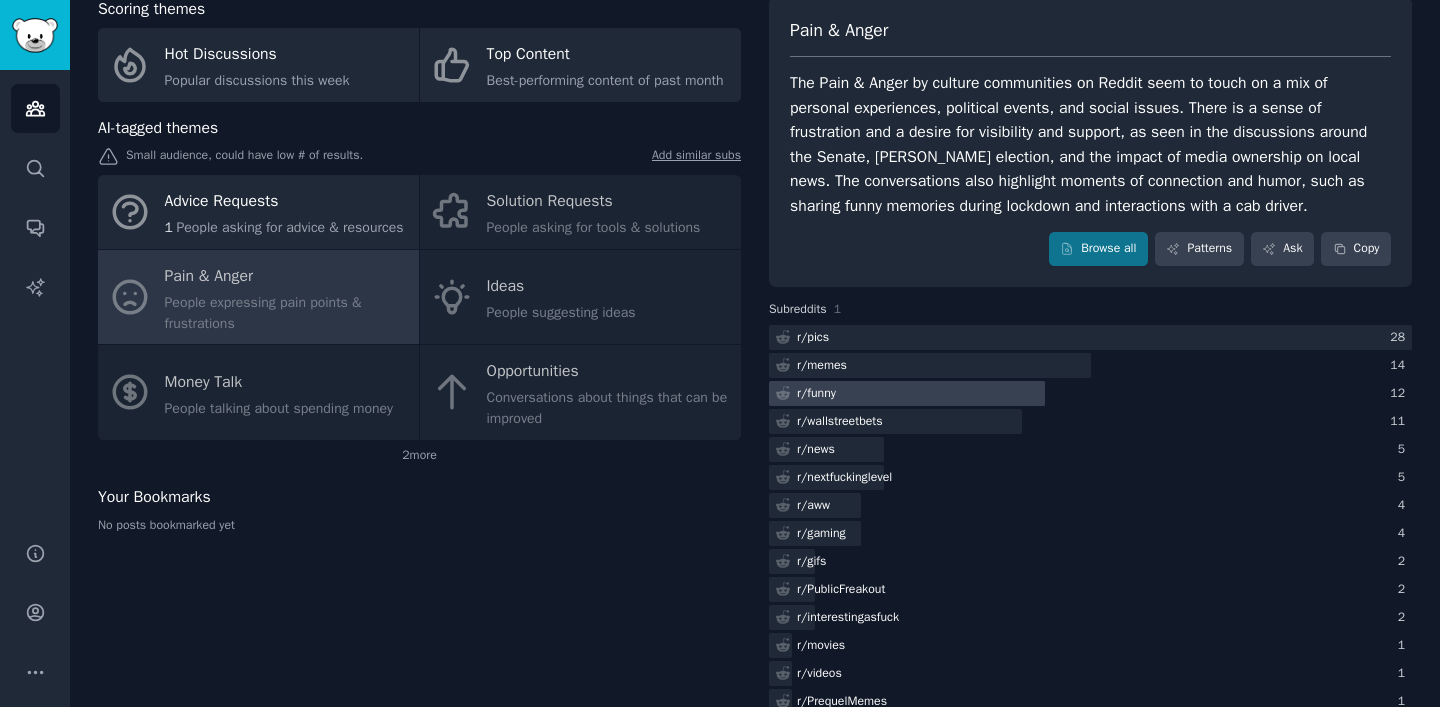 click at bounding box center [907, 393] 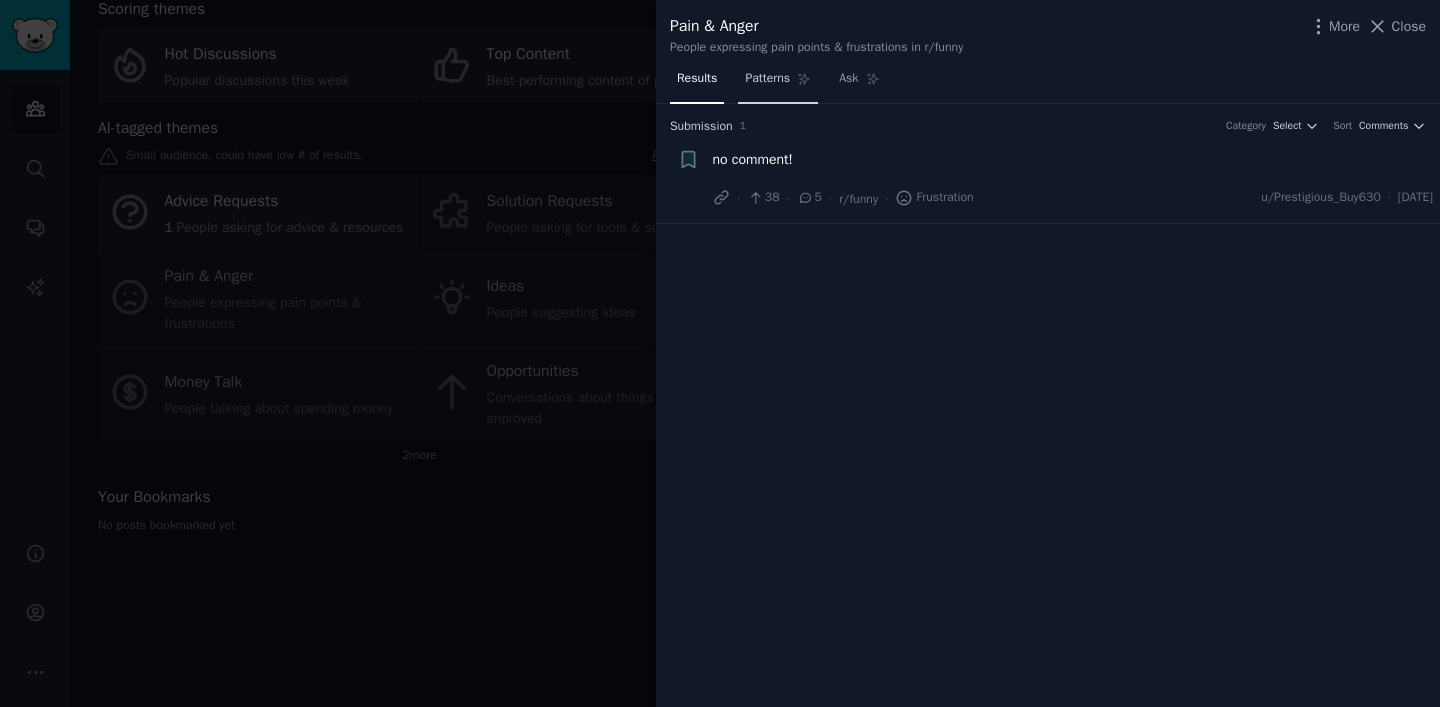 click on "Patterns" at bounding box center (767, 79) 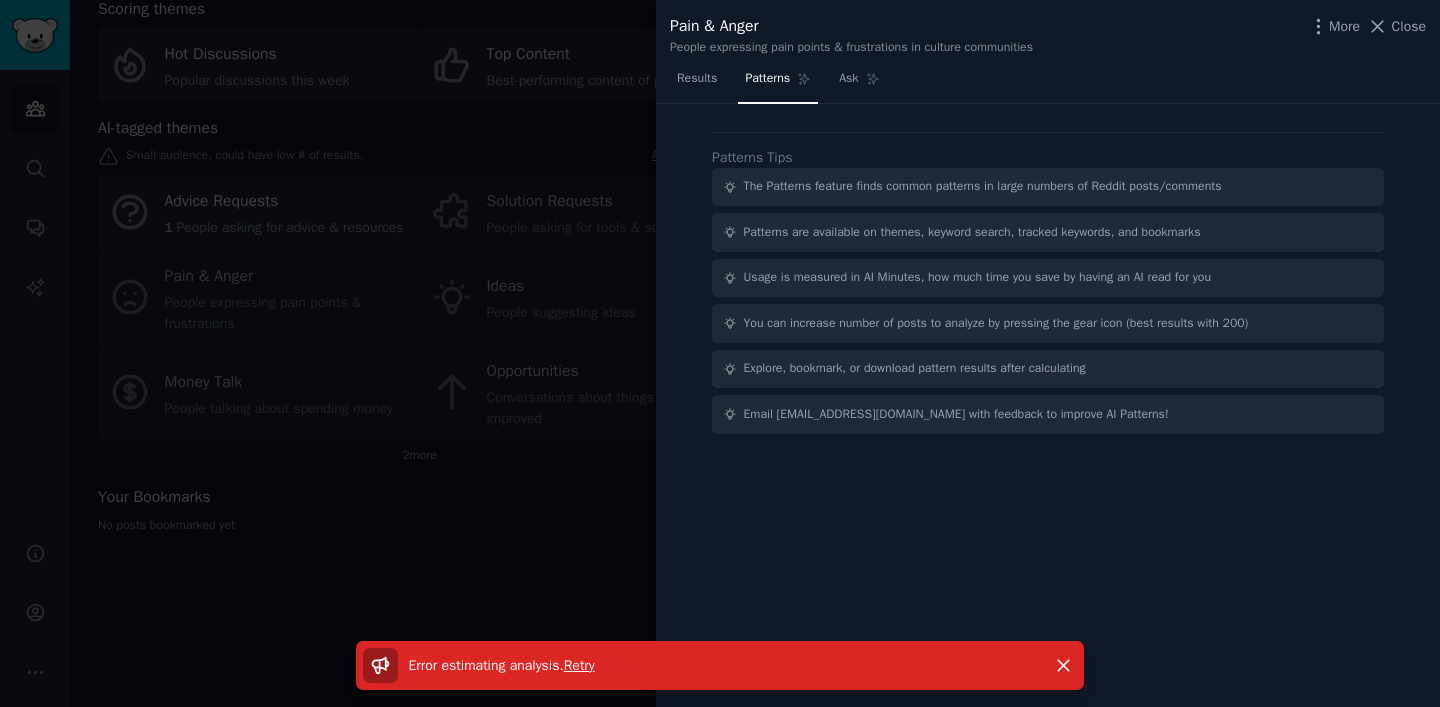 click on "Error estimating analysis ." at bounding box center [486, 665] 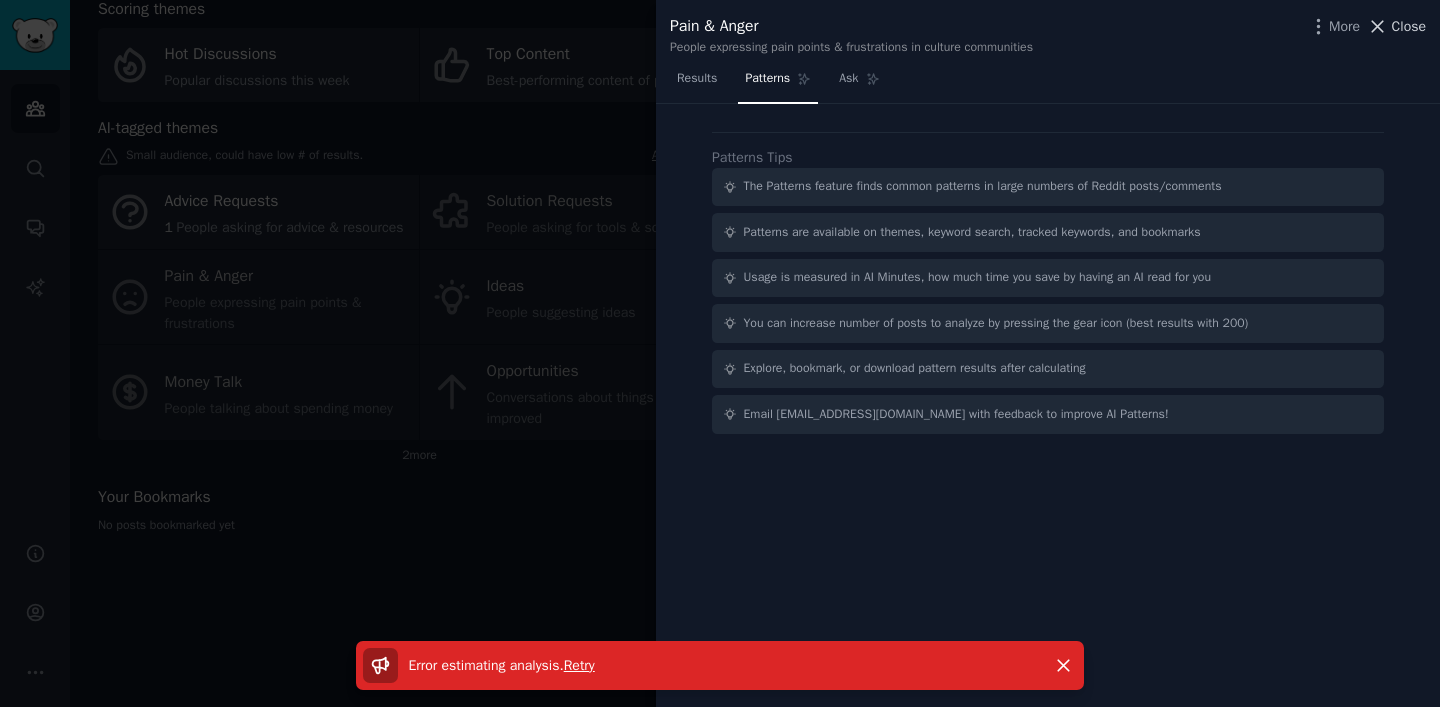 click on "Close" at bounding box center (1396, 26) 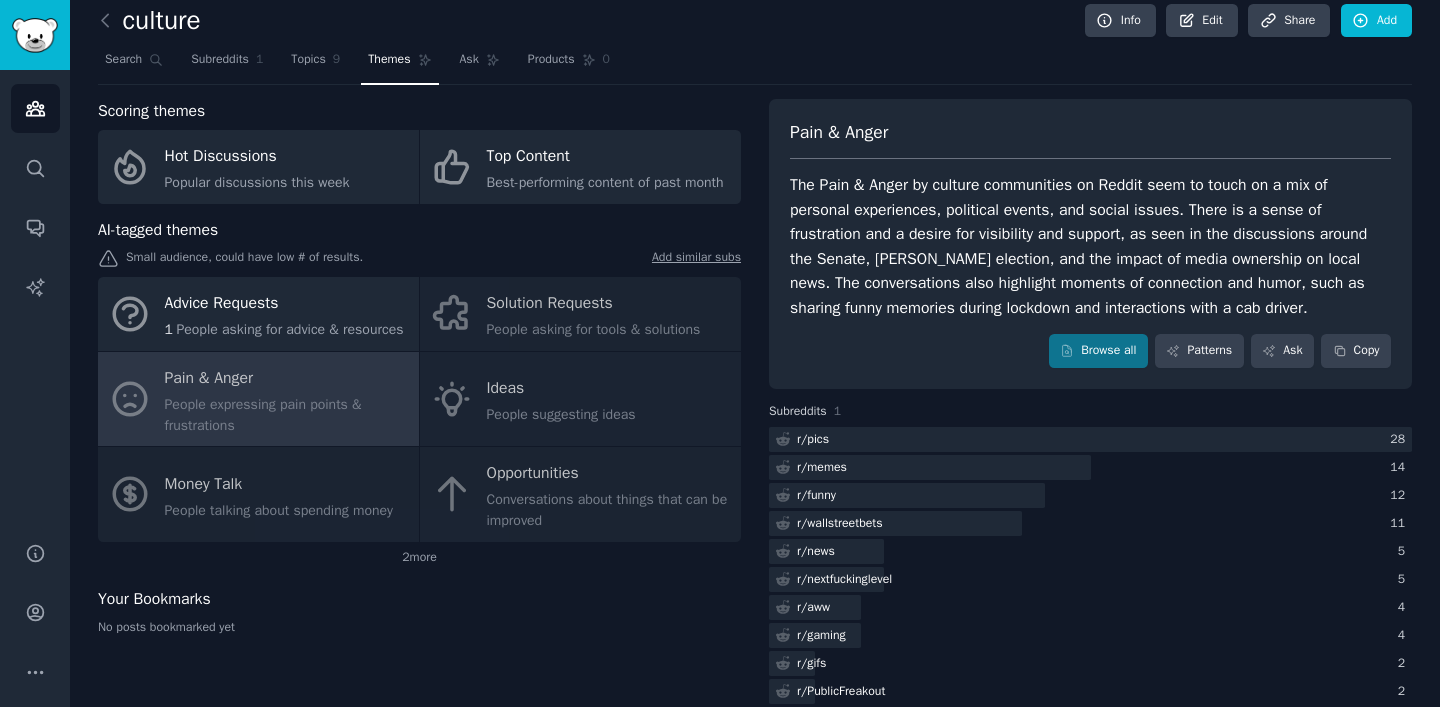 scroll, scrollTop: 0, scrollLeft: 0, axis: both 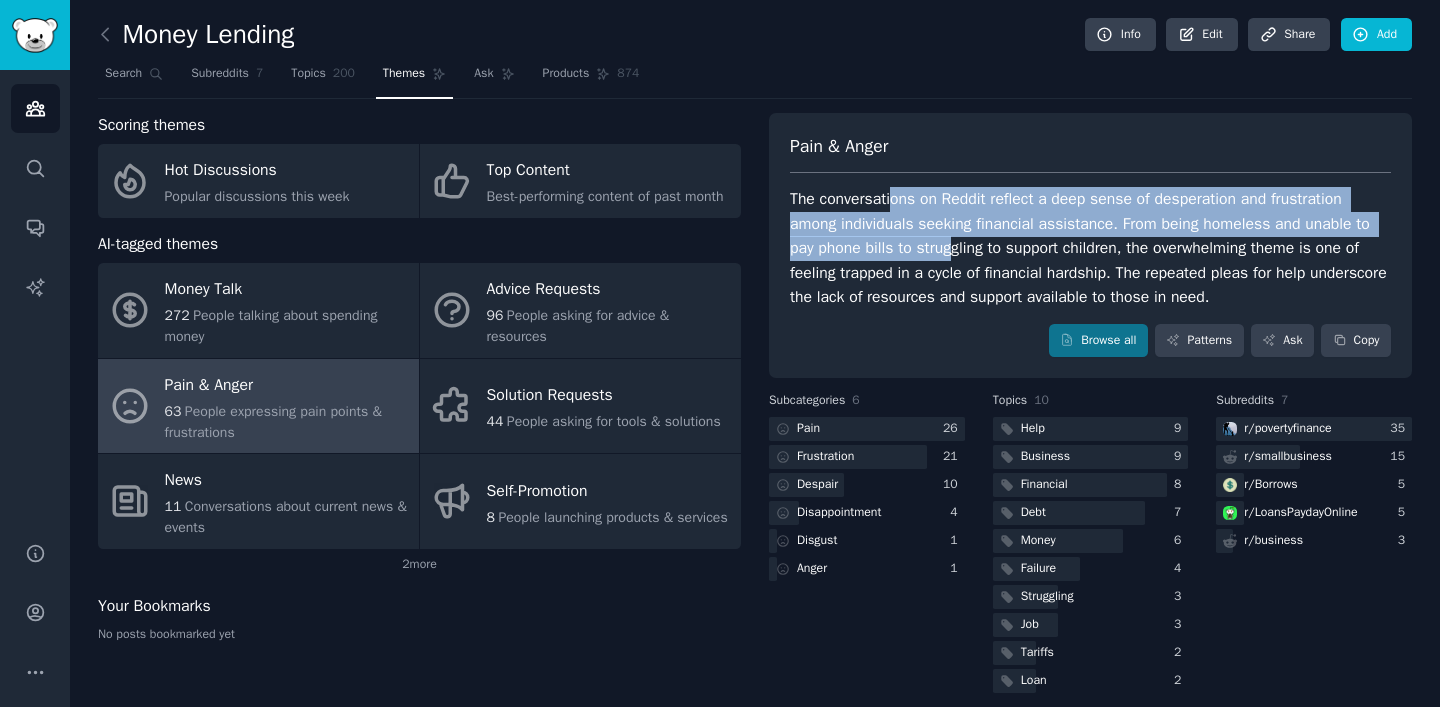 drag, startPoint x: 895, startPoint y: 205, endPoint x: 958, endPoint y: 244, distance: 74.094536 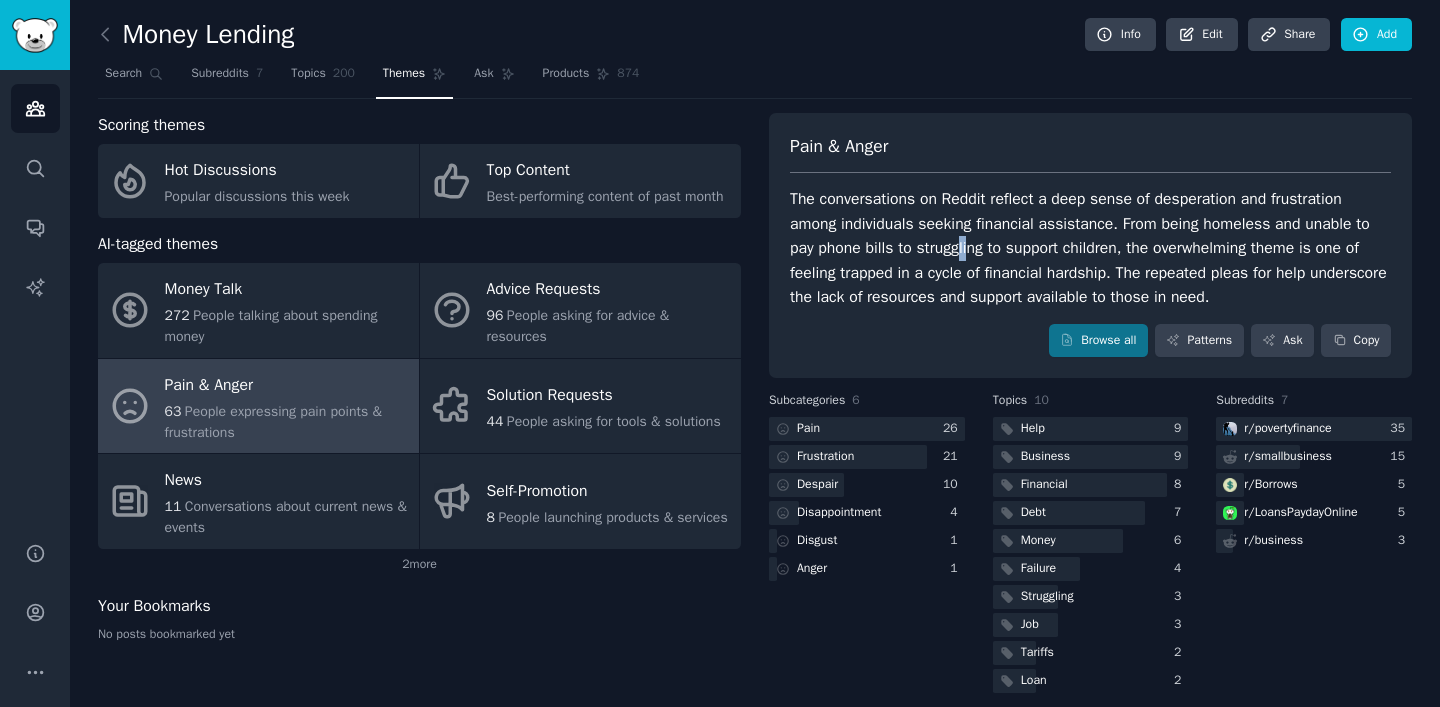 click on "The conversations on Reddit reflect a deep sense of desperation and frustration among individuals seeking financial assistance. From being homeless and unable to pay phone bills to struggling to support children, the overwhelming theme is one of feeling trapped in a cycle of financial hardship. The repeated pleas for help underscore the lack of resources and support available to those in need." at bounding box center (1090, 248) 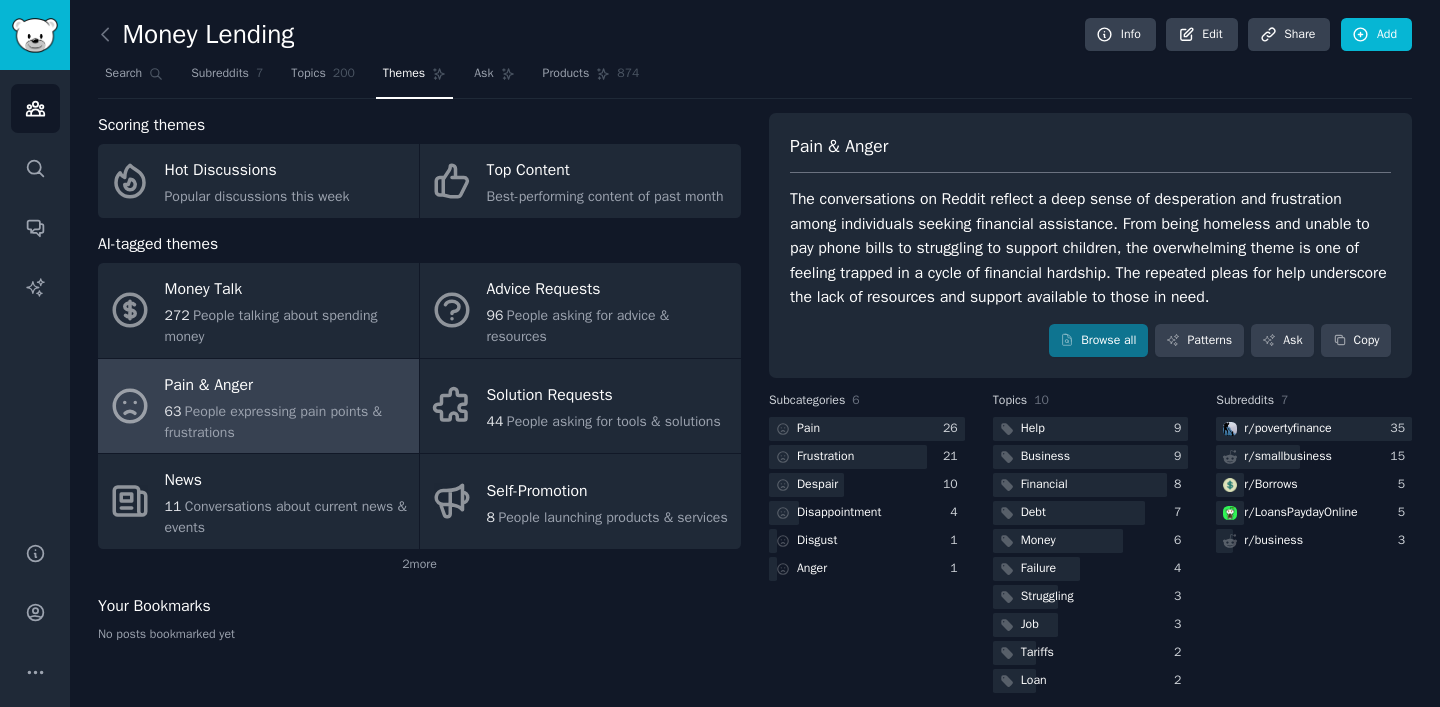 click on "The conversations on Reddit reflect a deep sense of desperation and frustration among individuals seeking financial assistance. From being homeless and unable to pay phone bills to struggling to support children, the overwhelming theme is one of feeling trapped in a cycle of financial hardship. The repeated pleas for help underscore the lack of resources and support available to those in need." at bounding box center (1090, 248) 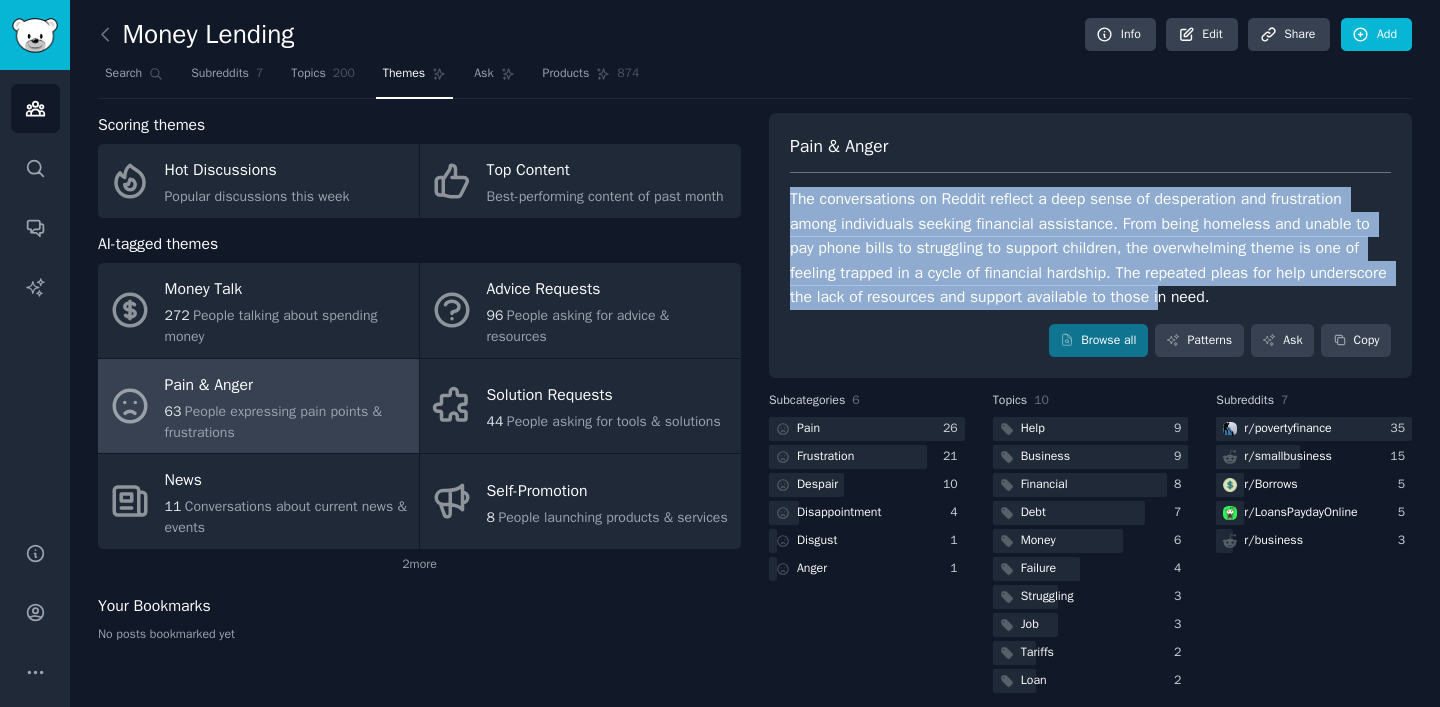 drag, startPoint x: 787, startPoint y: 197, endPoint x: 1253, endPoint y: 304, distance: 478.12656 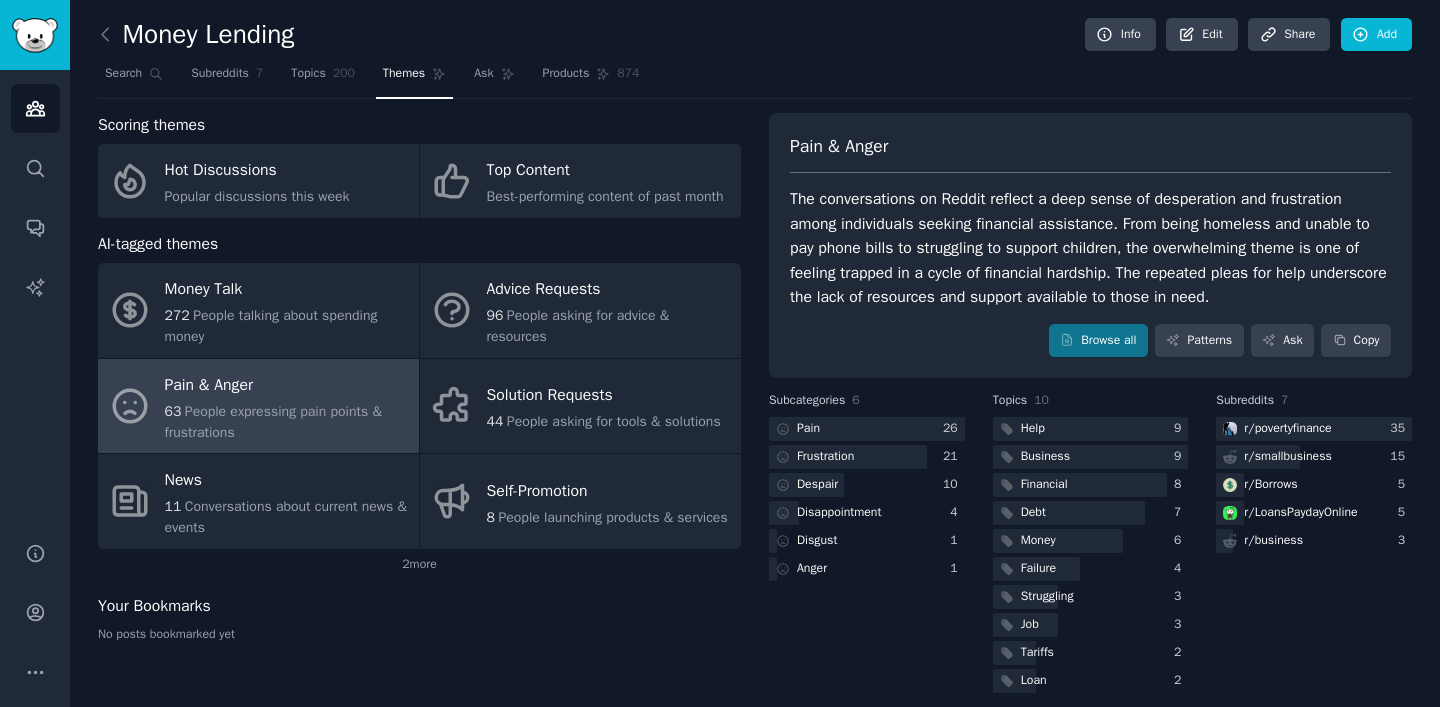 click on "The conversations on Reddit reflect a deep sense of desperation and frustration among individuals seeking financial assistance. From being homeless and unable to pay phone bills to struggling to support children, the overwhelming theme is one of feeling trapped in a cycle of financial hardship. The repeated pleas for help underscore the lack of resources and support available to those in need." at bounding box center [1090, 248] 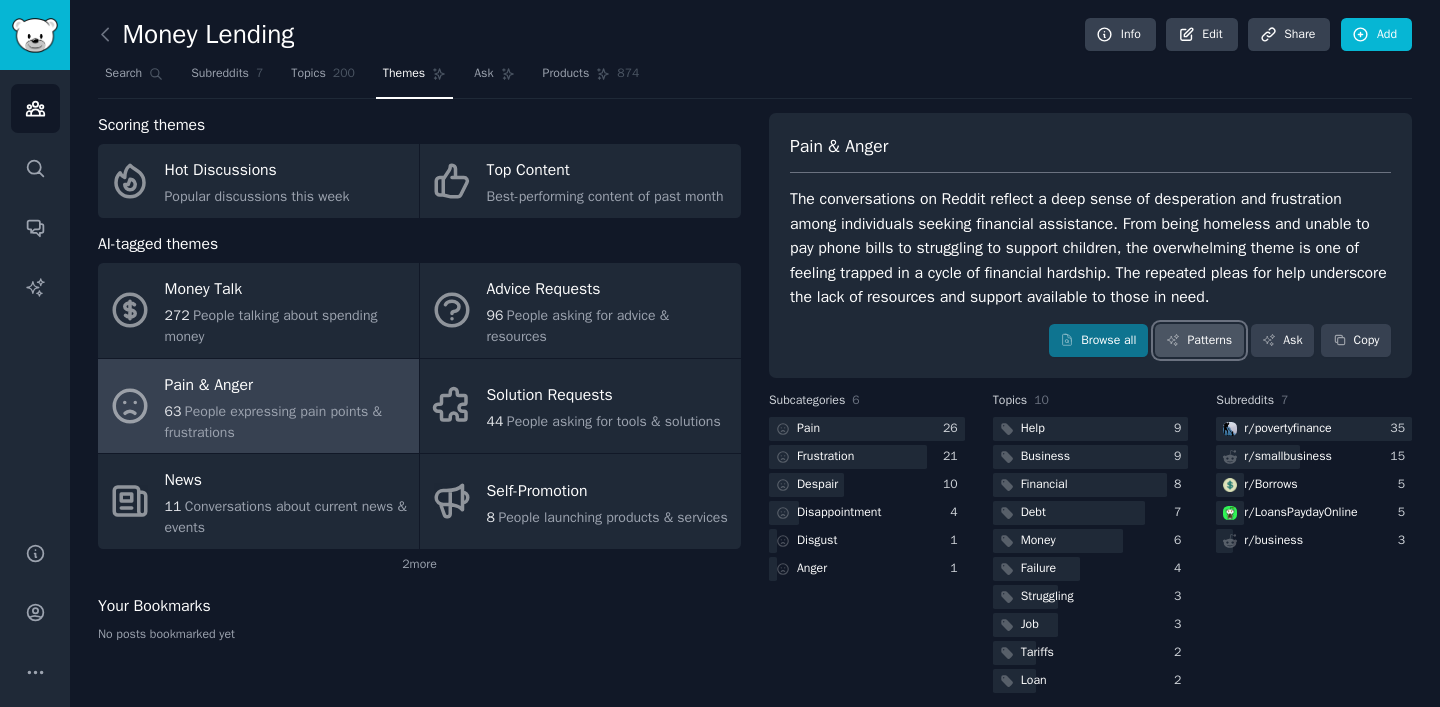 click on "Patterns" at bounding box center [1199, 341] 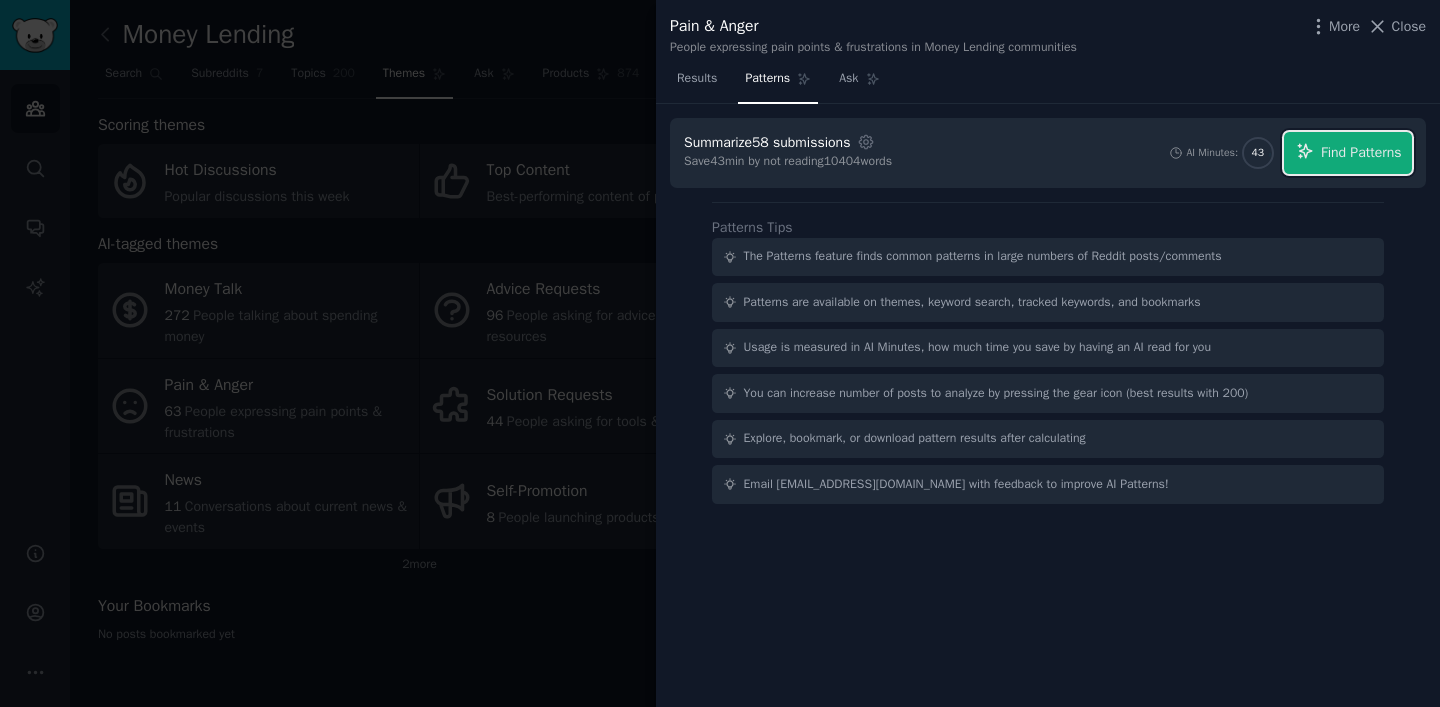 click on "Find Patterns" at bounding box center (1348, 153) 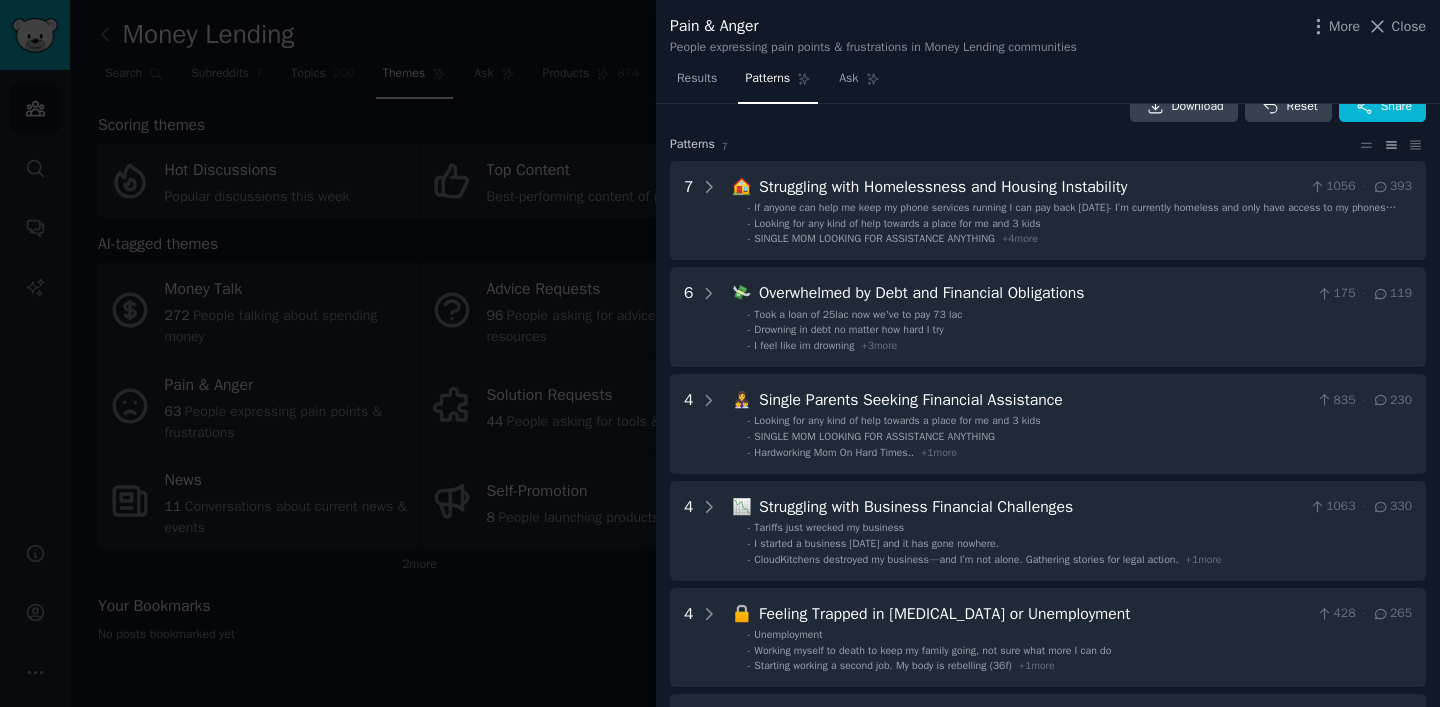 scroll, scrollTop: 0, scrollLeft: 0, axis: both 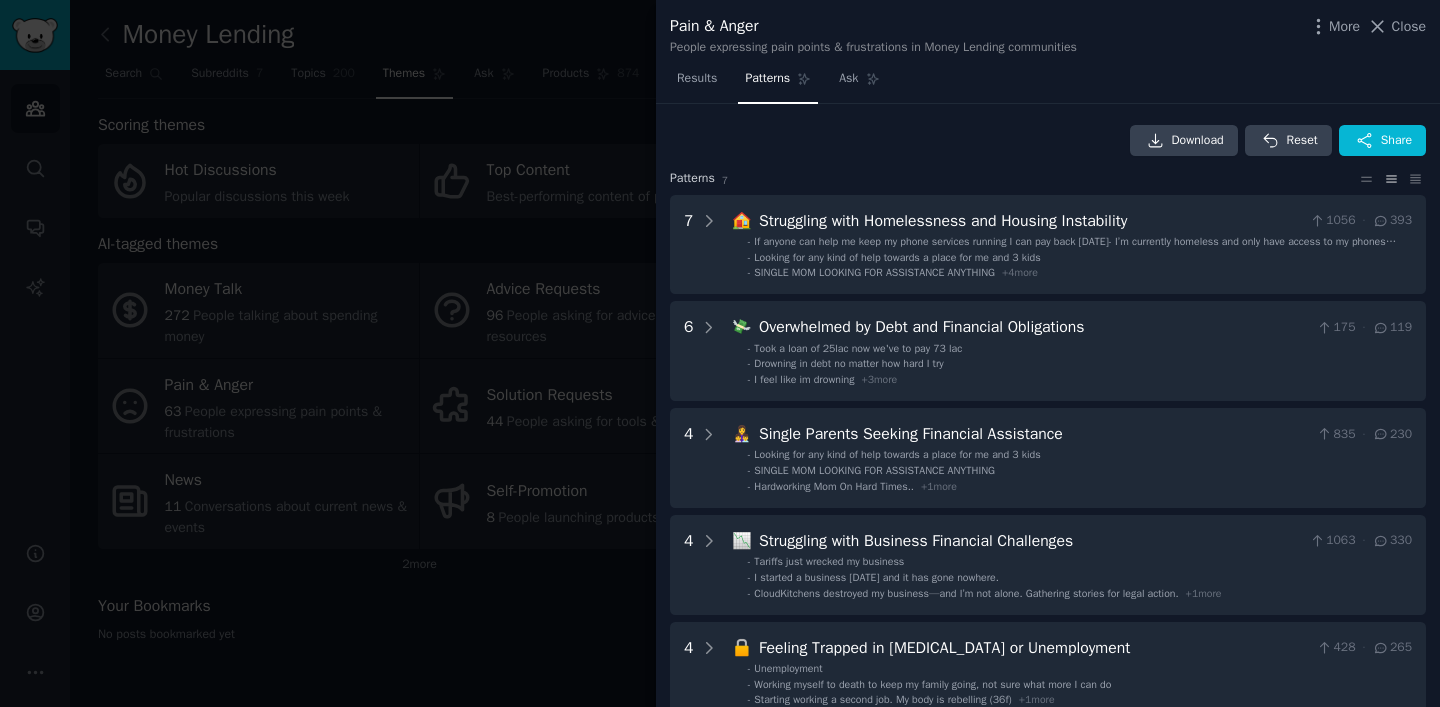 click on "Download Reset Share Pattern s 7 7 🏠 Struggling with Homelessness and Housing Instability 1056 · 393 - If anyone can help me keep my phone services running I can pay back 18th July- I’m currently homeless and only have access to my phones data:/ I’m overdue £78 but I’m struggling to stay afloat:/ - Looking for any kind of help towards a place for me and 3 kids - SINGLE MOM LOOKING FOR ASSISTANCE ANYTHING +  4  more 6 💸 Overwhelmed by Debt and Financial Obligations 175 · 119 - Took a loan of 25lac now we've to pay 73 lac - Drowning in debt no matter how hard I try - I feel like im drowning +  3  more 4 👩‍👧‍👦 Single Parents Seeking Financial Assistance 835 · 230 - Looking for any kind of help towards a place for me and 3 kids - SINGLE MOM LOOKING FOR ASSISTANCE ANYTHING - Hardworking Mom On Hard Times.. +  1  more 4 📉 Struggling with Business Financial Challenges 1063 · 330 - Tariffs just wrecked my business - I started a business 2 years ago and it has gone nowhere. - +  1 4 ·" at bounding box center [1048, 406] 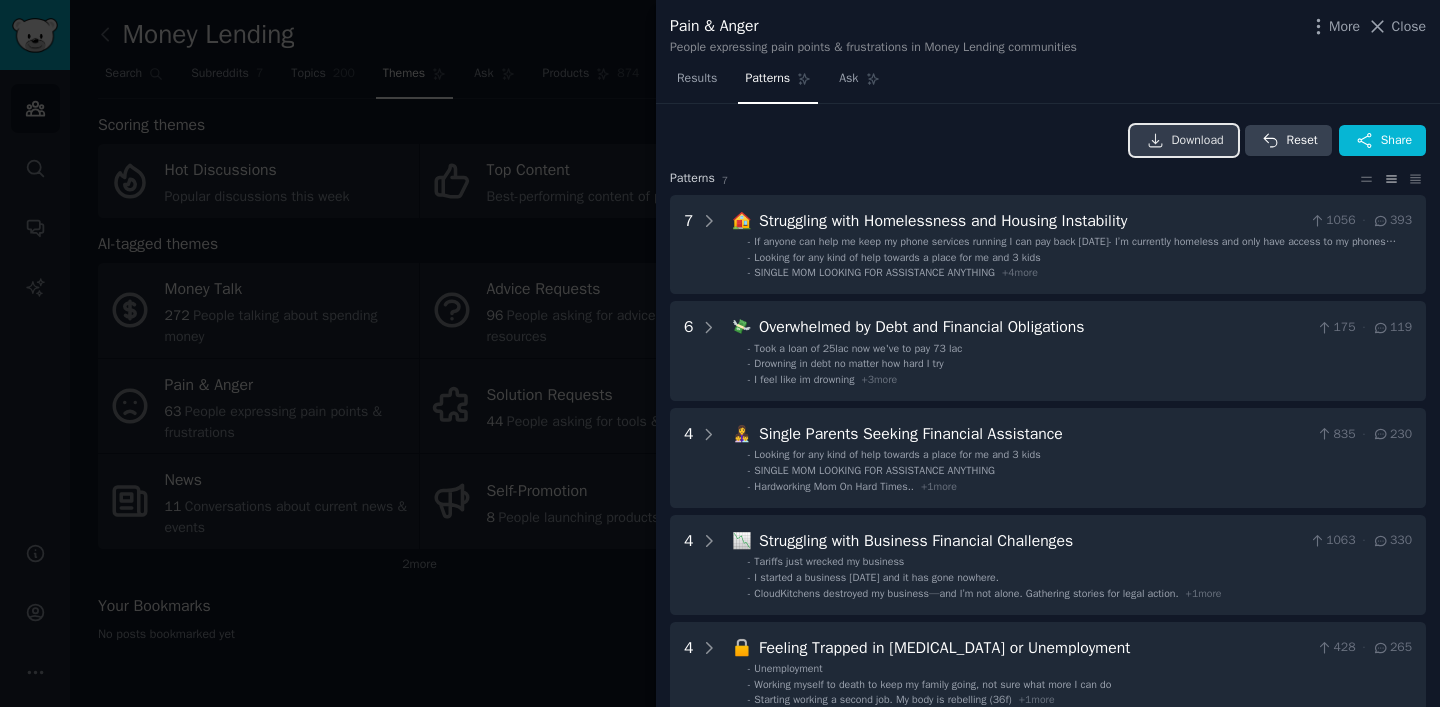 click on "Download" at bounding box center (1184, 141) 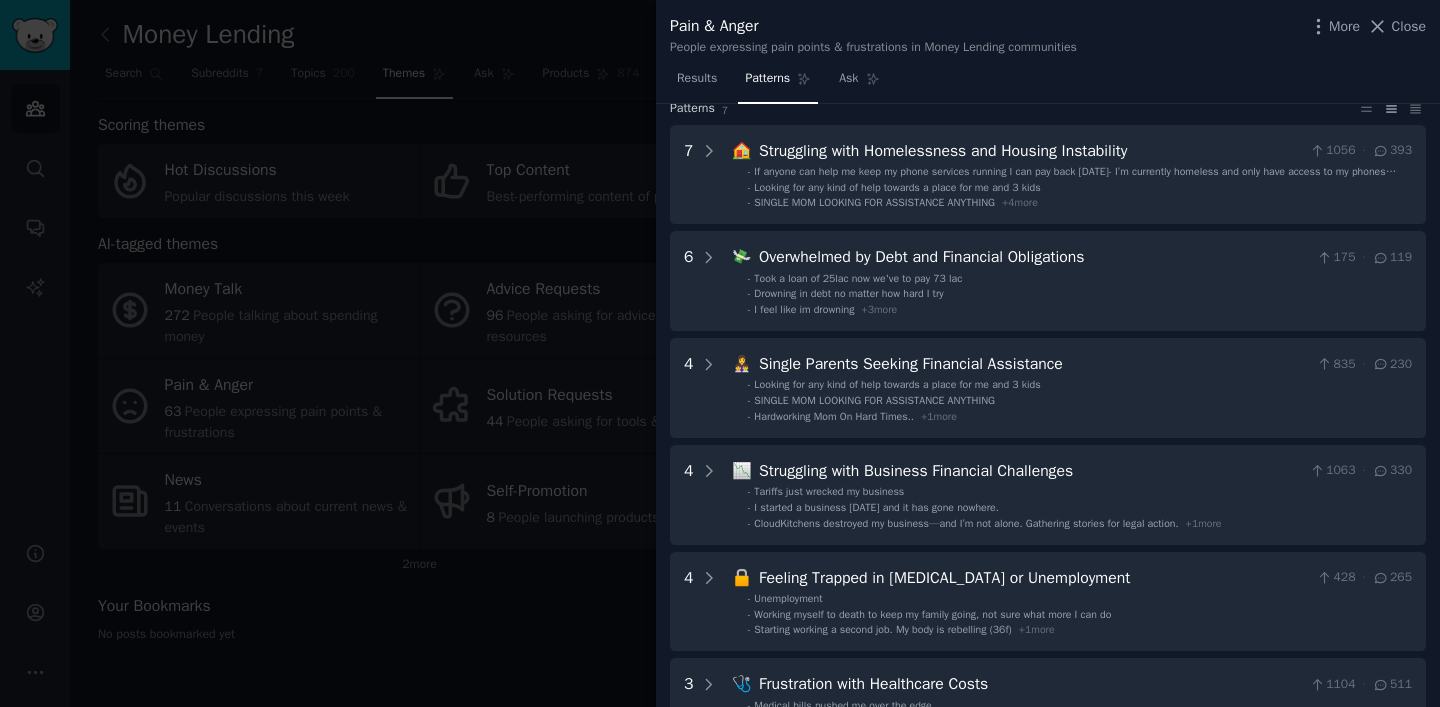 scroll, scrollTop: 0, scrollLeft: 0, axis: both 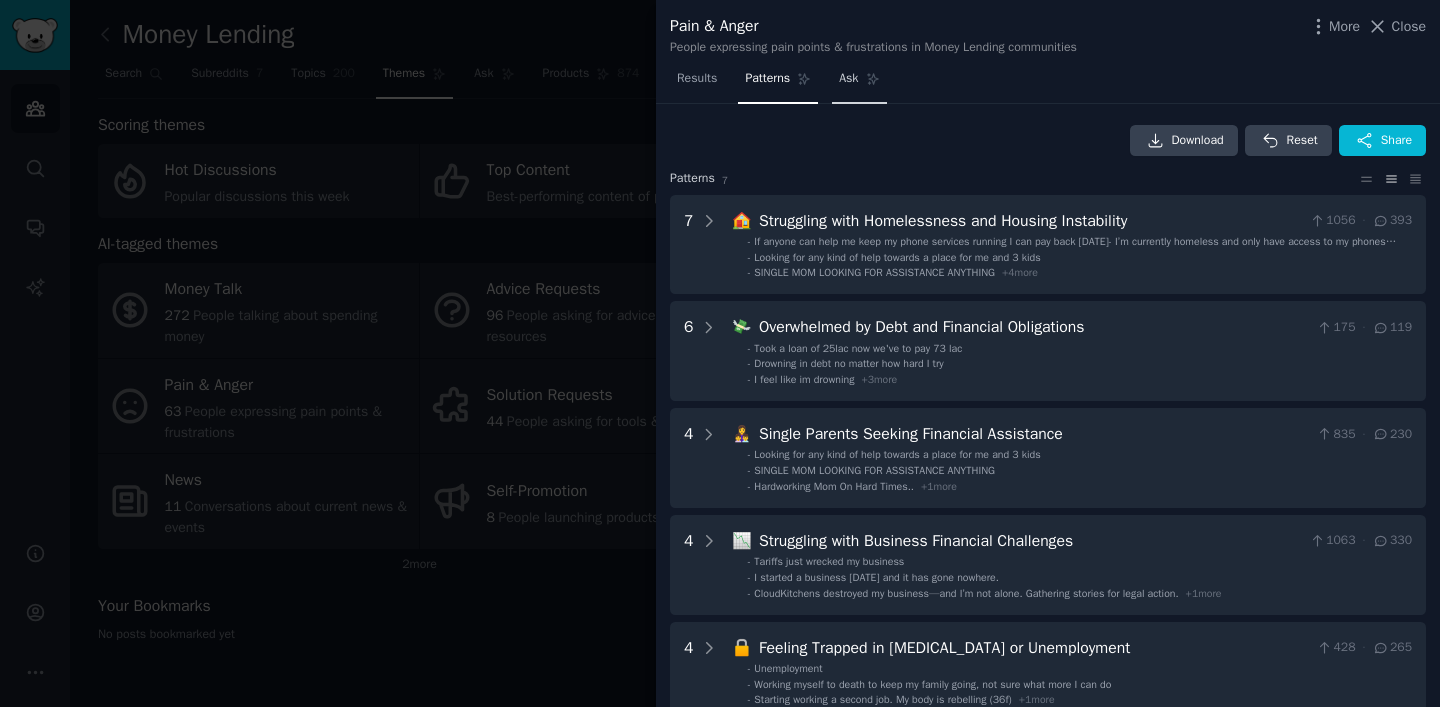 click on "Ask" at bounding box center [859, 83] 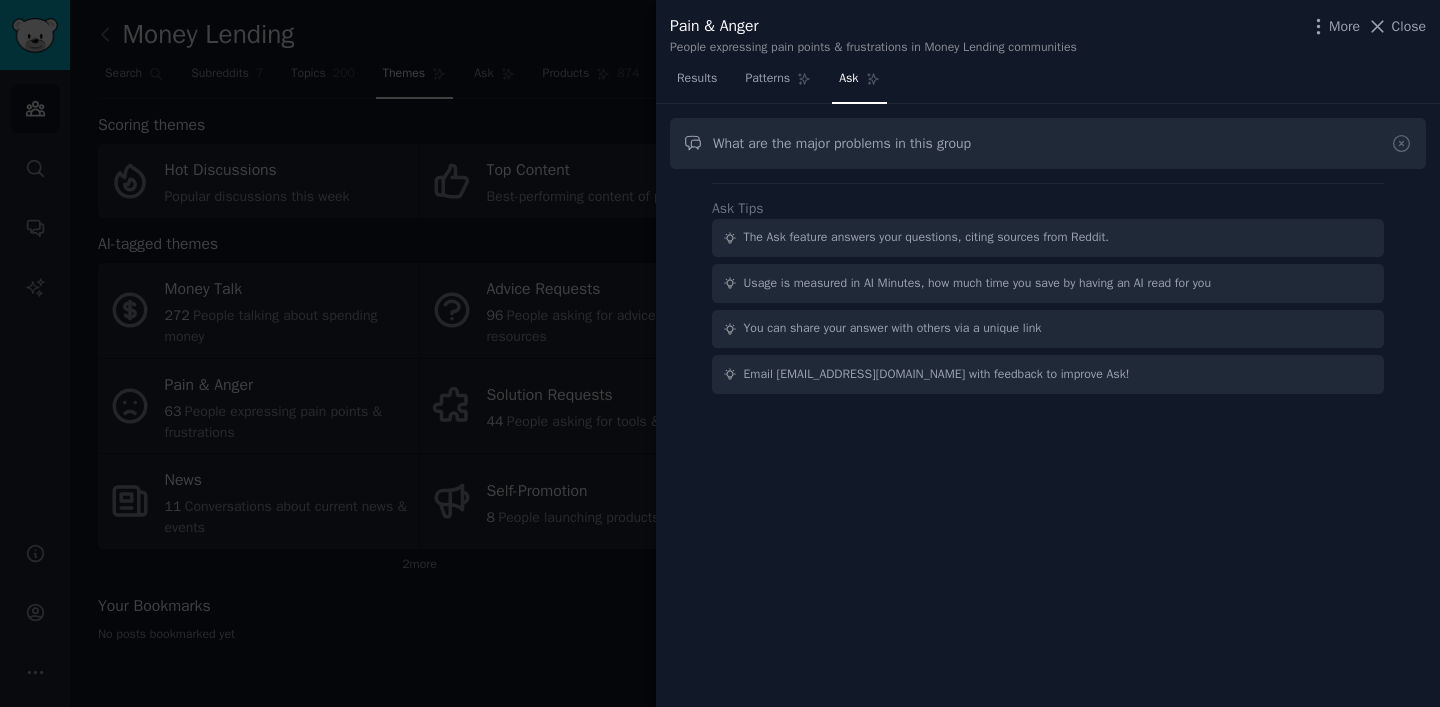 type on "What are the major problems in this group" 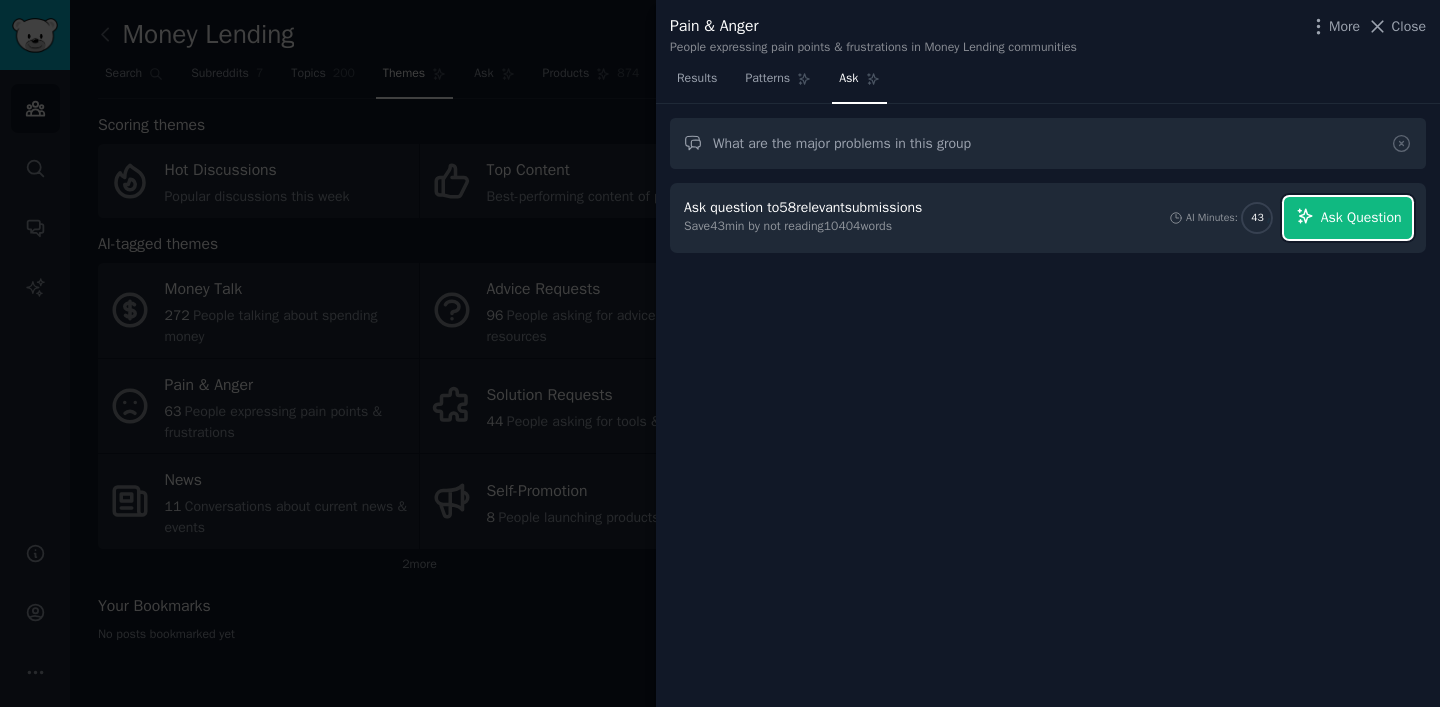 click on "Ask Question" at bounding box center [1361, 217] 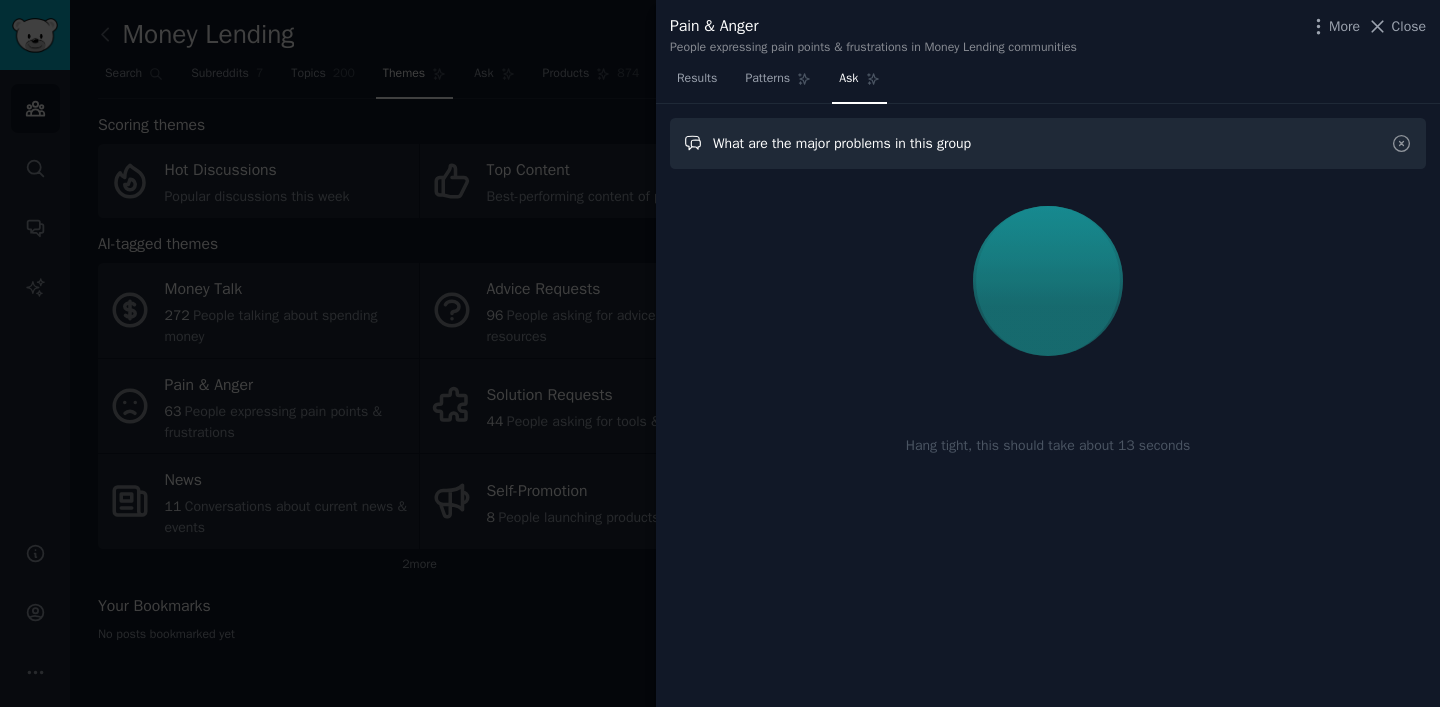 click on "What are the major problems in this group" at bounding box center (1048, 143) 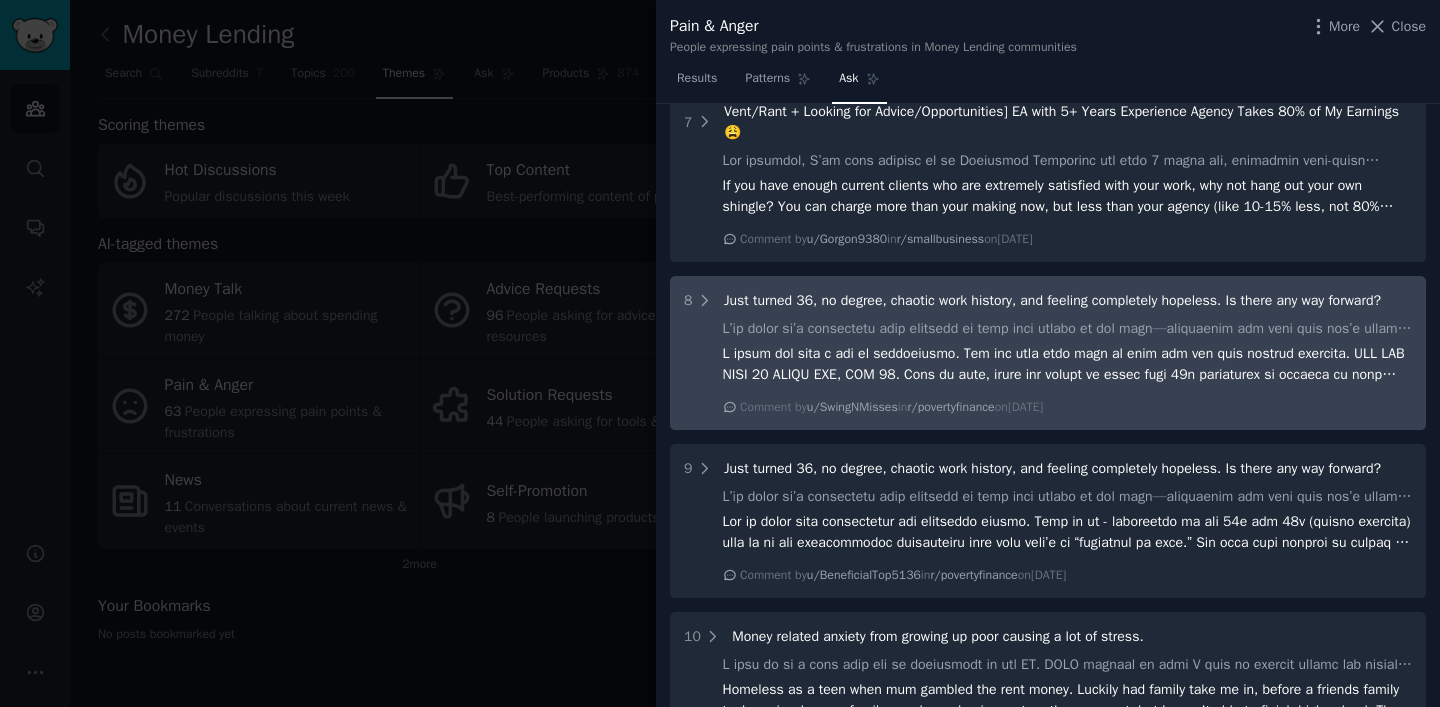 scroll, scrollTop: 1850, scrollLeft: 0, axis: vertical 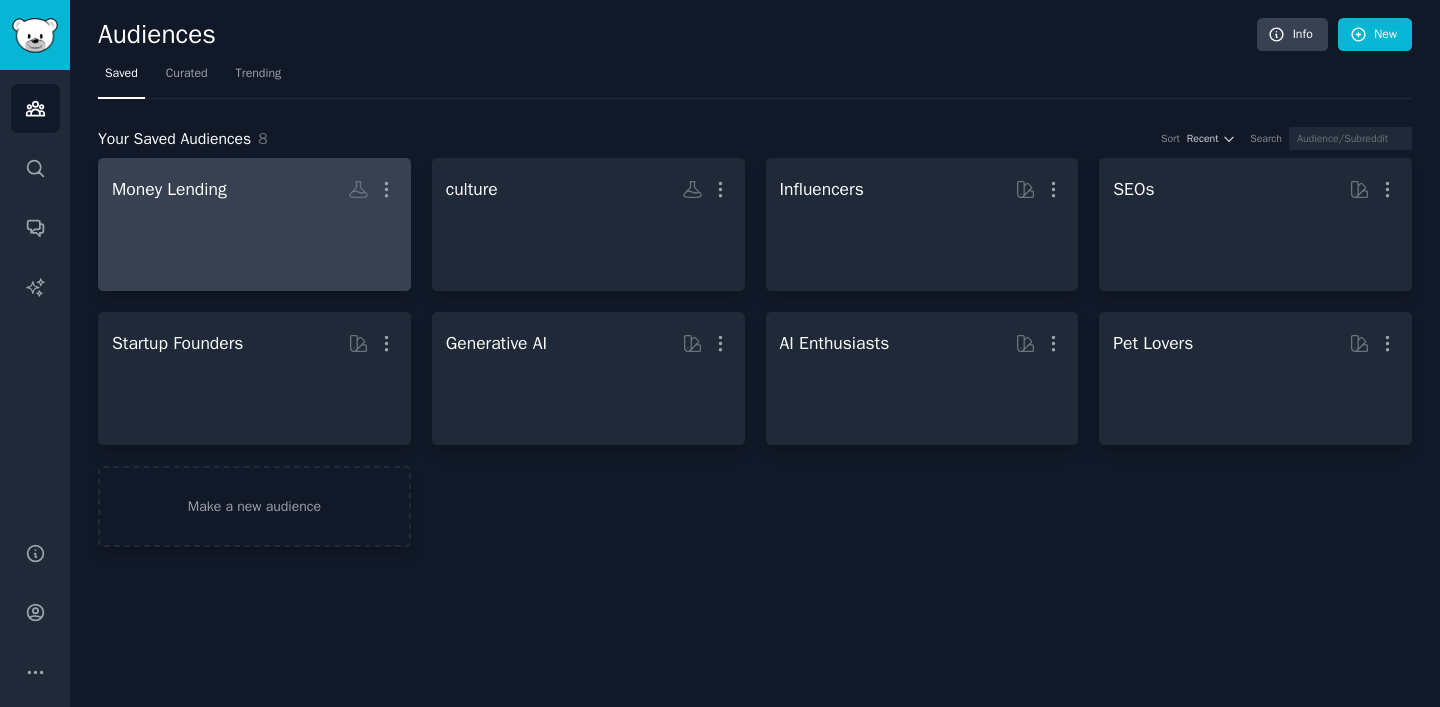 click at bounding box center (254, 242) 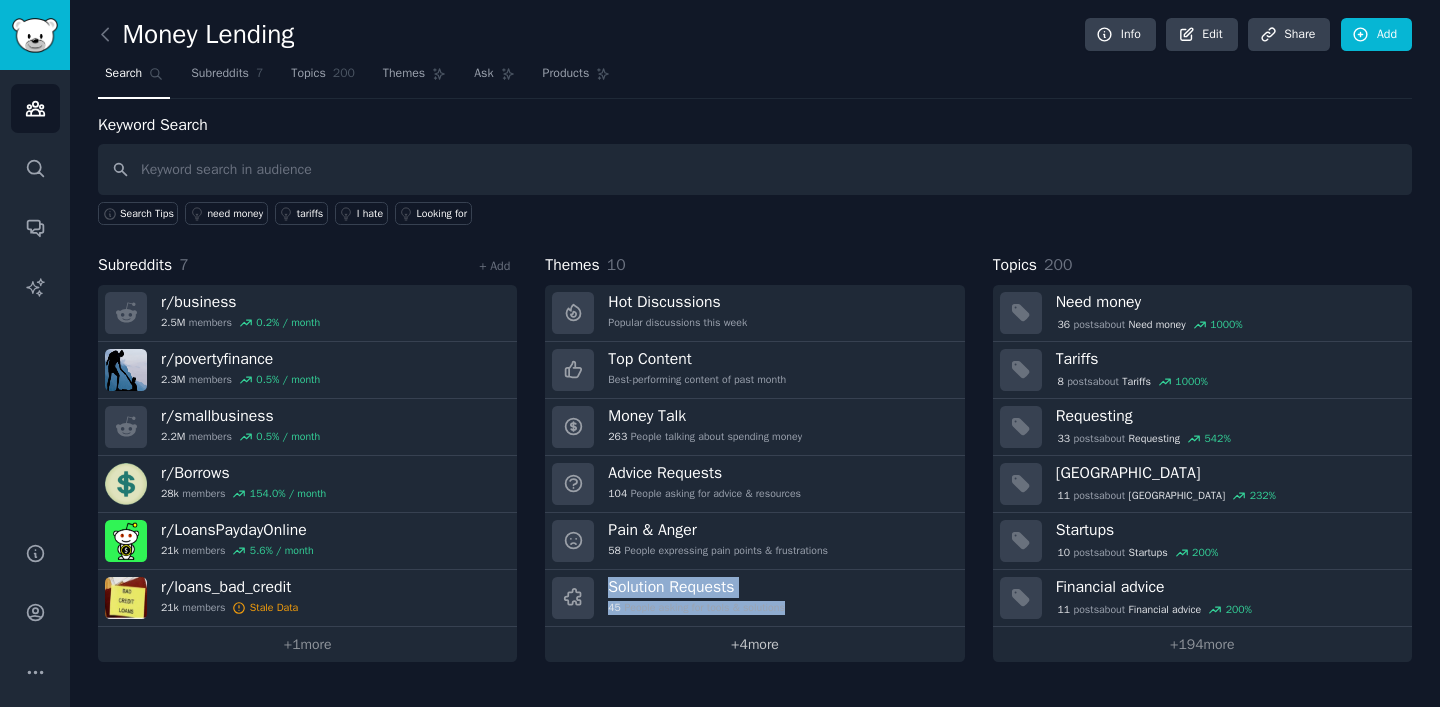 click on "+  4  more" at bounding box center (754, 644) 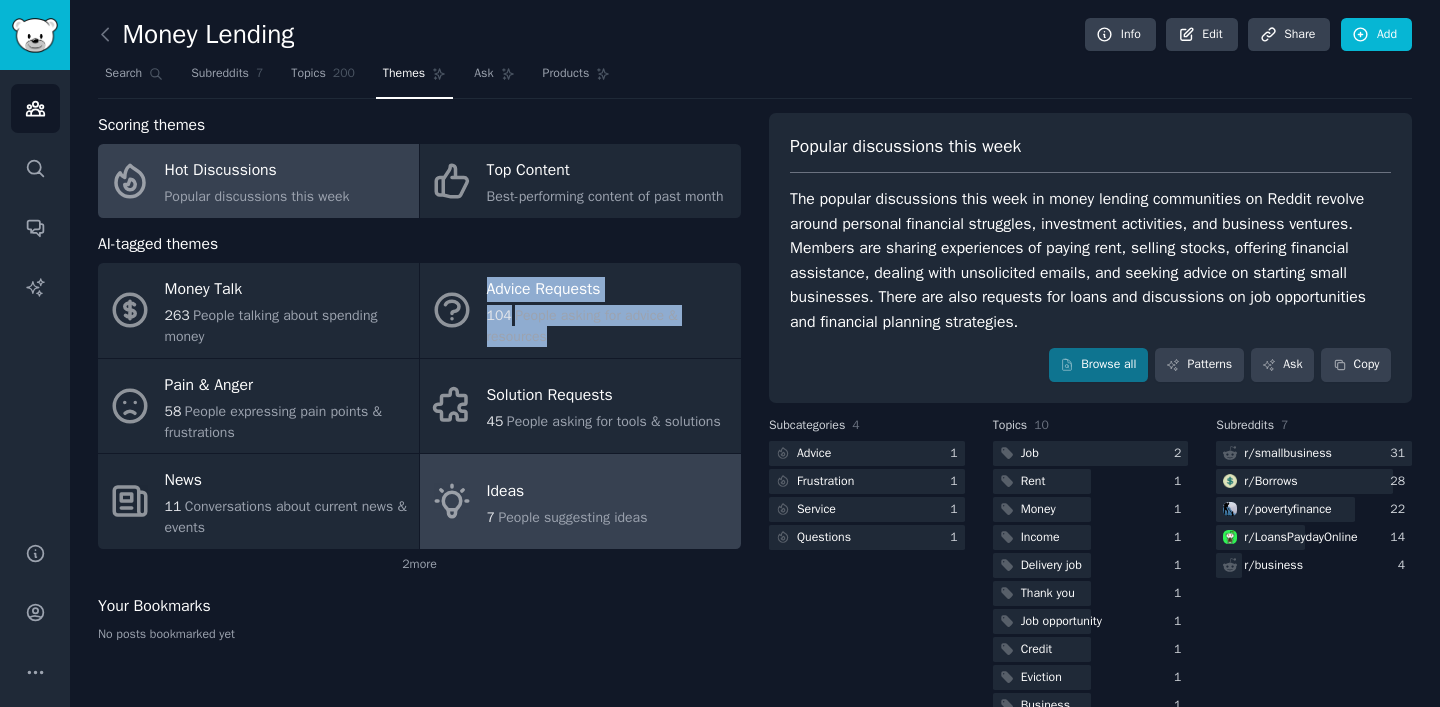 scroll, scrollTop: 5, scrollLeft: 0, axis: vertical 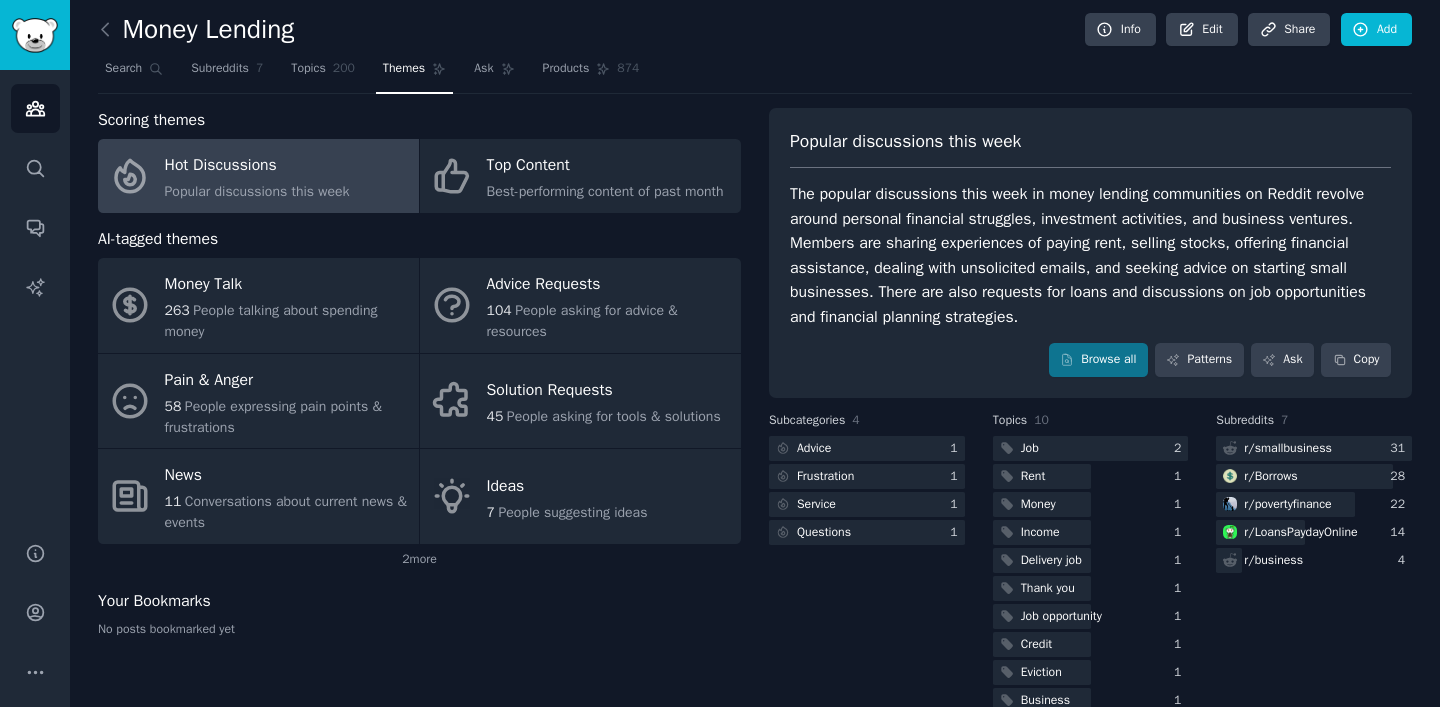 click on "AI-tagged themes" at bounding box center [419, 239] 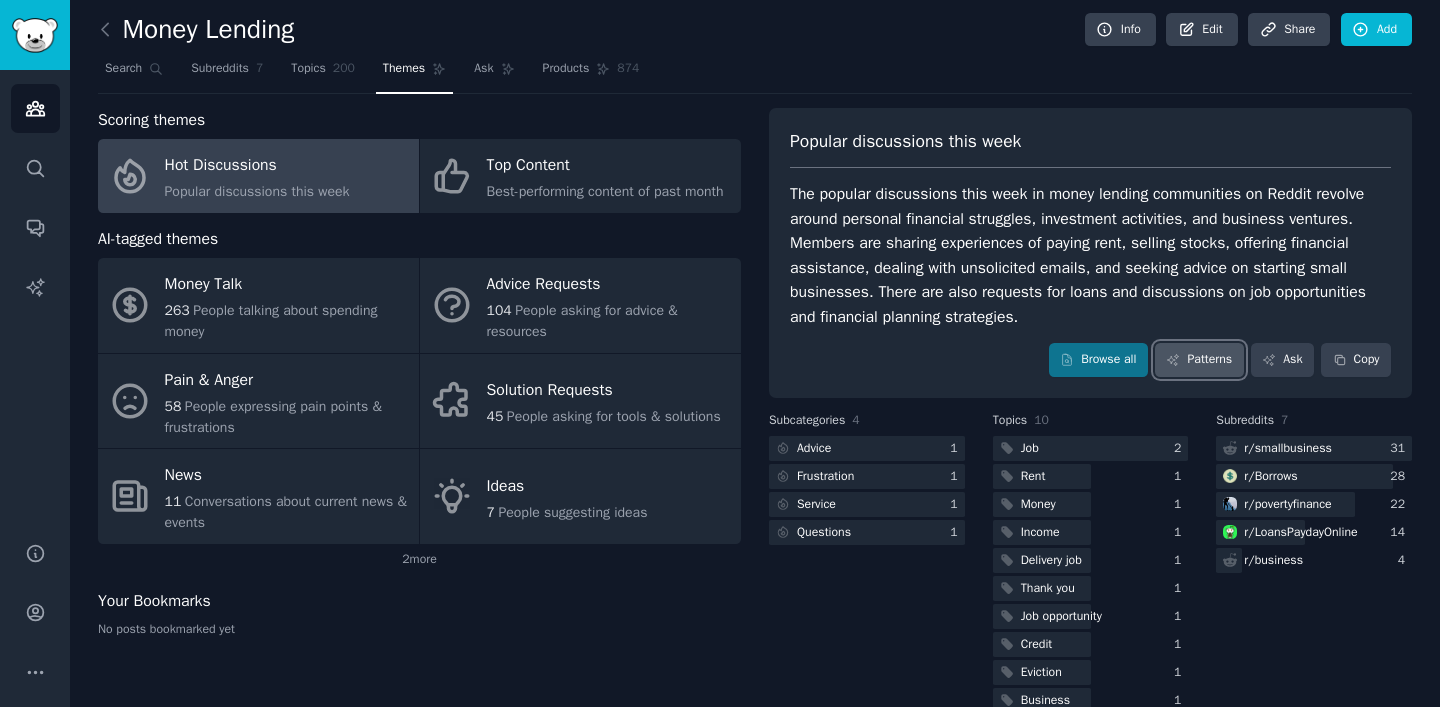 click on "Patterns" at bounding box center (1199, 360) 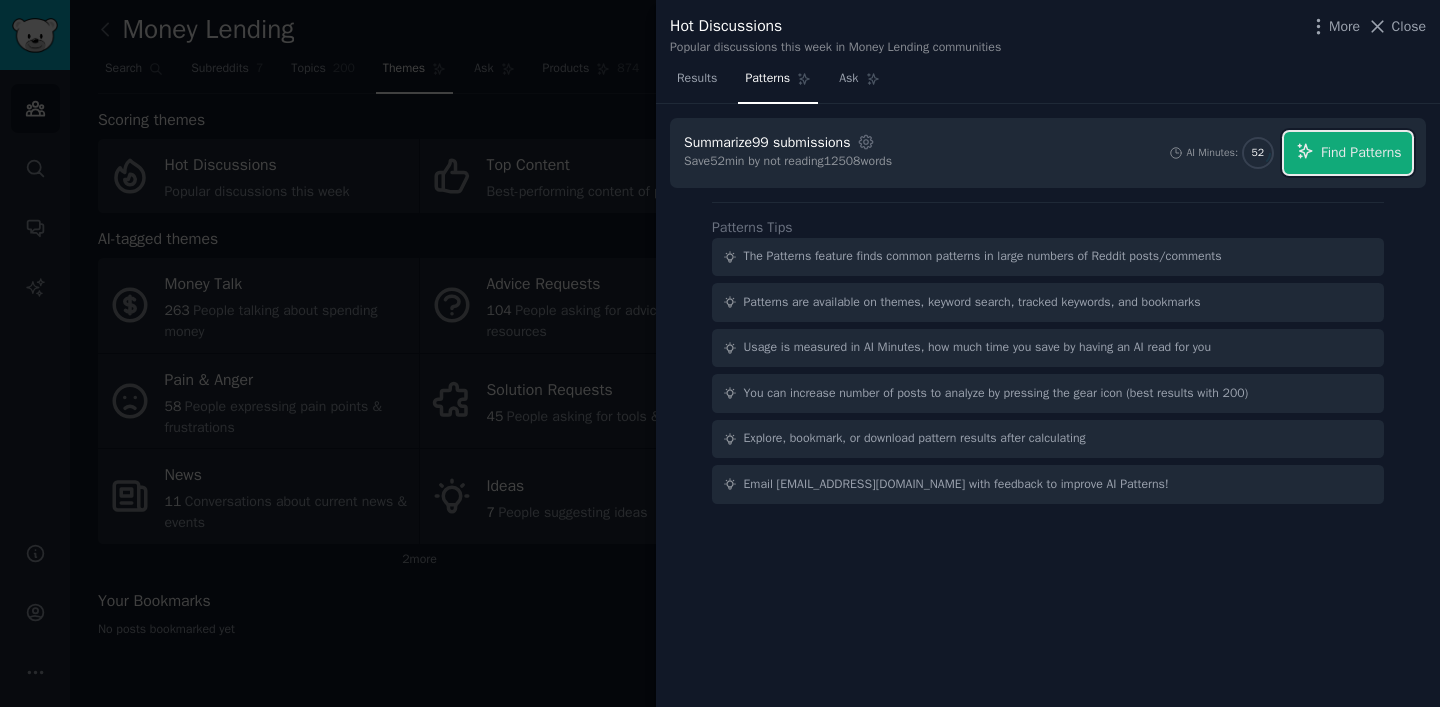 click on "Find Patterns" at bounding box center (1348, 153) 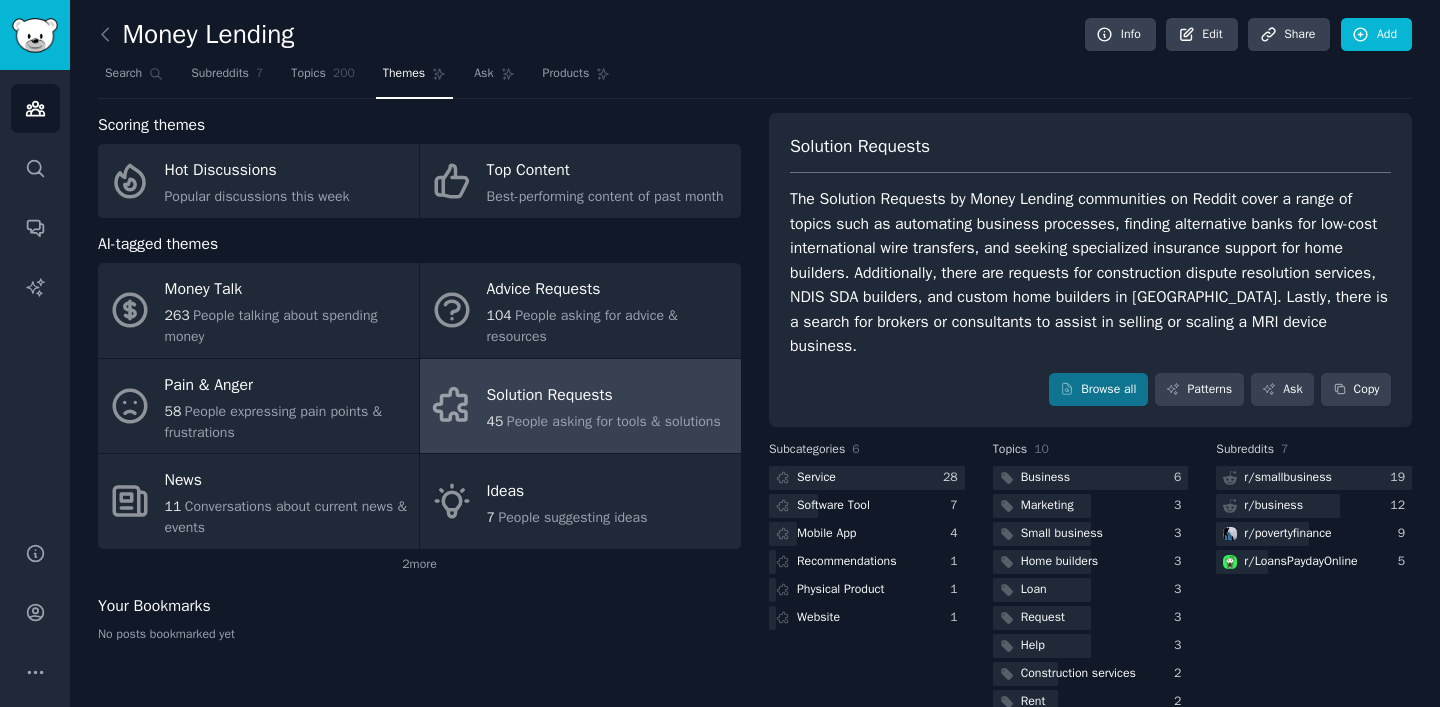 scroll, scrollTop: 0, scrollLeft: 0, axis: both 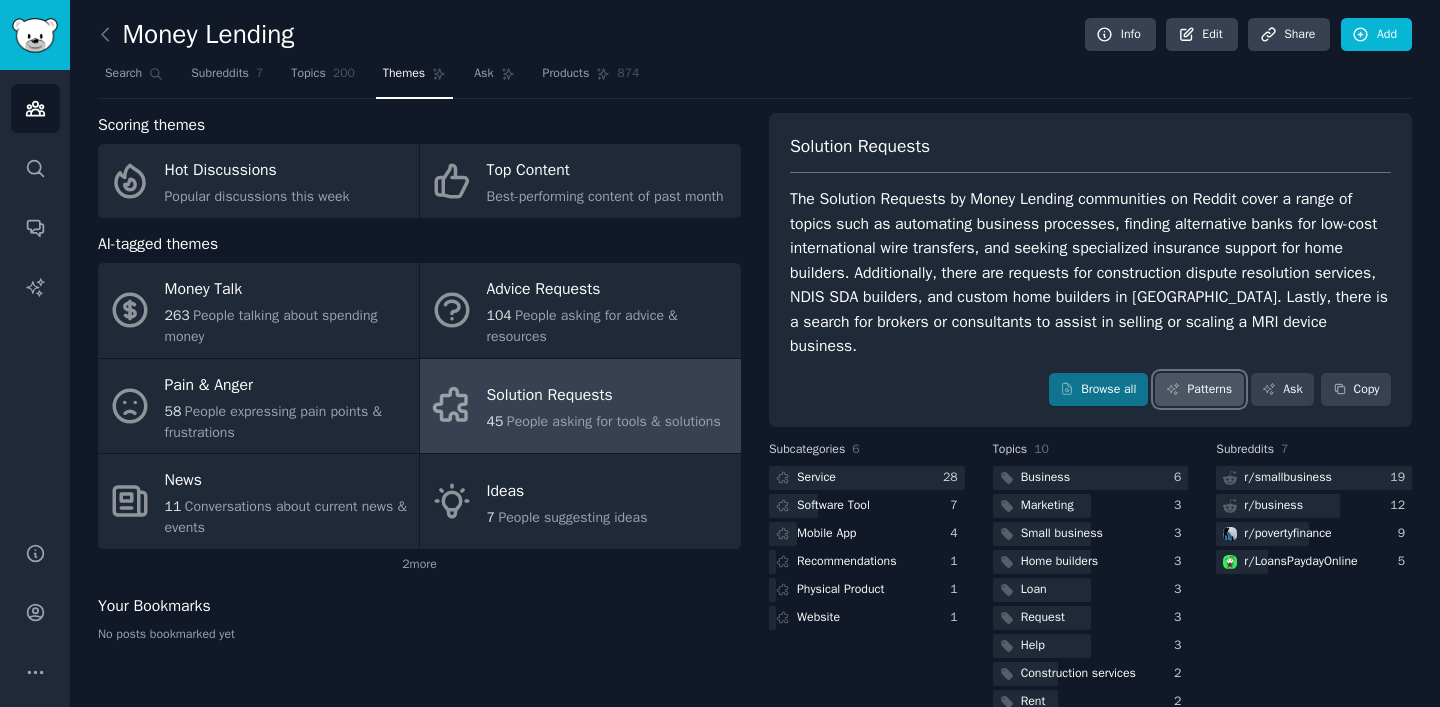 click on "Patterns" at bounding box center [1199, 390] 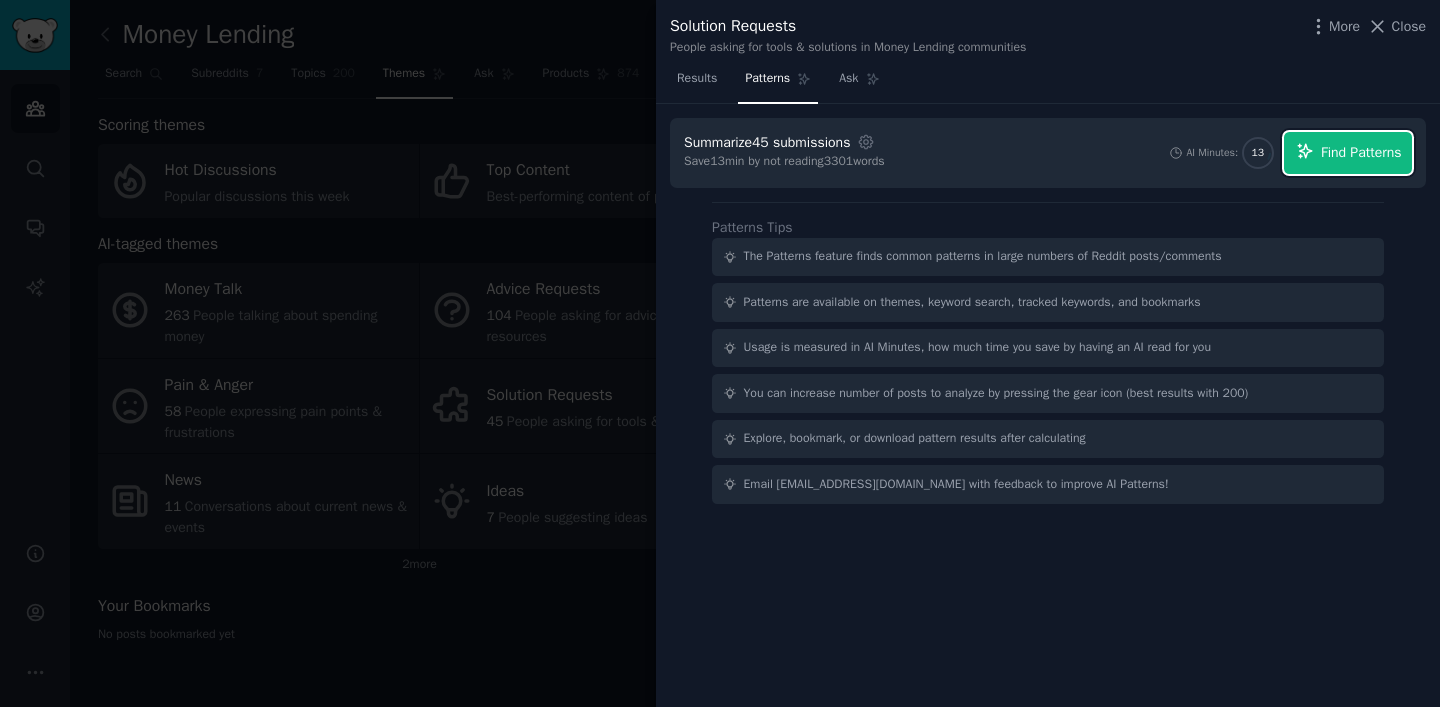 click on "Find Patterns" at bounding box center [1348, 153] 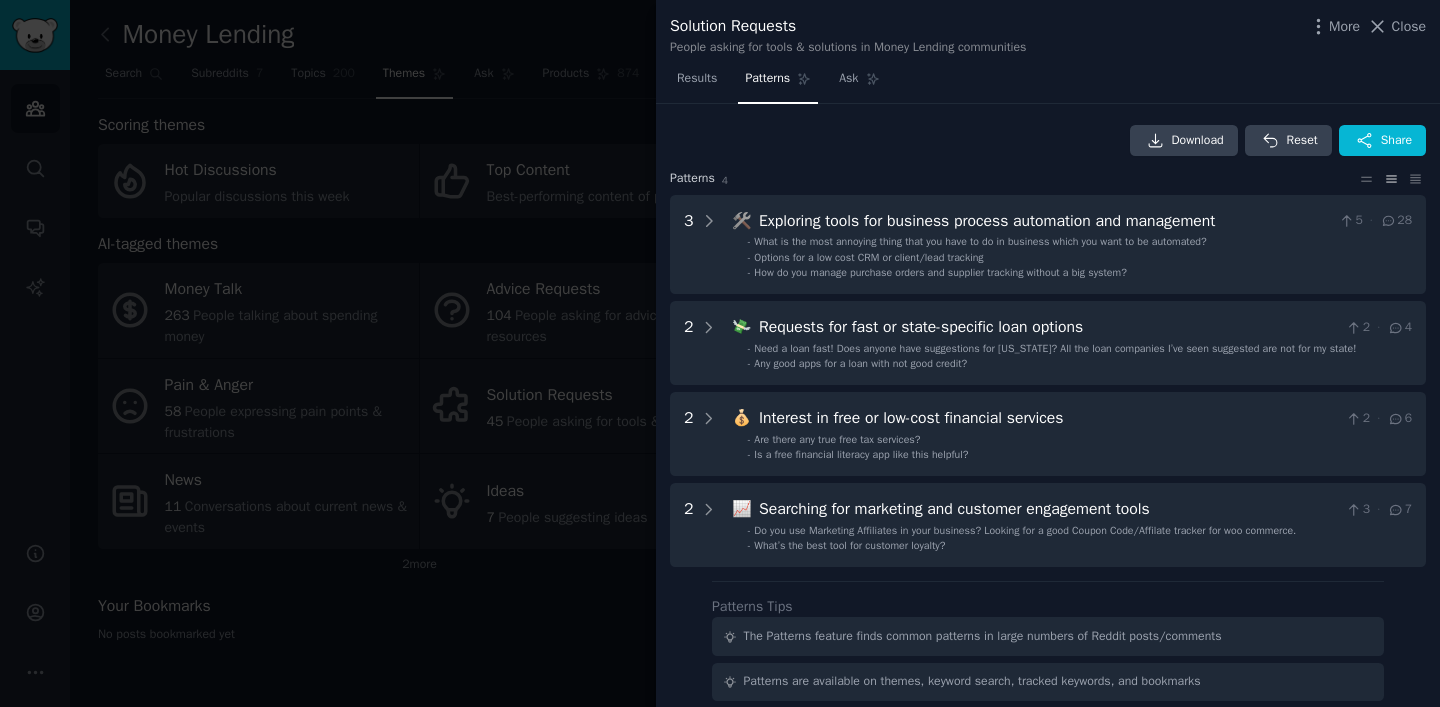 click on "Download Reset Share Pattern s 4 3 🛠️ Exploring tools for business process automation and management 5 · 28 - What is the most annoying thing that you have to do in business which you want to be automated? - Options for a low cost CRM or client/lead tracking - How do you manage purchase orders and supplier tracking without a big system? 2 💸 Requests for fast or state-specific loan options 2 · 4 - Need a loan fast! Does anyone have suggestions for West Virginia? All the loan companies I’ve seen suggested are not for my state! - Any good apps for a loan with not good credit? 2 💰 Interest in free or low-cost financial services 2 · 6 - Are there any true free tax services? - Is a free financial literacy app like this helpful? 2 📈 Searching for marketing and customer engagement tools 3 · 7 - Do you use Marketing Affiliates in your business? Looking for a good Coupon Code/Affilate tracker for woo commerce. - What’s the best tool for customer loyalty?" at bounding box center [1048, 346] 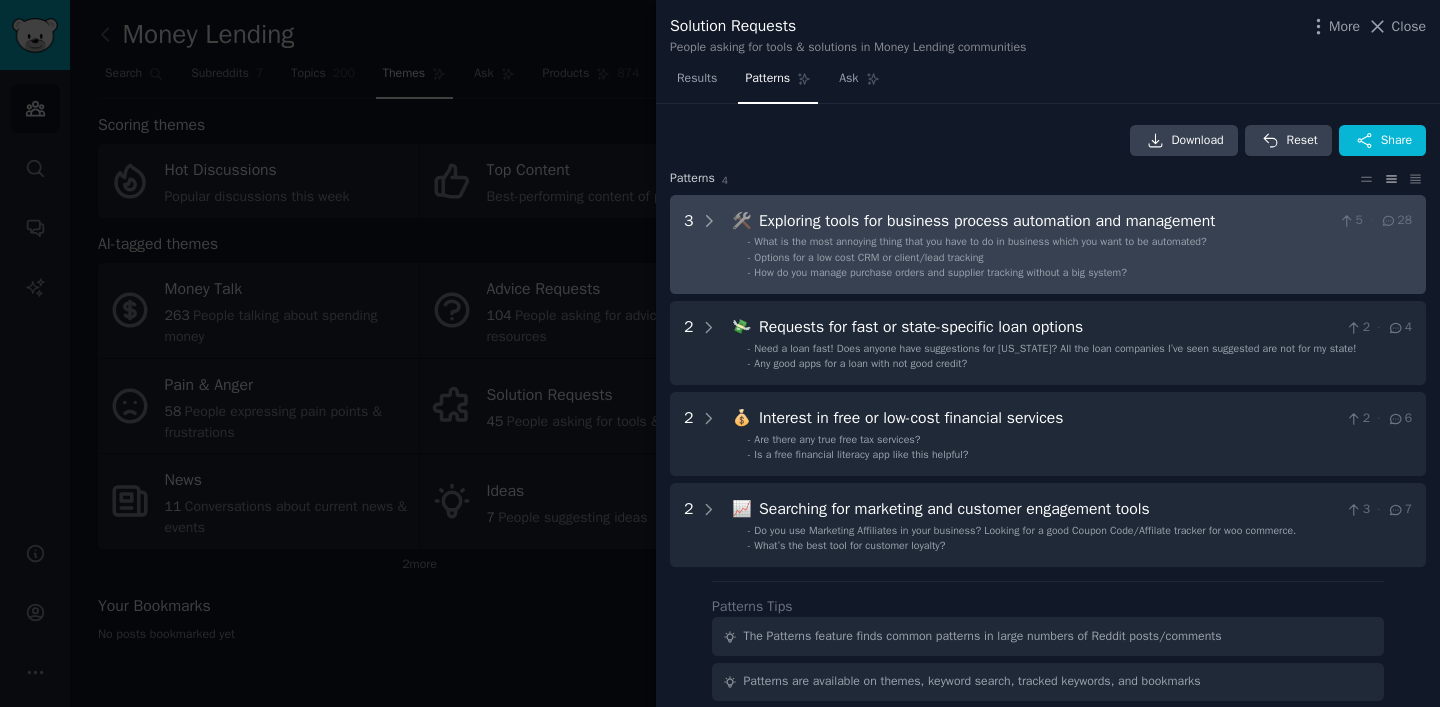 click on "Options for a low cost CRM or client/lead tracking" at bounding box center [868, 258] 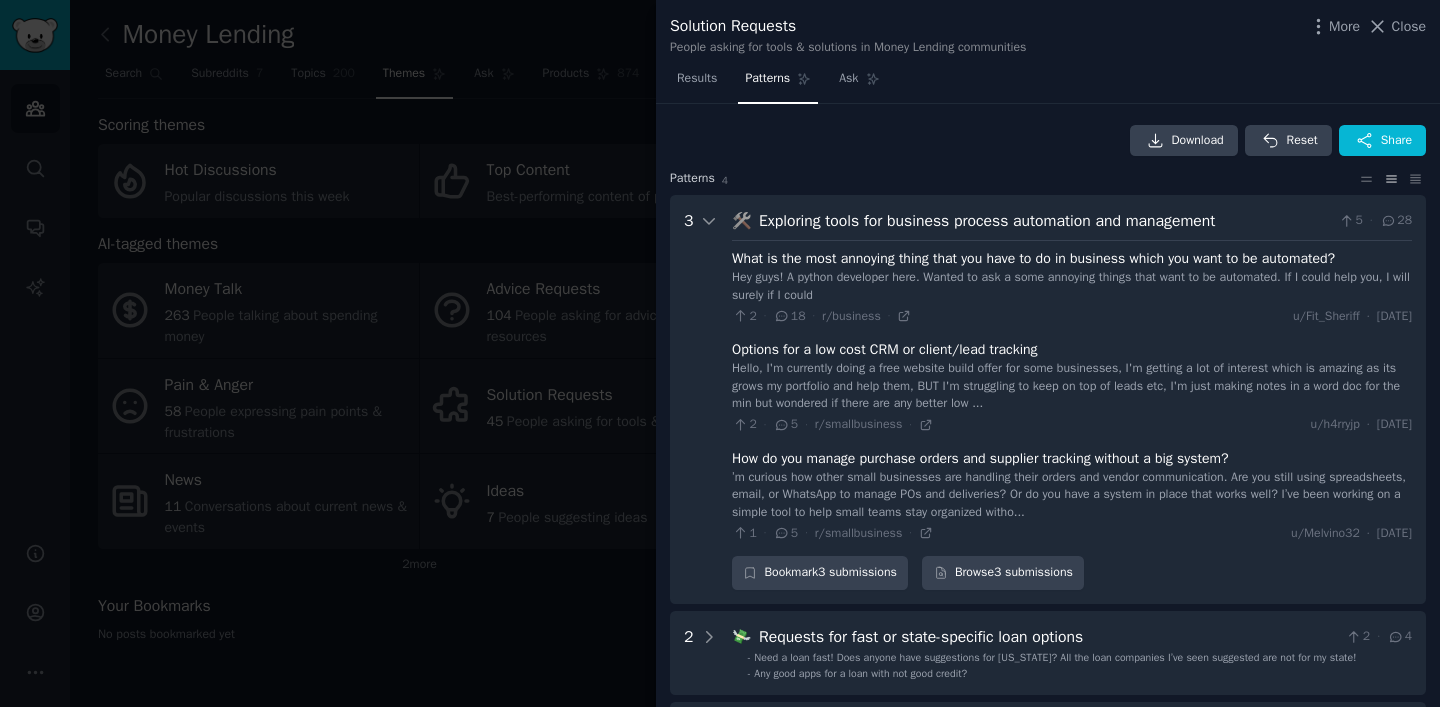 scroll, scrollTop: 91, scrollLeft: 0, axis: vertical 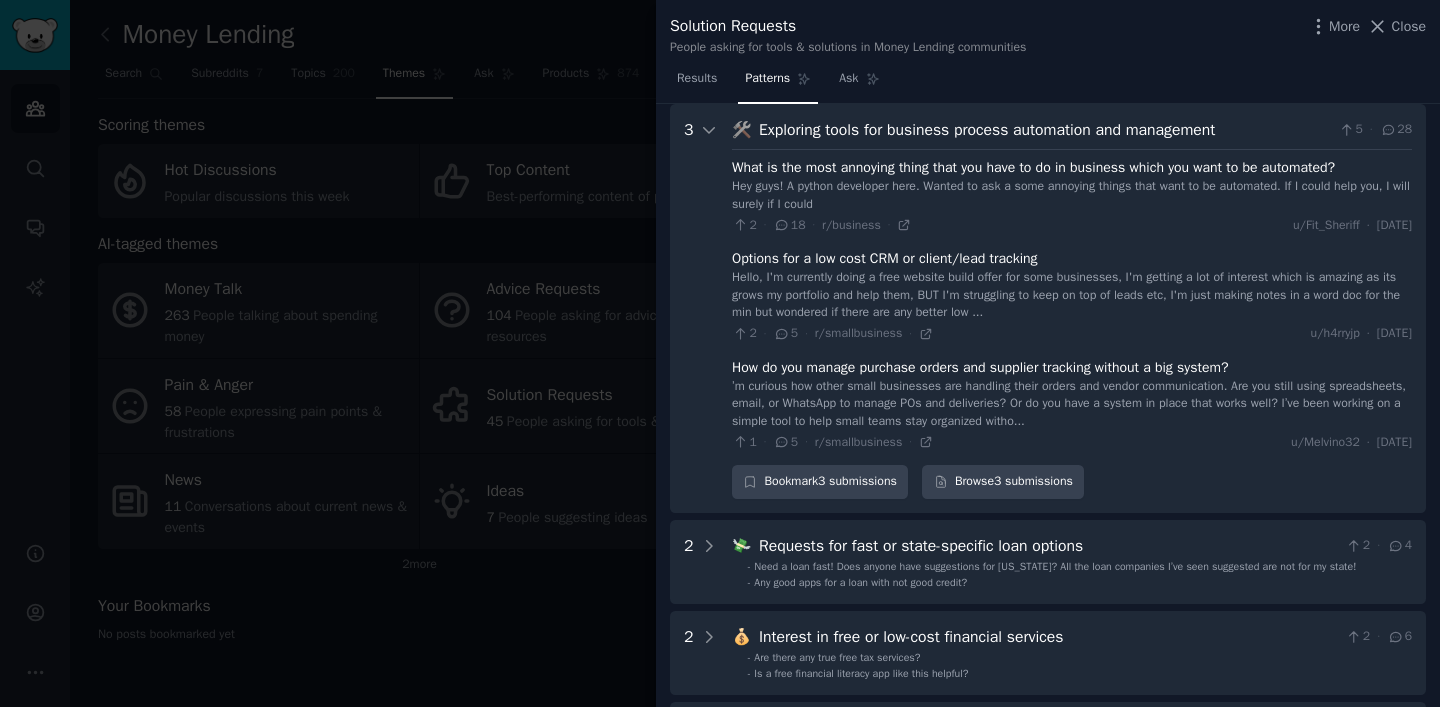 click on "🛠️ Exploring tools for business process automation and management 5 · 28 What is the most annoying thing that you have to do in business which you want to be automated?   Hey guys! A python developer here.
Wanted to ask a some annoying things that want to be automated. If I could help you, I will surely if I could 2 · 18 · r/business · u/Fit_Sheriff · Wed 7/9/2025 Options for a low cost CRM or client/lead tracking   Hello, I'm currently doing a free website build offer for some businesses, I'm getting a lot of interest which is amazing as its grows my portfolio and help them, BUT I'm struggling to keep on top of leads etc, I'm just making notes in a word doc for the min but wondered if there are any better low ... 2 · 5 · r/smallbusiness · u/h4rryjp · Mon 7/14/2025 How do you manage purchase orders and supplier tracking without a big system?   1 · 5 · r/smallbusiness · u/Melvino32 · Tue 7/15/2025 Bookmark  3   submissions Browse  3   submissions" at bounding box center [1072, 308] 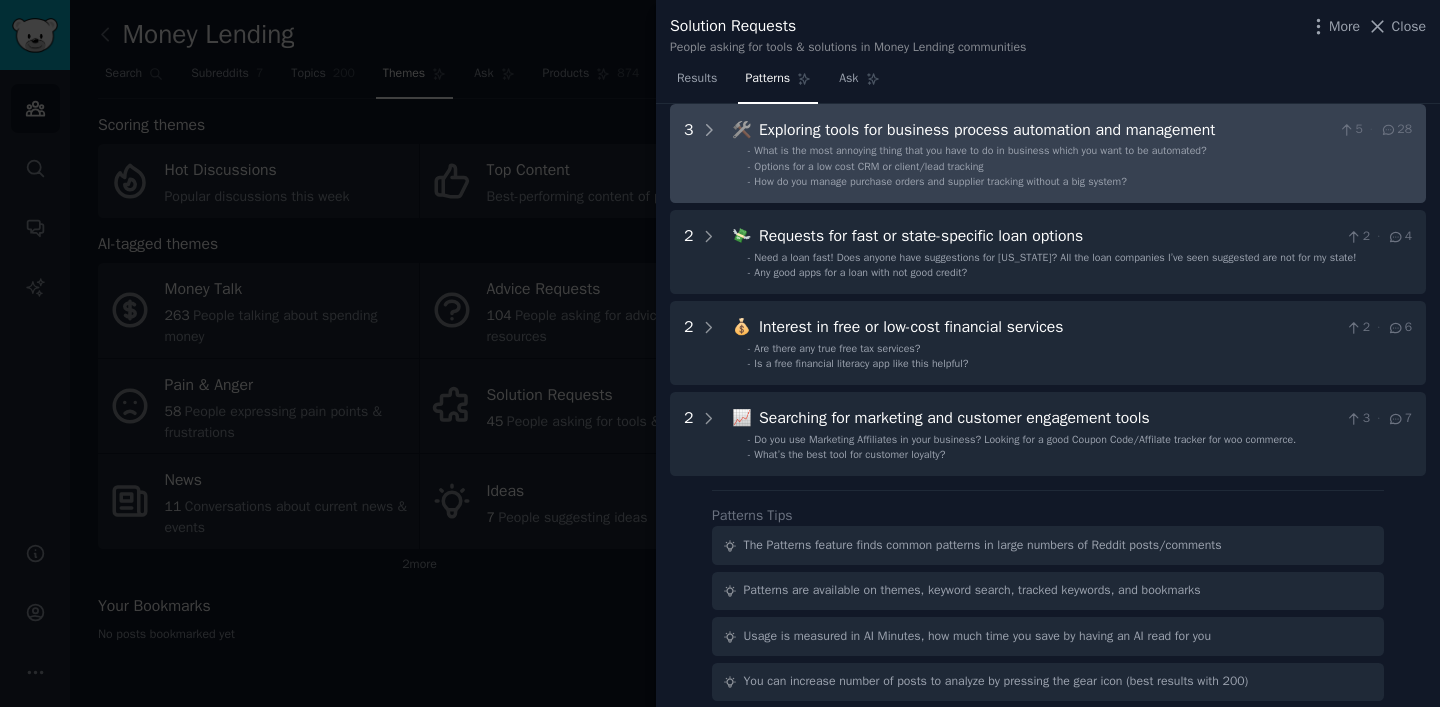 scroll, scrollTop: 0, scrollLeft: 0, axis: both 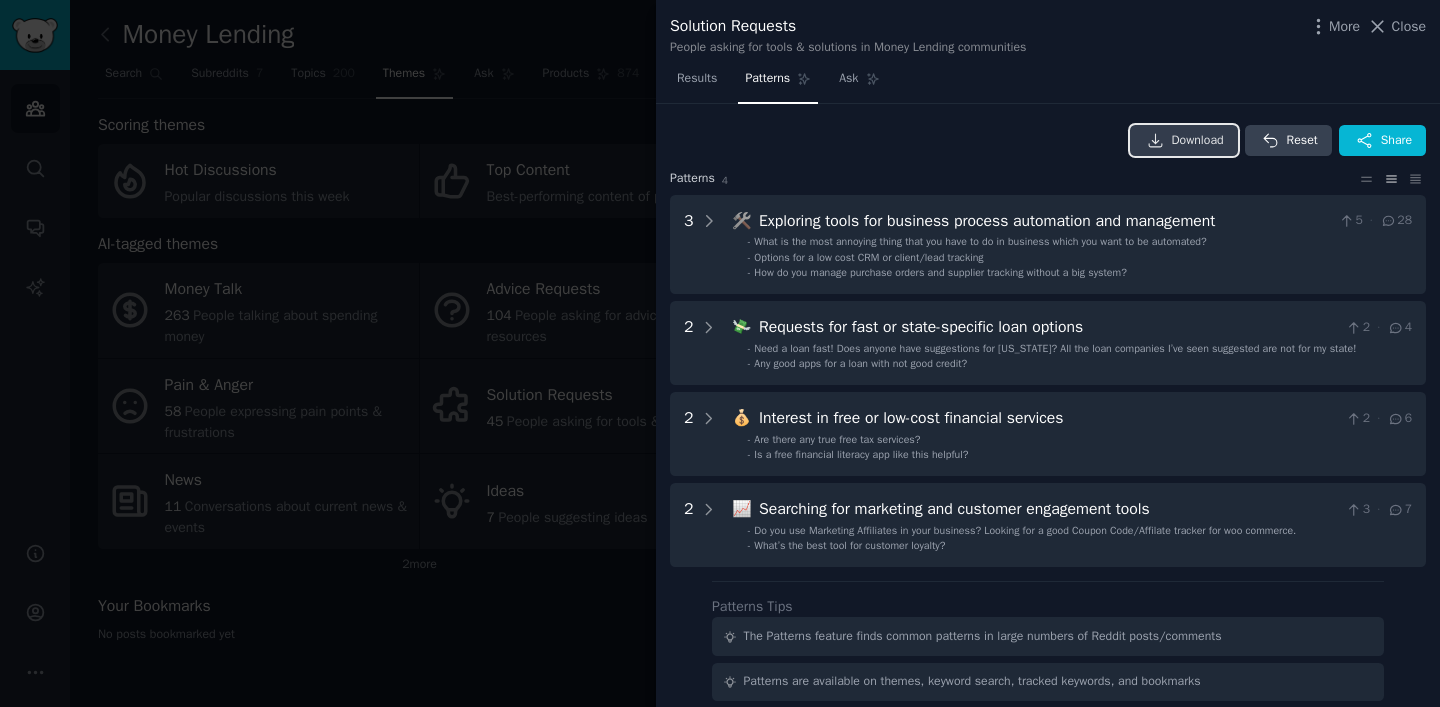 click on "Download" at bounding box center (1198, 141) 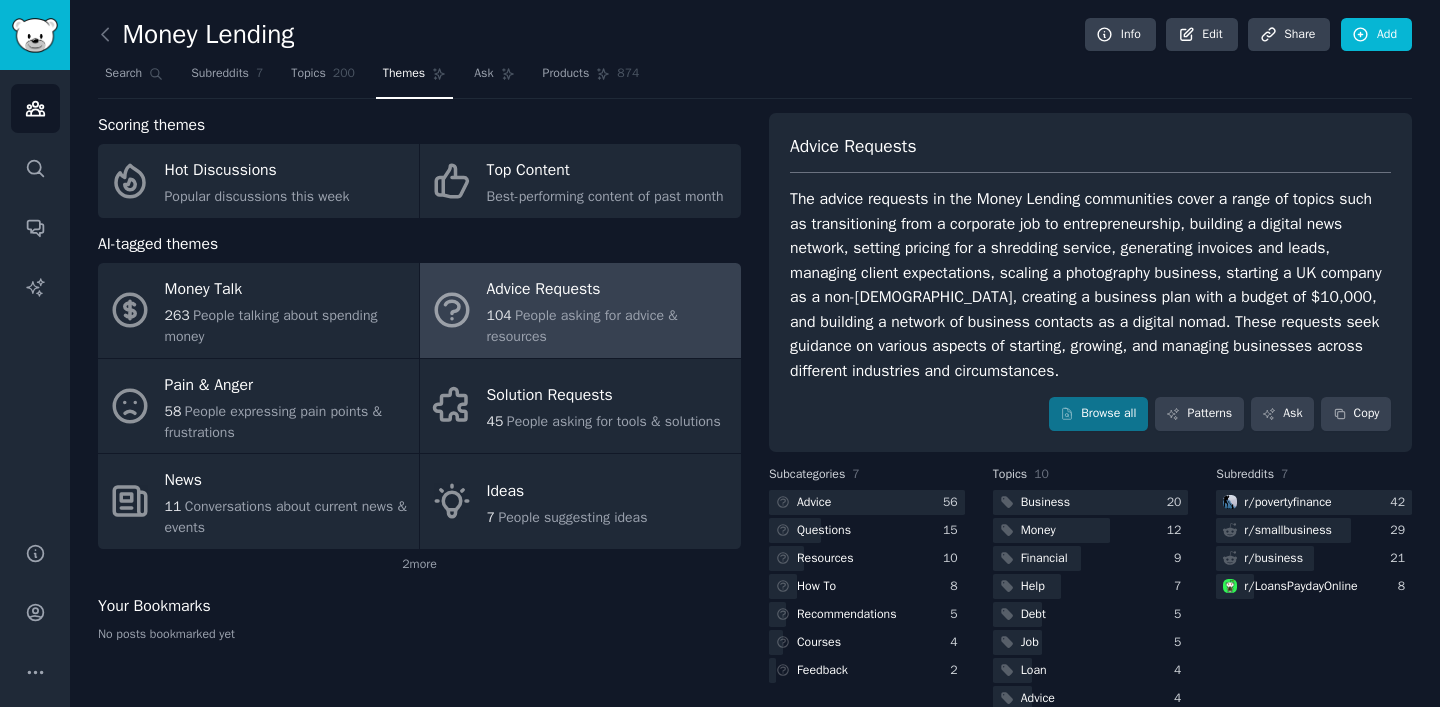 scroll, scrollTop: 0, scrollLeft: 0, axis: both 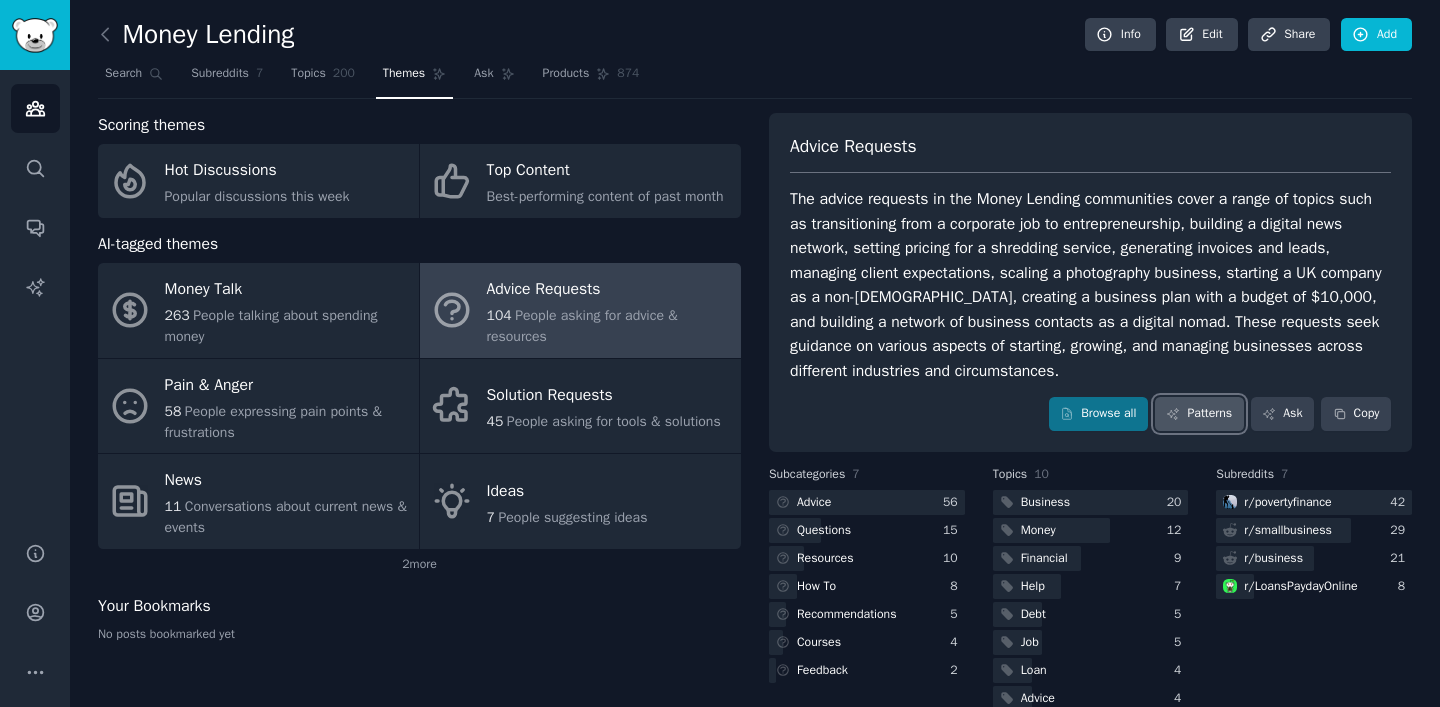 click on "Patterns" at bounding box center [1199, 414] 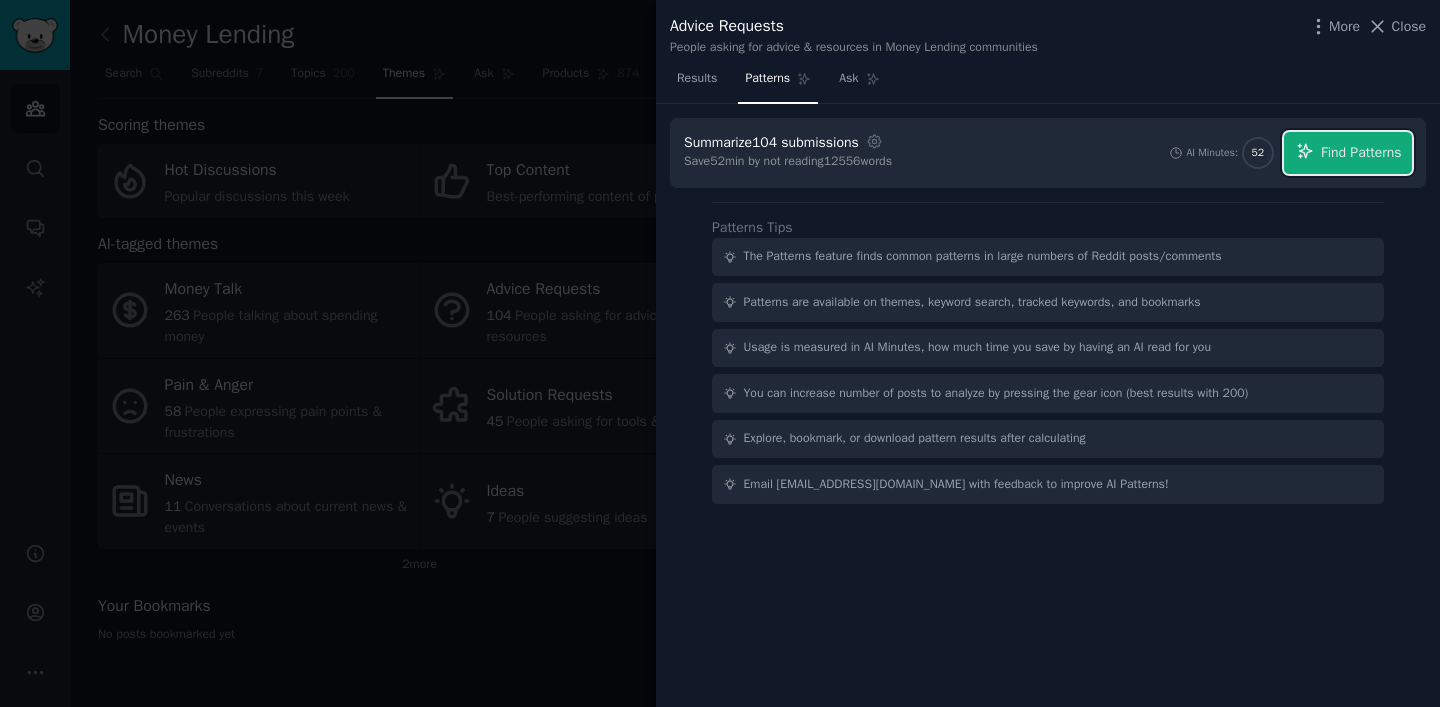 click on "Find Patterns" at bounding box center (1361, 152) 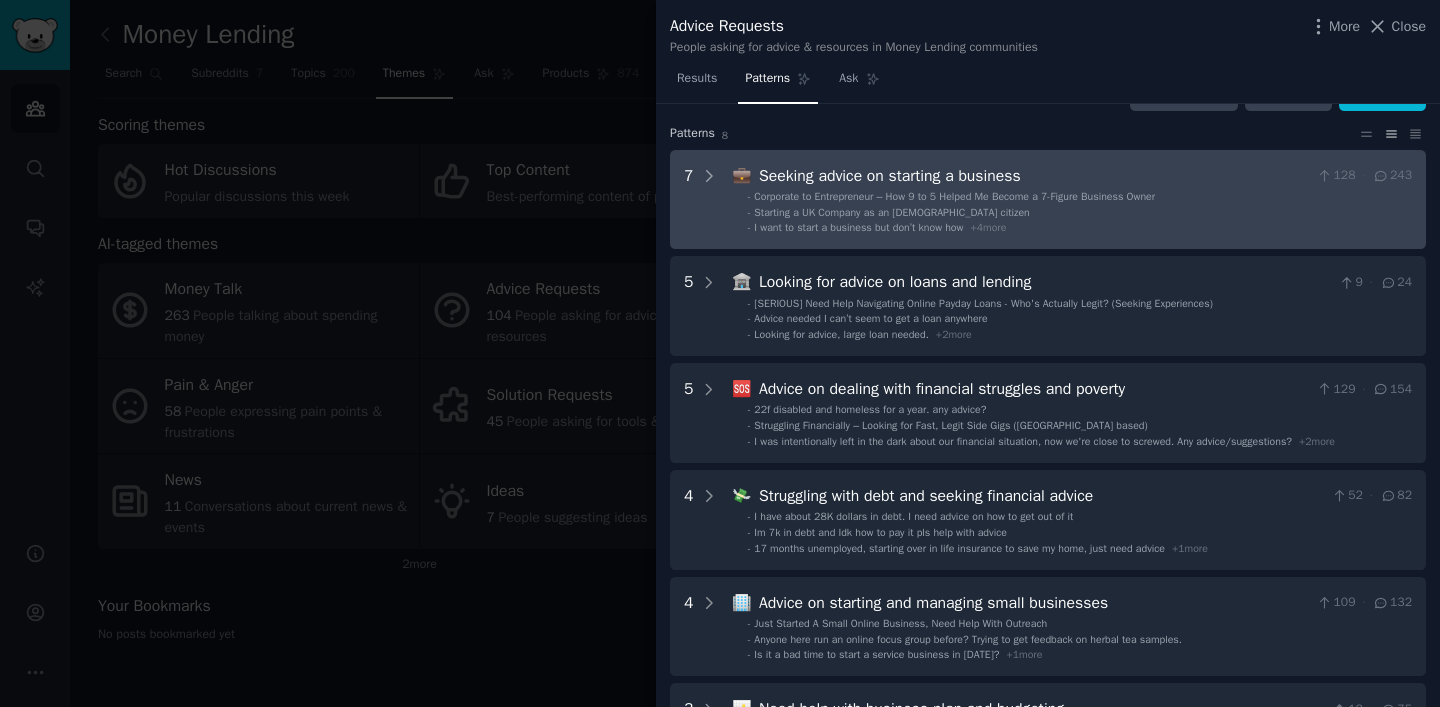 scroll, scrollTop: 51, scrollLeft: 0, axis: vertical 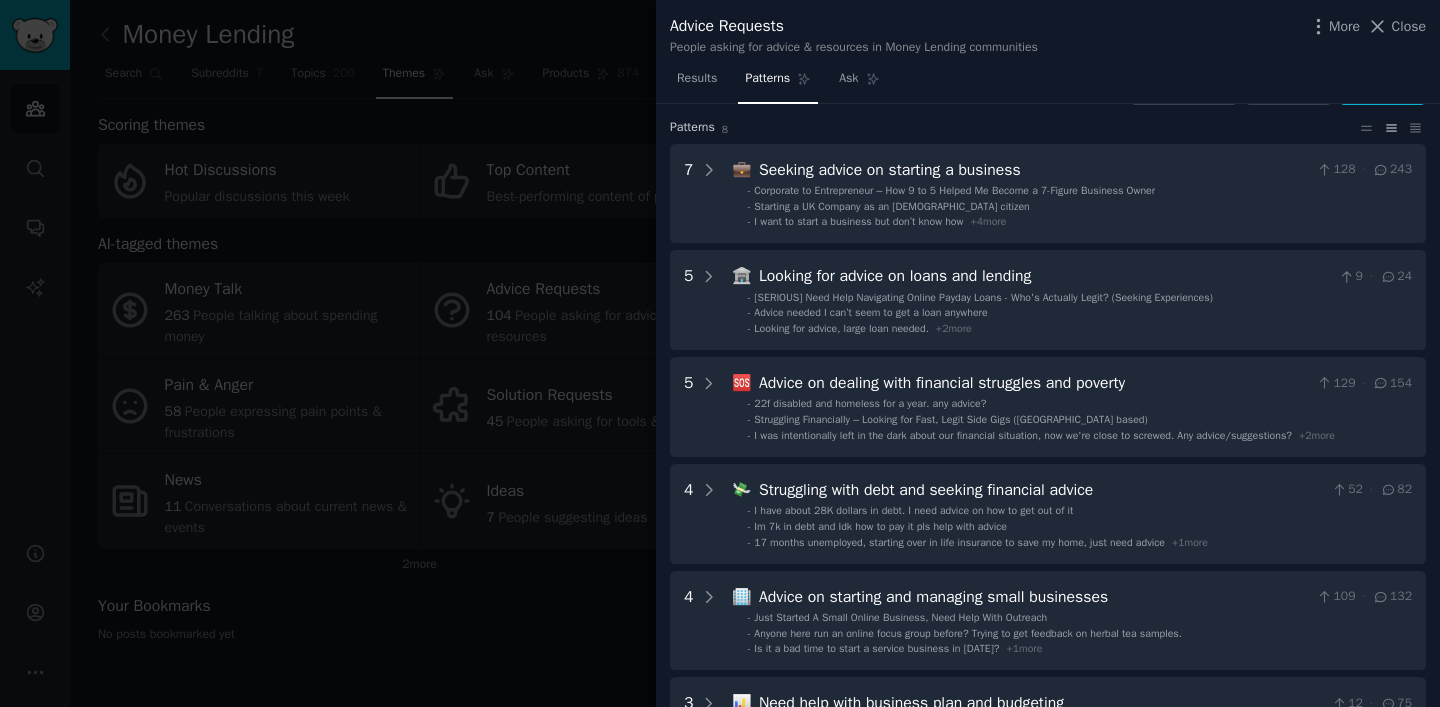 click on "Pattern s 8" at bounding box center (1013, 128) 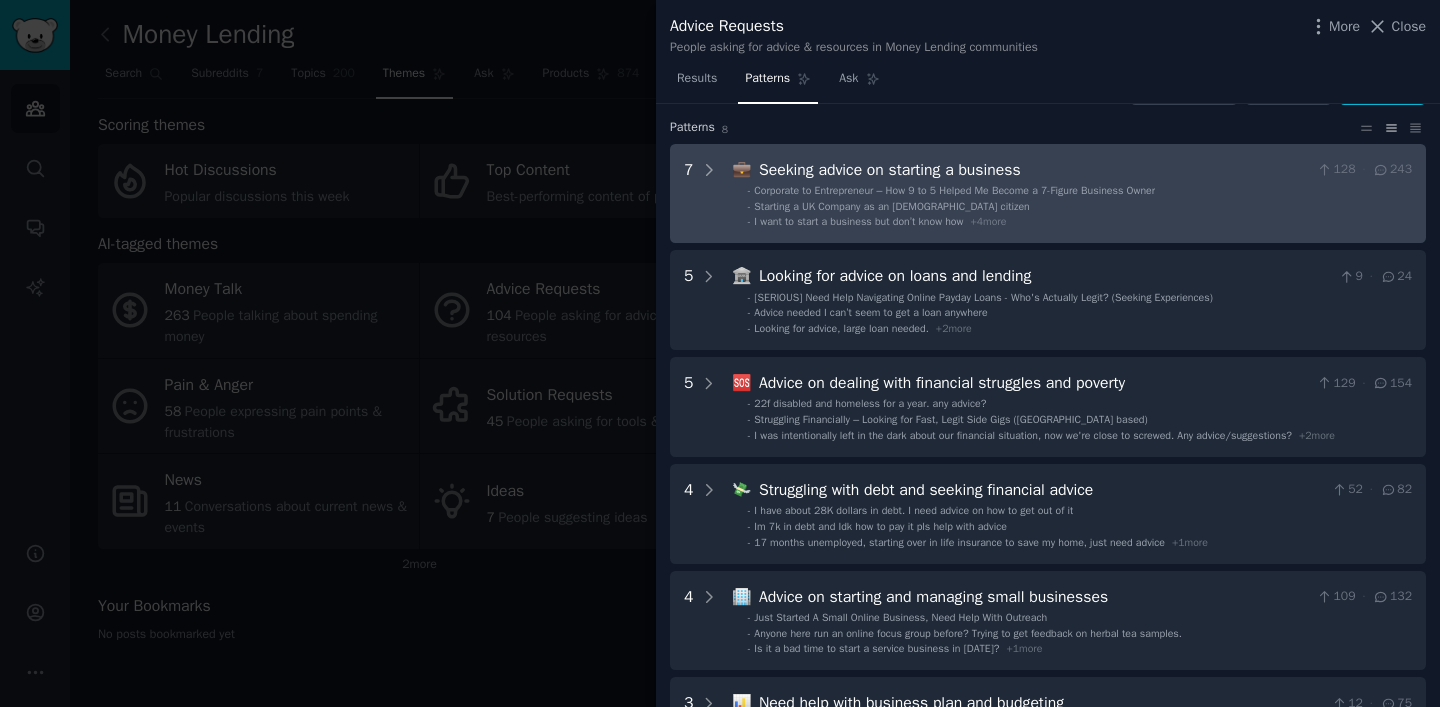 click on "I want to start a business but don’t know how" at bounding box center [858, 221] 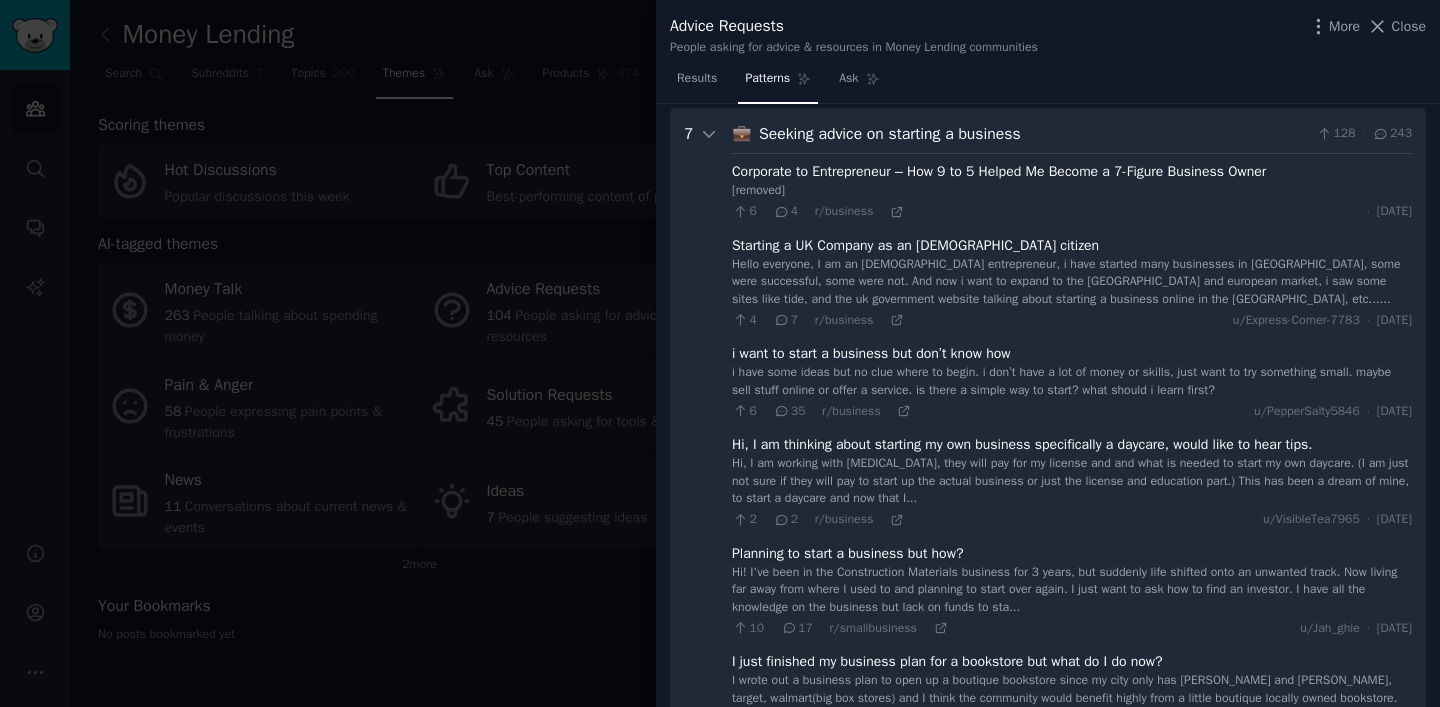 scroll, scrollTop: 91, scrollLeft: 0, axis: vertical 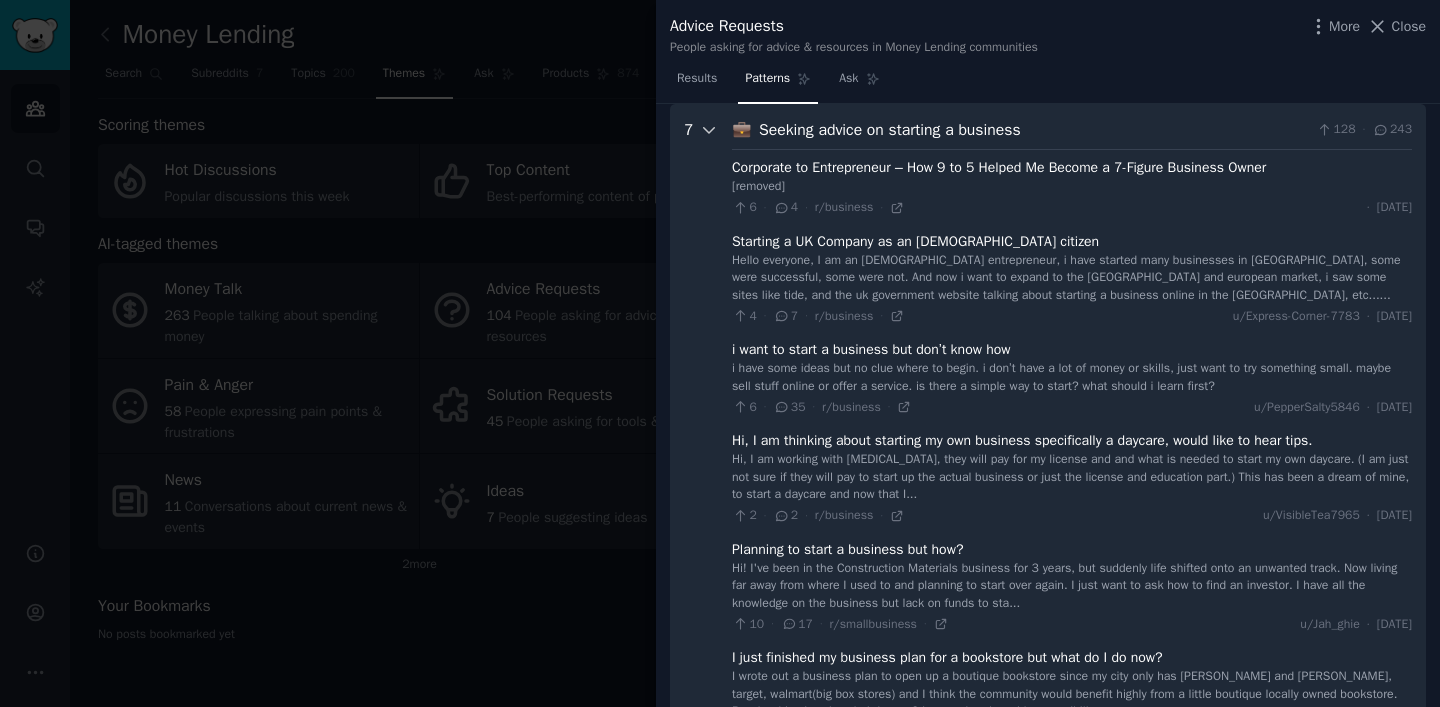 click 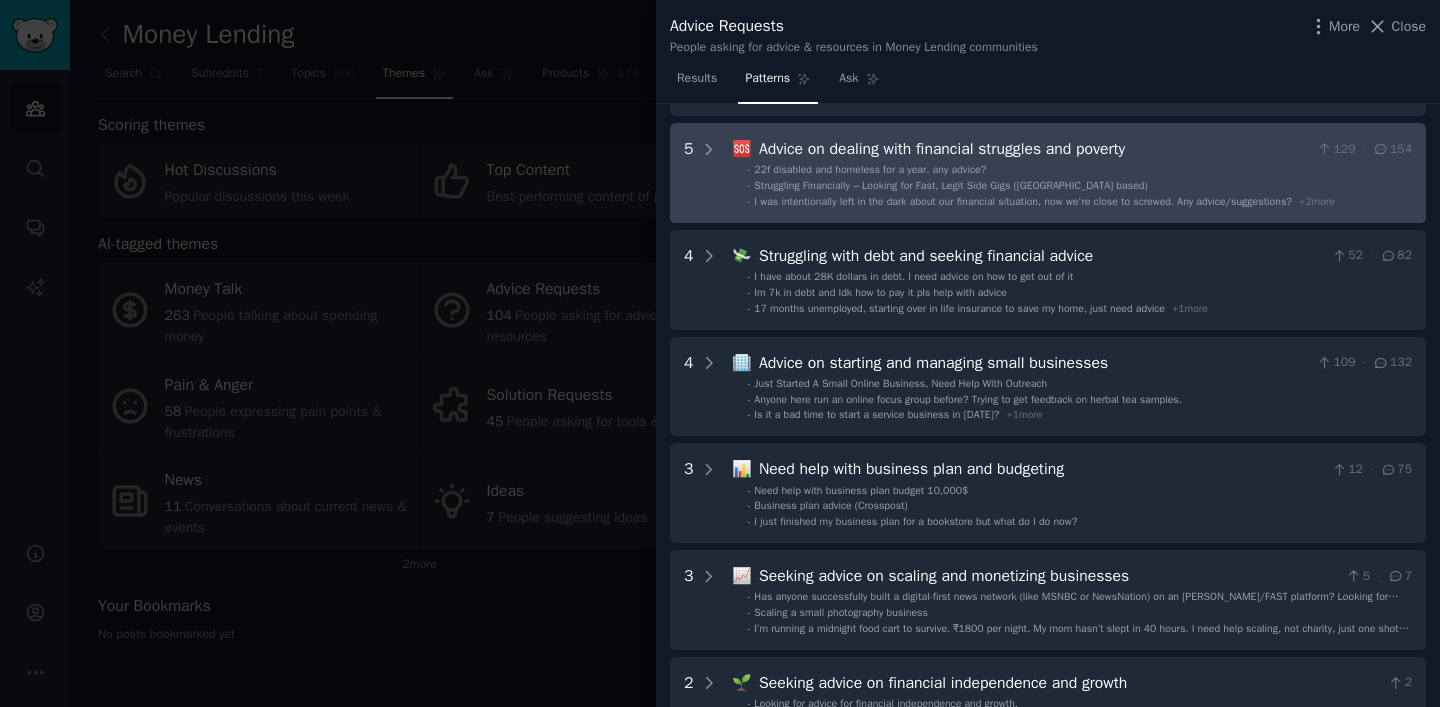 scroll, scrollTop: 0, scrollLeft: 0, axis: both 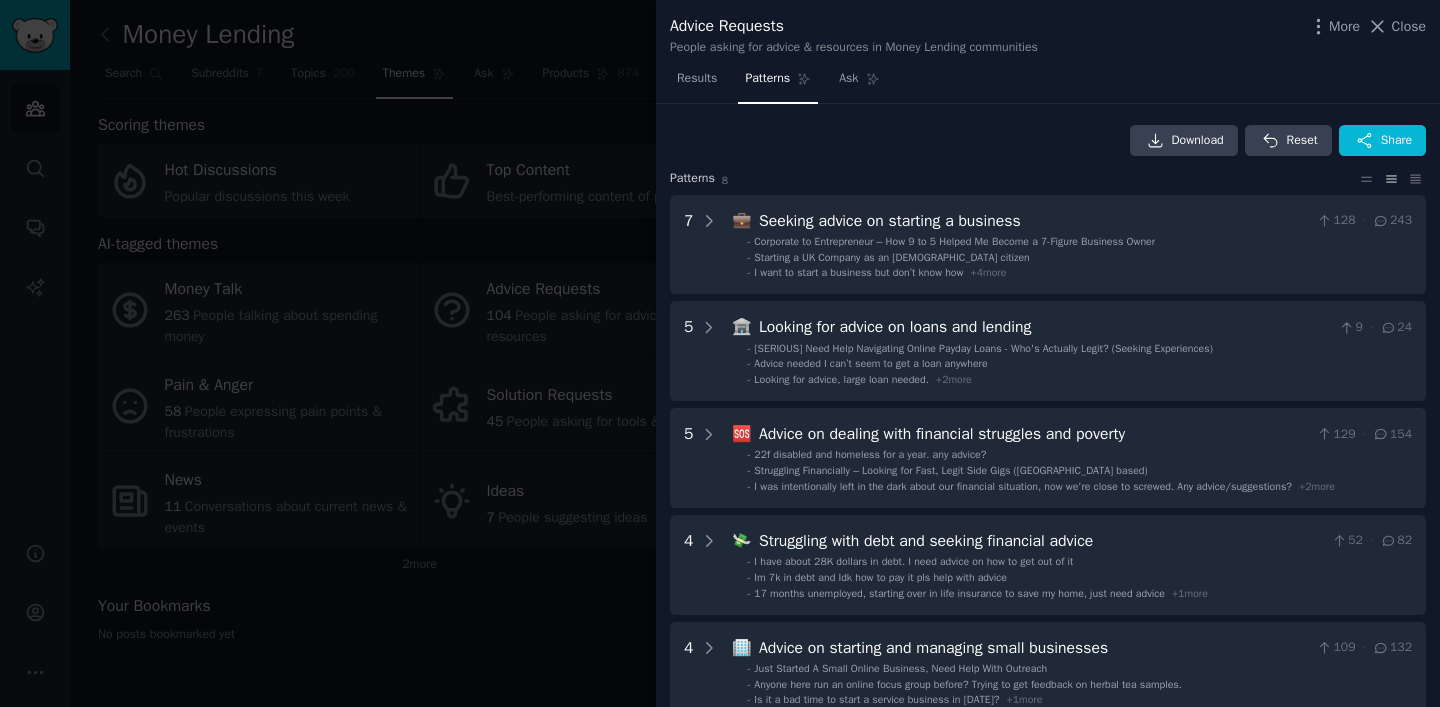 click on "Download Reset Share Pattern s 8 7 💼 Seeking advice on starting a business 128 · 243 - Corporate to Entrepreneur – How 9 to 5 Helped Me Become a 7-Figure Business Owner - Starting a UK Company as an [DEMOGRAPHIC_DATA] citizen - I want to start a business but don’t know how +  4  more 5 🏦 Looking for advice on loans and lending 9 · 24 - [SERIOUS] Need Help Navigating Online Payday Loans - Who's Actually Legit? (Seeking Experiences) - Advice needed I can’t seem to get a loan anywhere - Looking for advice, large loan needed. +  2  more 5 🆘 Advice on dealing with financial struggles and poverty 129 · 154 - 22f disabled and homeless for a year. any advice? - Struggling Financially – Looking for Fast, Legit Side Gigs ([GEOGRAPHIC_DATA] based) - I was intentionally left in the dark about our financial situation, now we're close to screwed. Any advice/suggestions? +  2  more 4 💸 Struggling with debt and seeking financial advice 52 · 82 - I have about 28K dollars in debt. I need advice on how to get out of it - - +" at bounding box center [1048, 575] 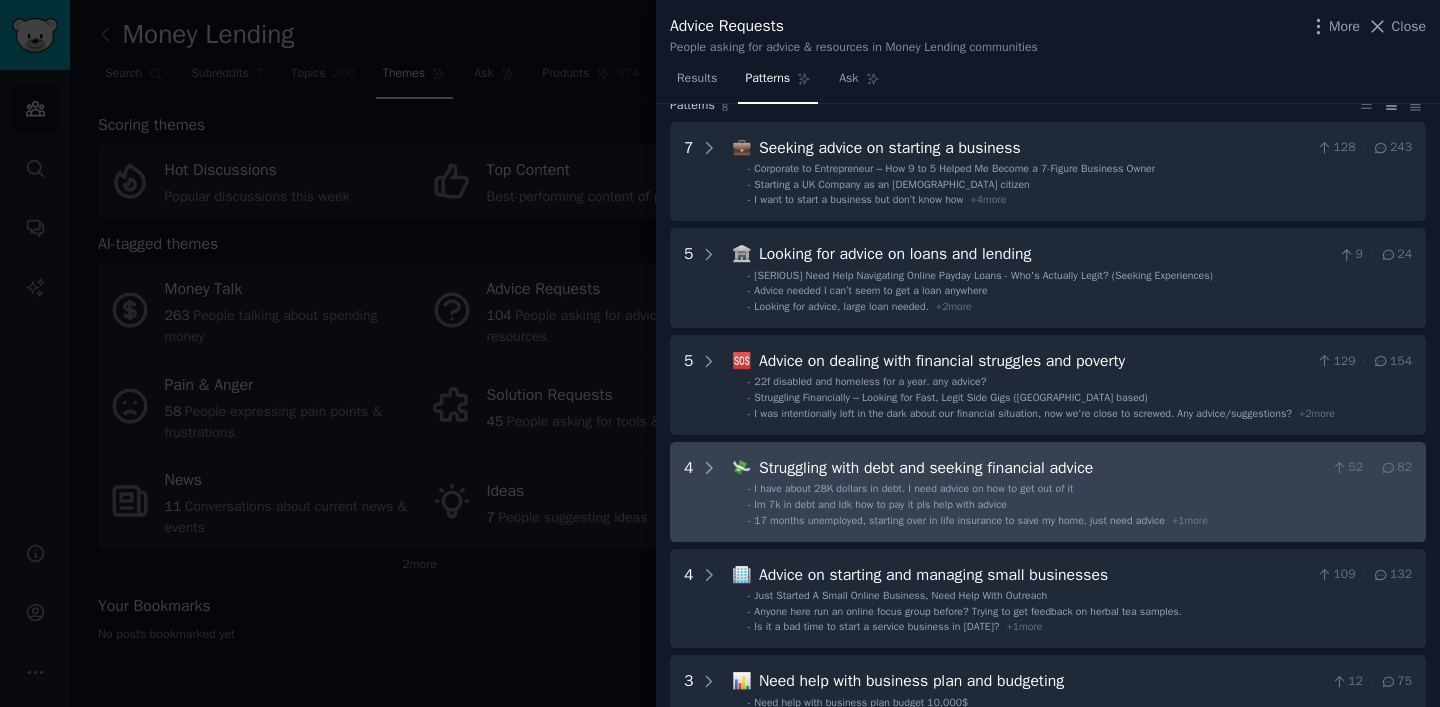 scroll, scrollTop: 0, scrollLeft: 0, axis: both 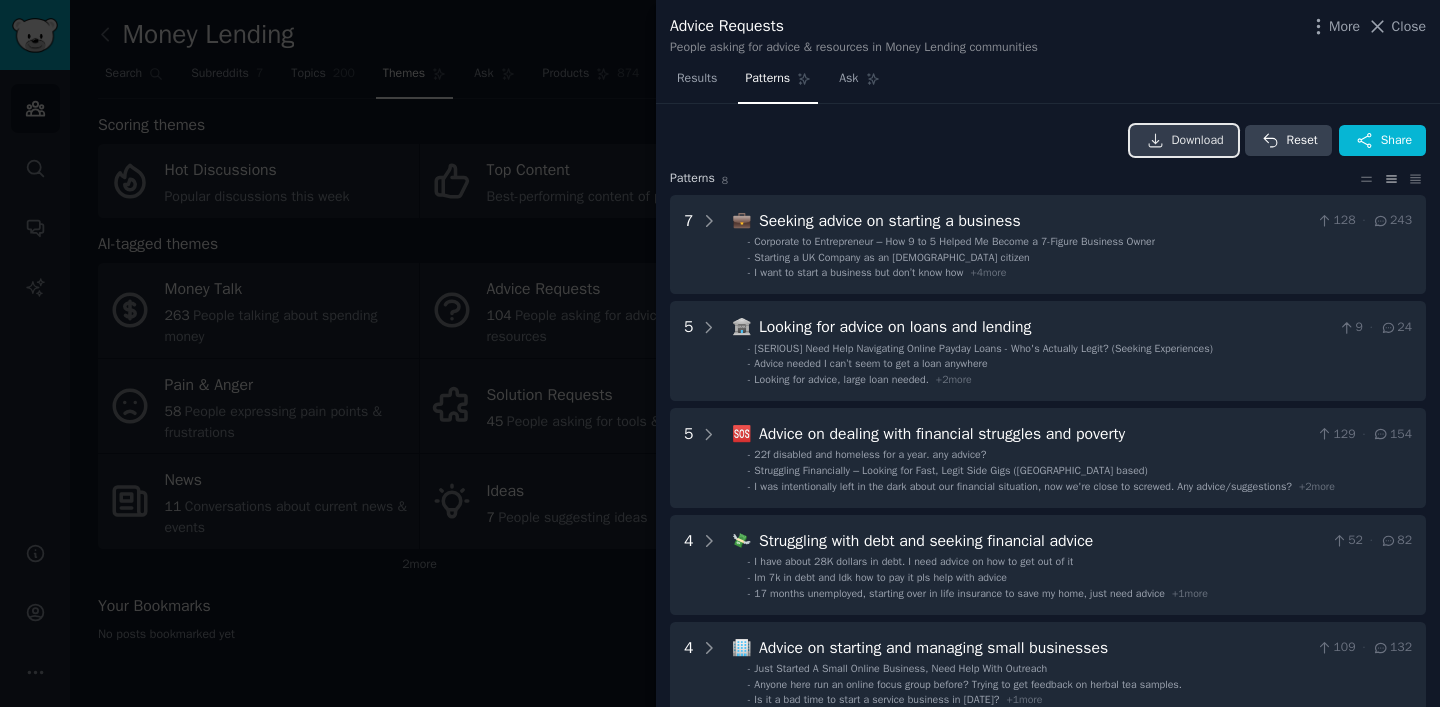 click on "Download" at bounding box center [1198, 141] 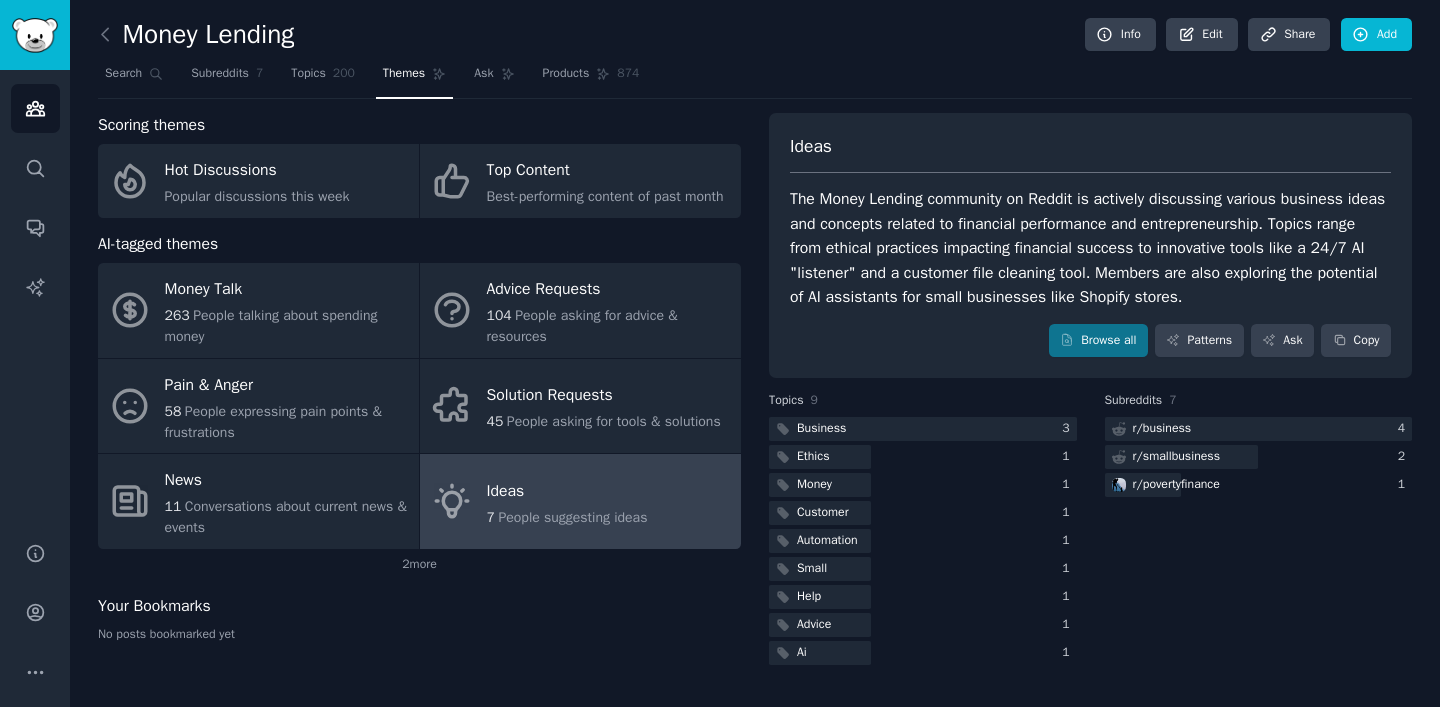 scroll, scrollTop: 0, scrollLeft: 0, axis: both 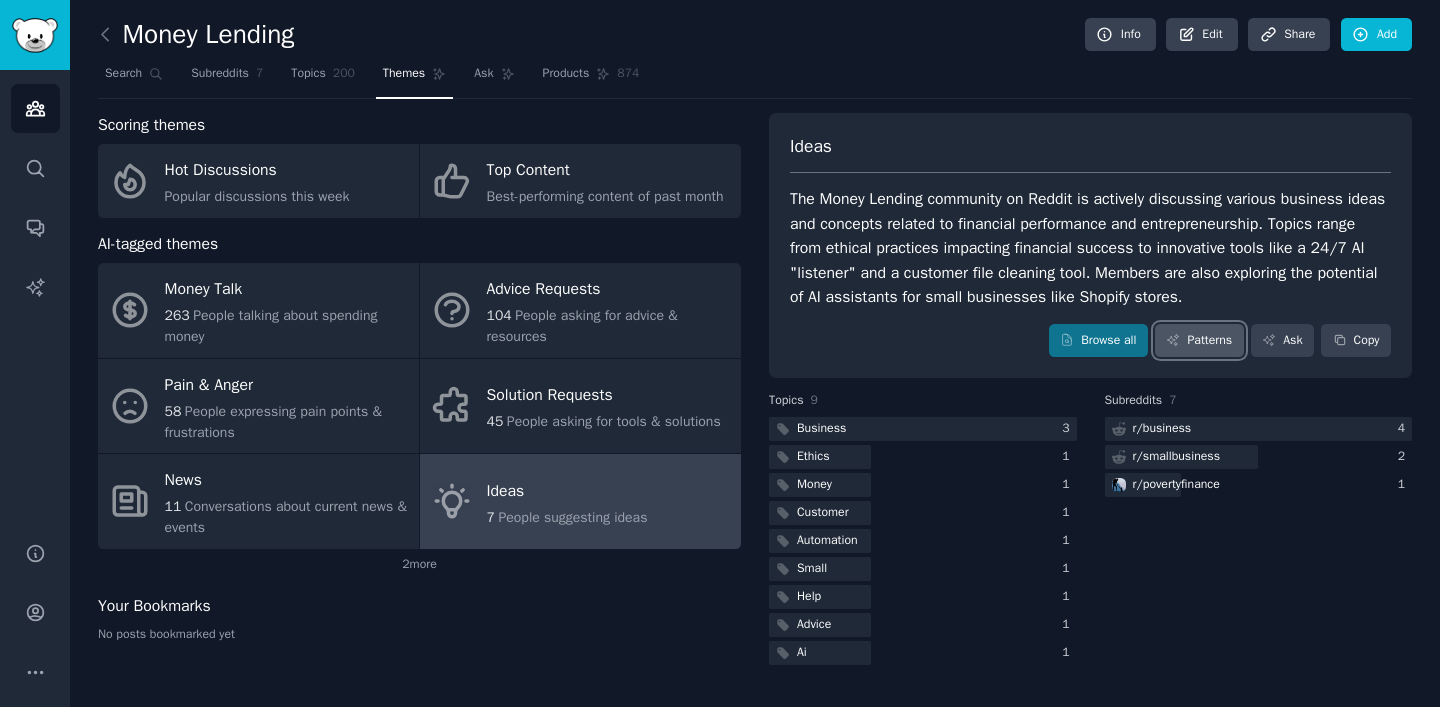 click on "Patterns" at bounding box center [1199, 341] 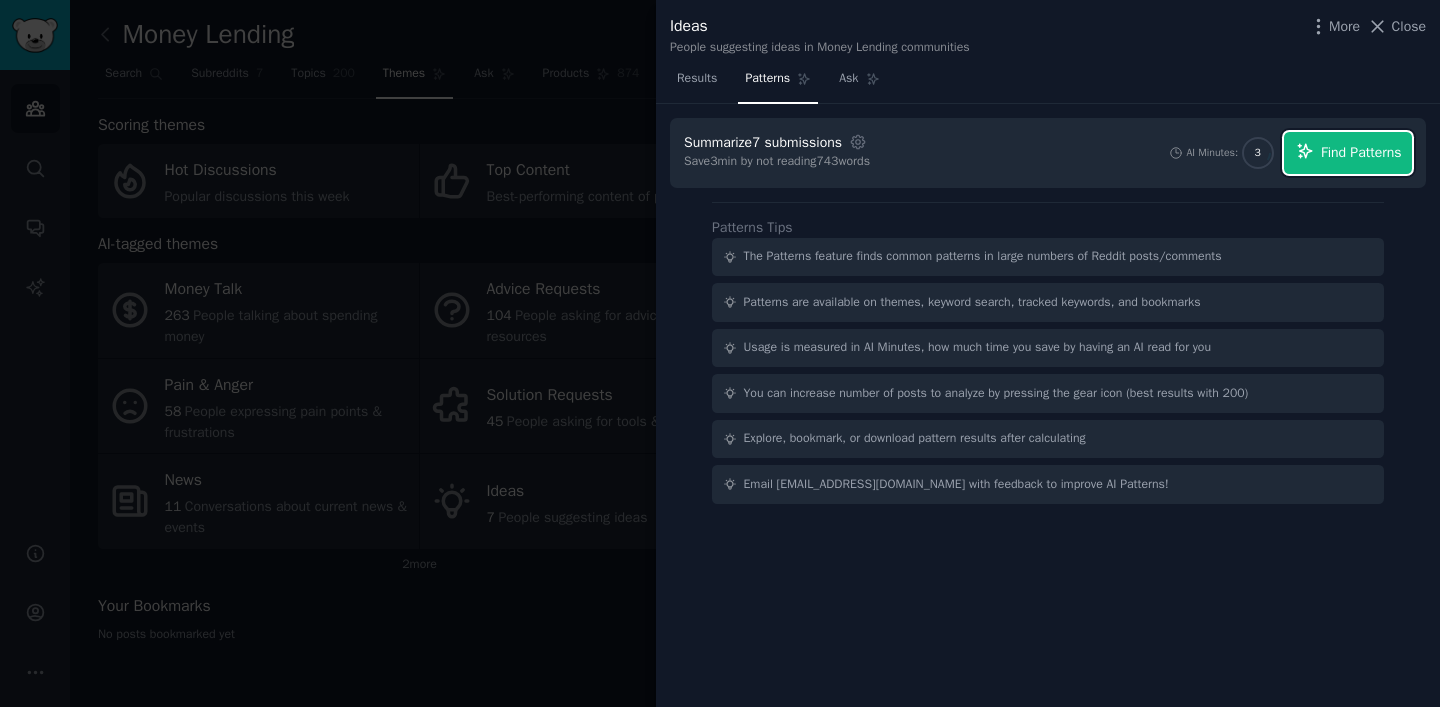 click on "Find Patterns" at bounding box center [1361, 152] 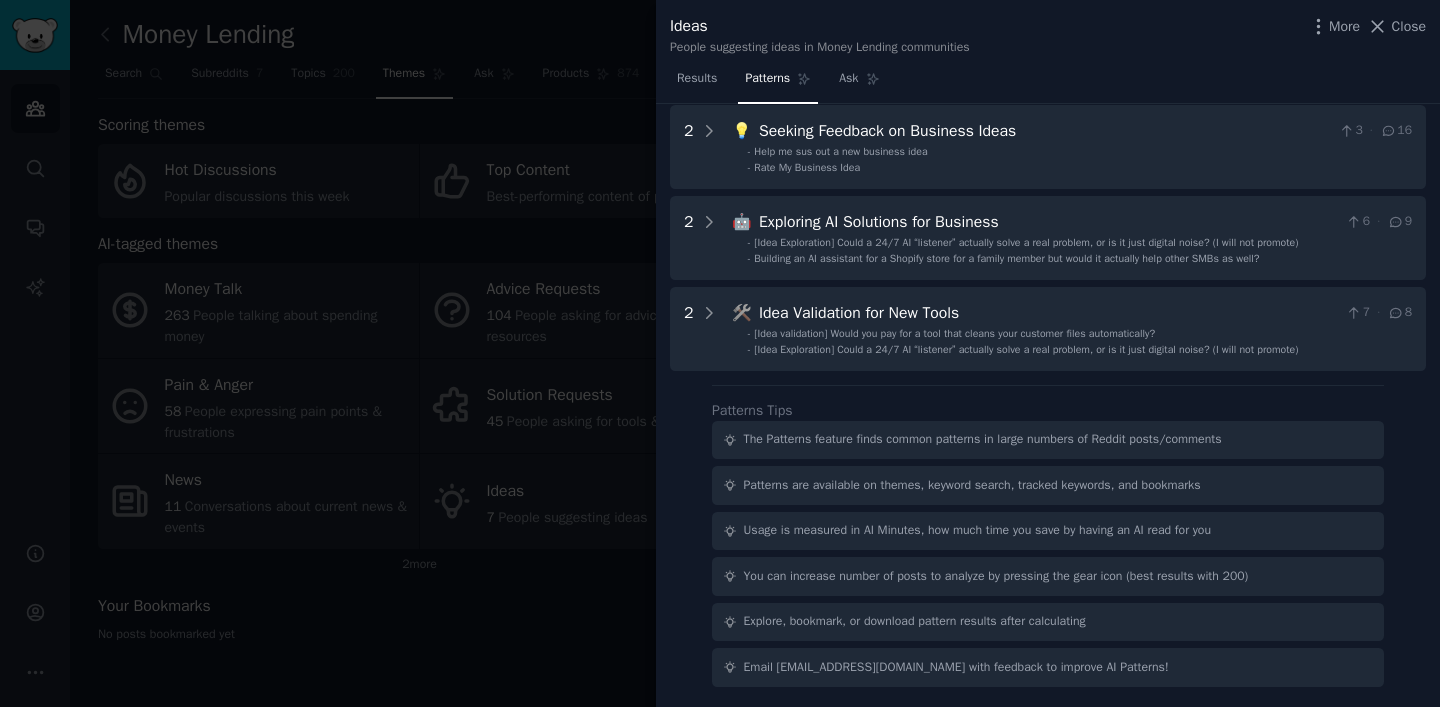 scroll, scrollTop: 0, scrollLeft: 0, axis: both 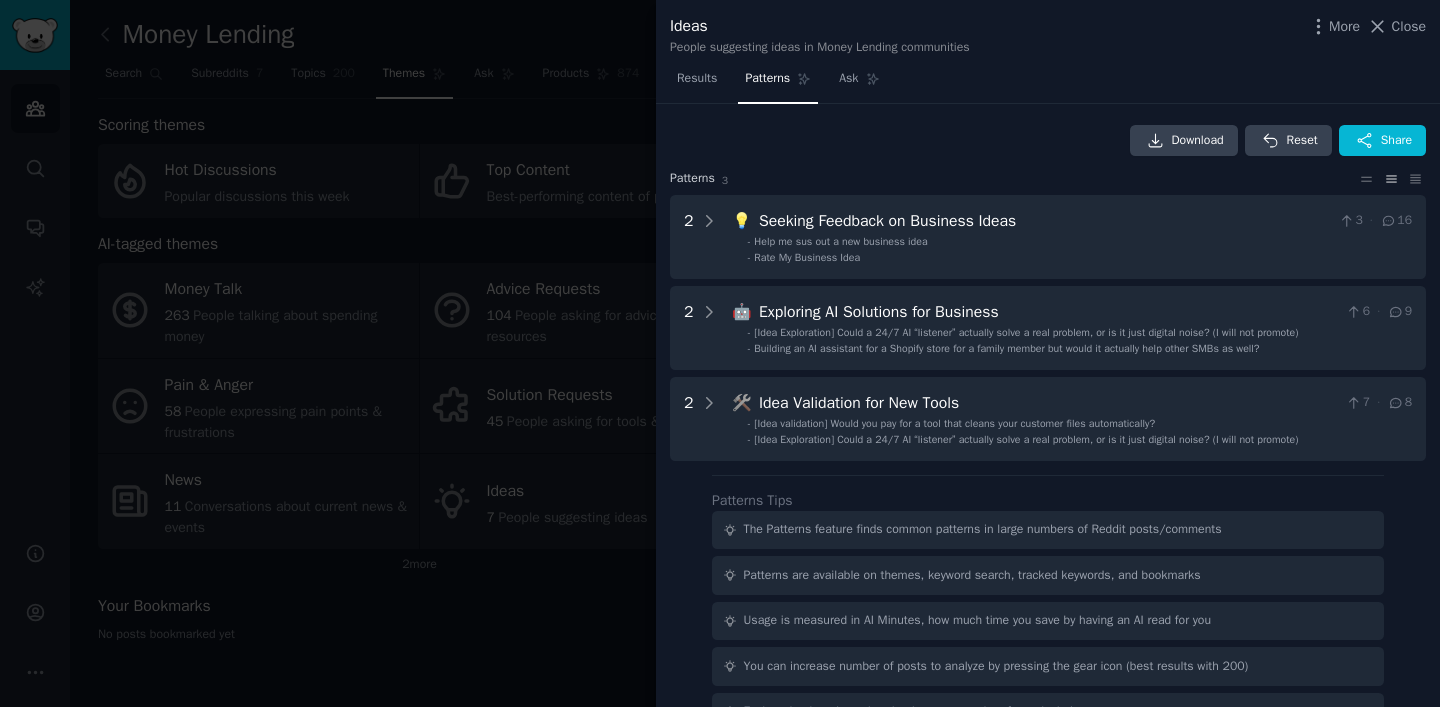 click on "Download Reset Share" at bounding box center (1048, 141) 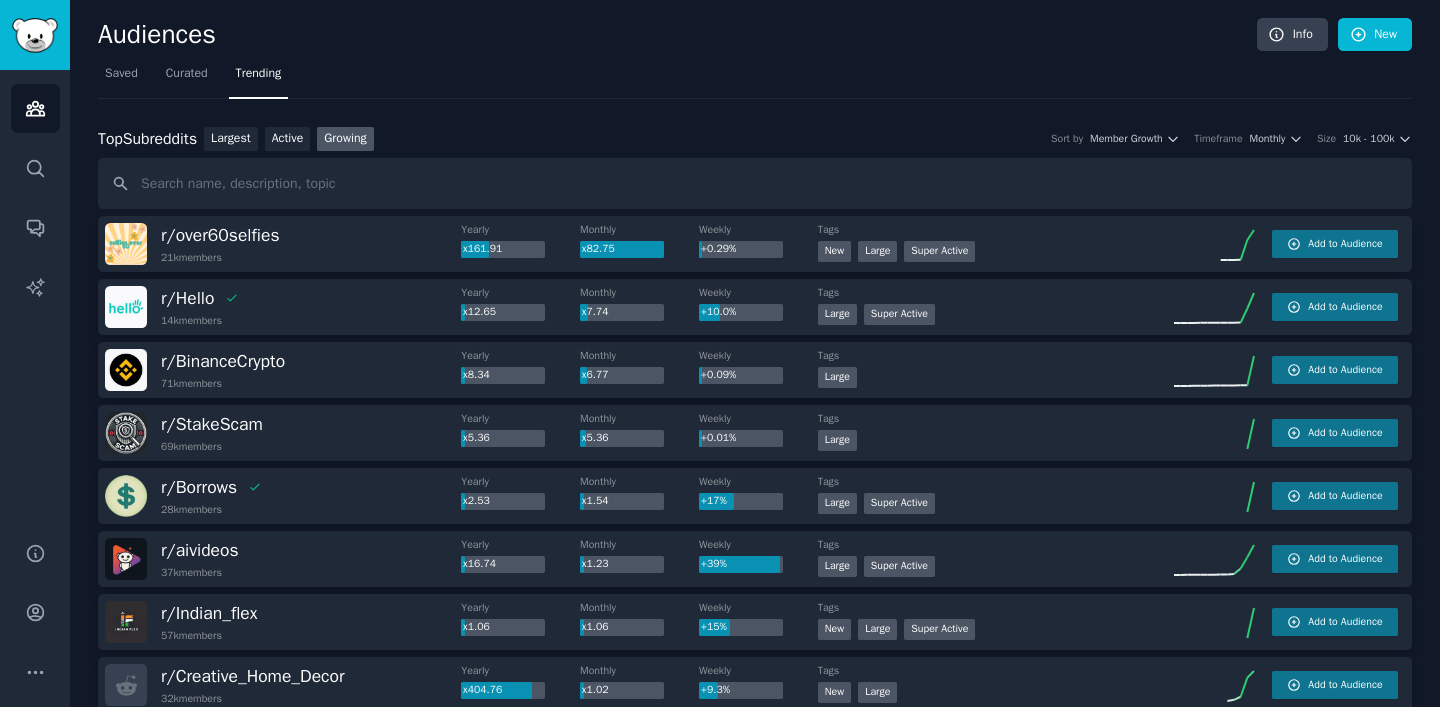 scroll, scrollTop: 0, scrollLeft: 0, axis: both 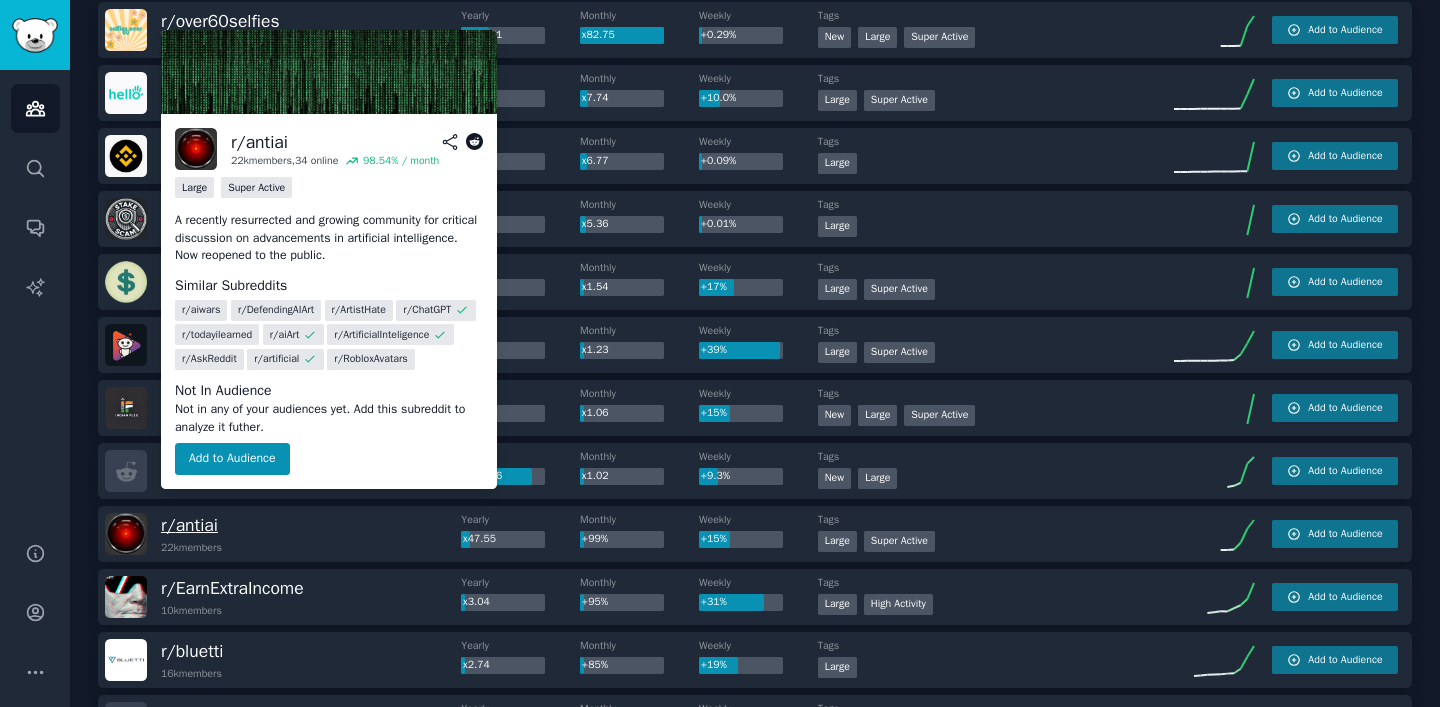 click on "r/ antiai" at bounding box center (189, 525) 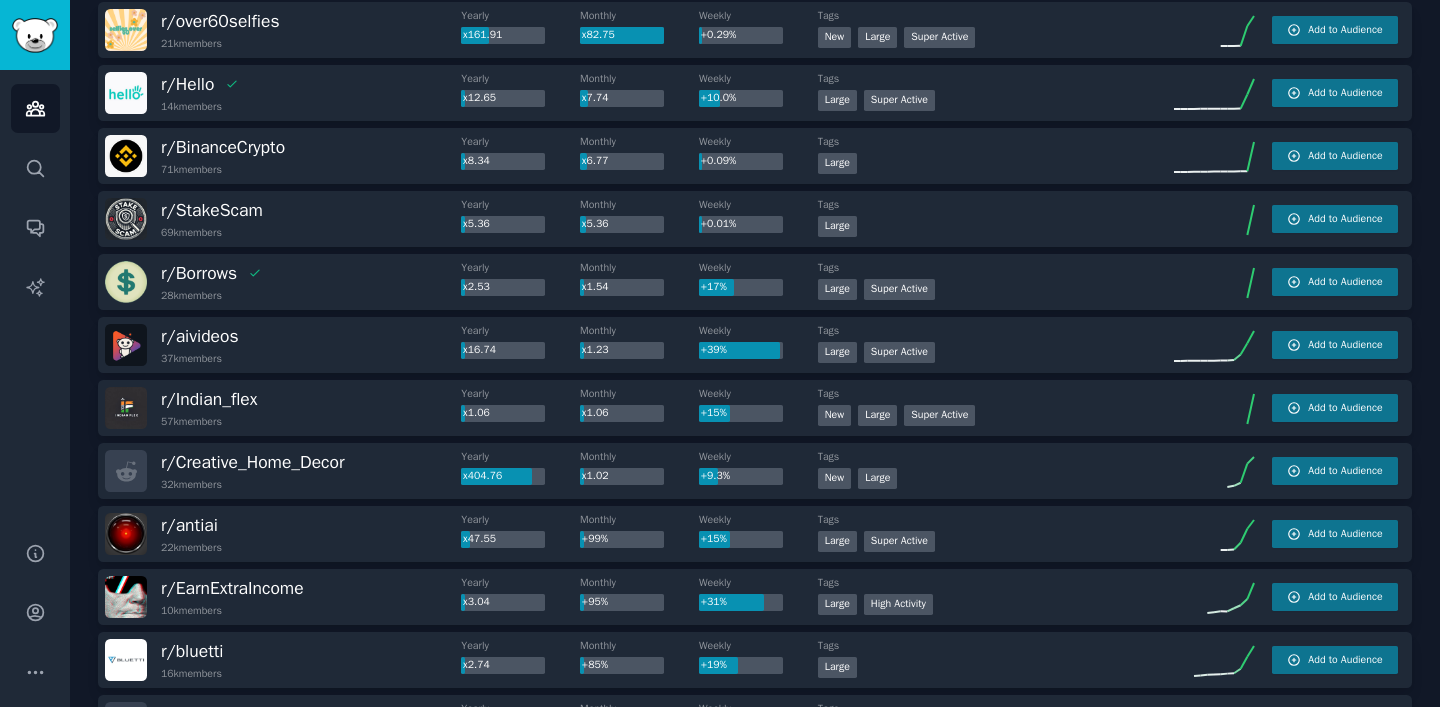 click on "r/ antiai 22k  members" at bounding box center (283, 534) 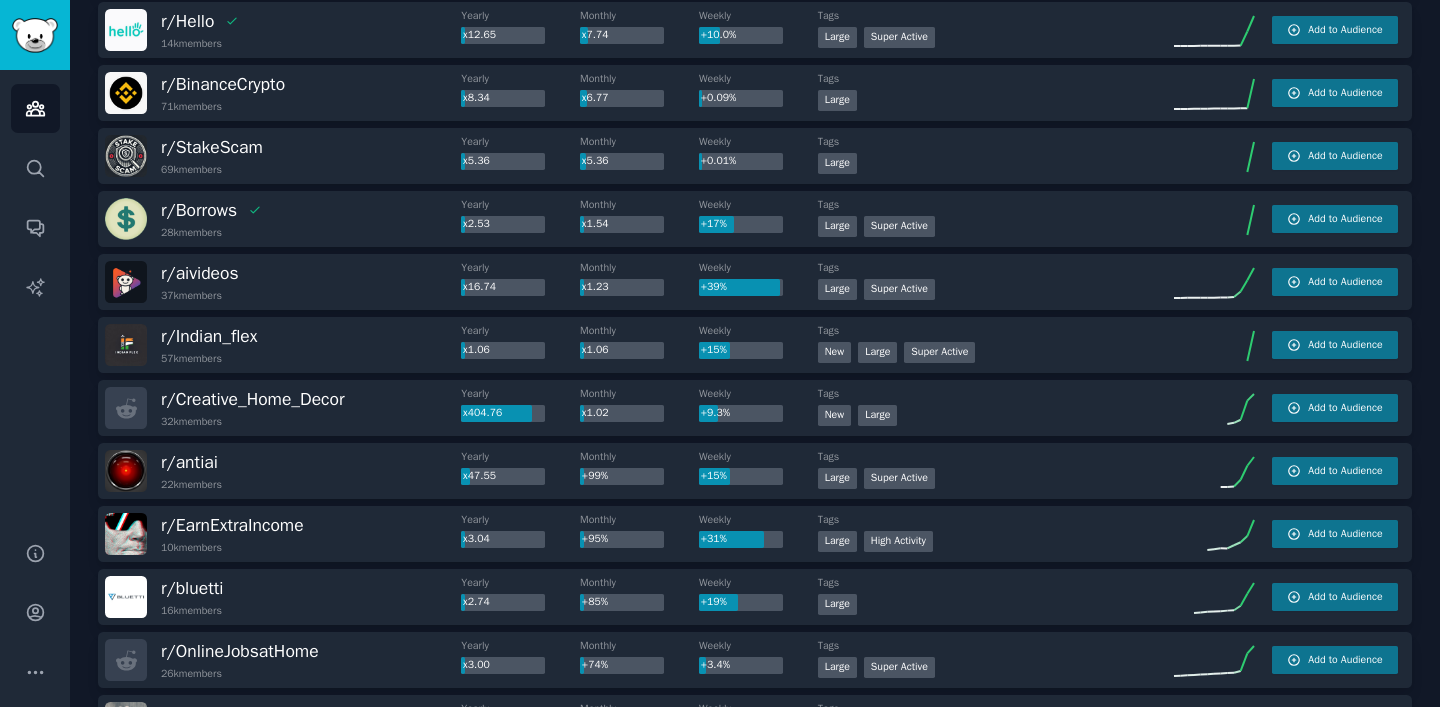 scroll, scrollTop: 283, scrollLeft: 0, axis: vertical 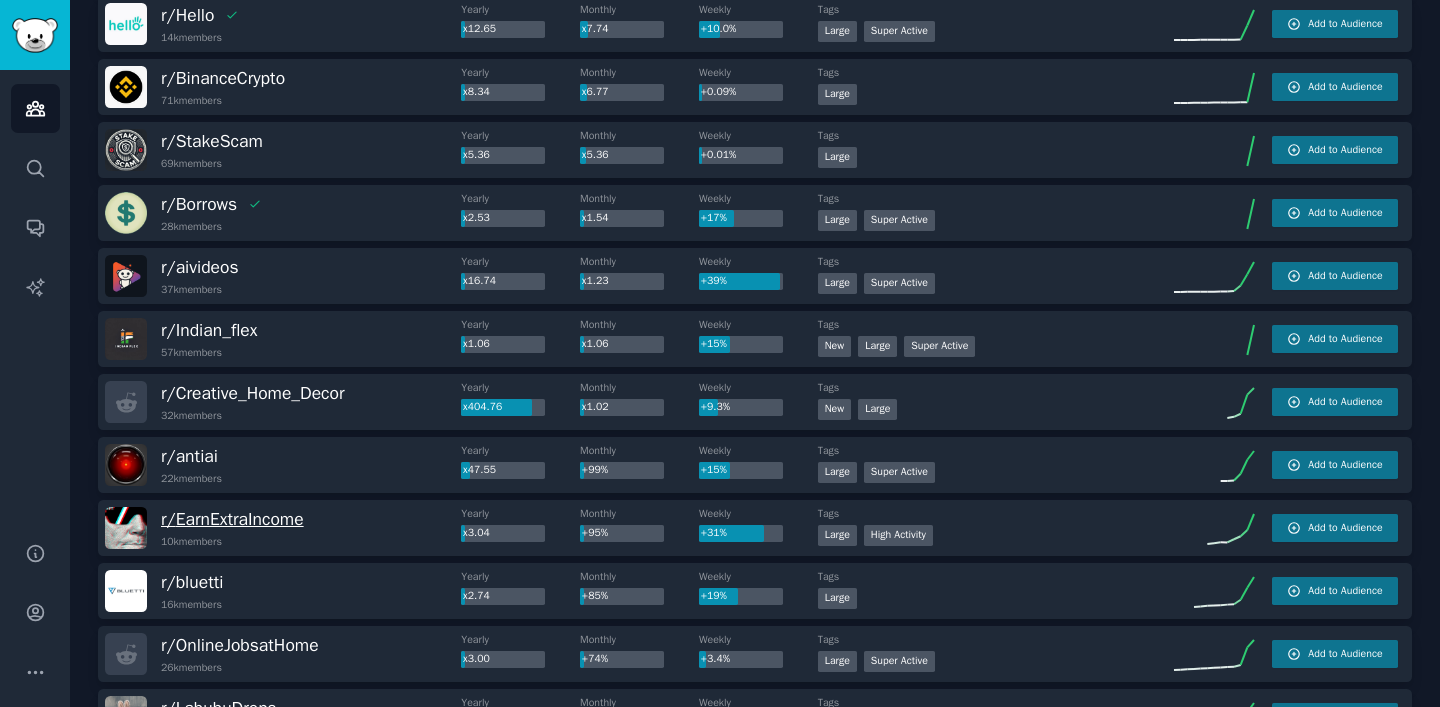 click on "r/ EarnExtraIncome" at bounding box center [232, 519] 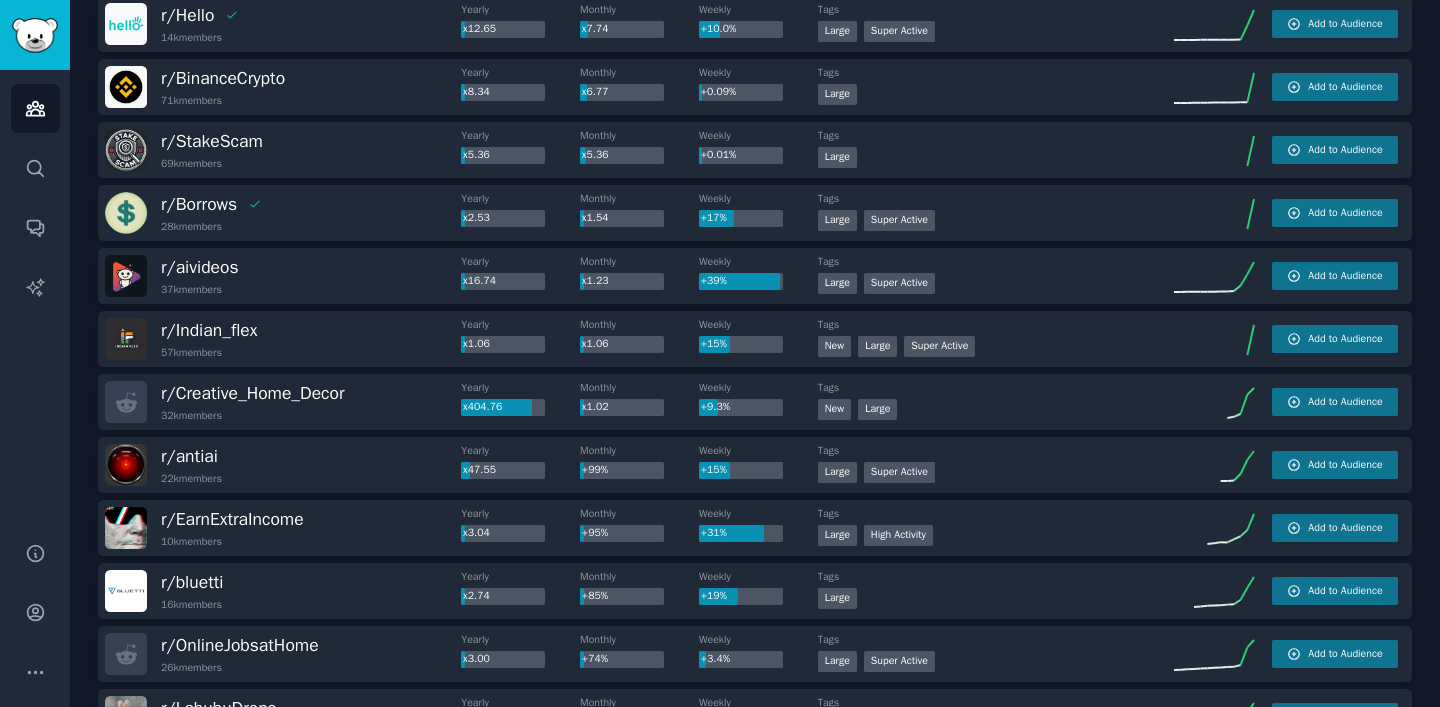 click on "r/ over60selfies 21k  members Yearly x161.91 Monthly x82.75 Weekly +0.29% Tags >= 95th percentile for submissions / day New Large Super Active Add to Audience r/ Hello 14k  members Yearly x12.65 Monthly x7.74 Weekly +10.0% Tags Large Super Active Add to Audience r/ BinanceCrypto 71k  members Yearly x8.34 Monthly x6.77 Weekly +0.09% Tags Large Add to Audience r/ StakeScam 69k  members Yearly x5.36 Monthly x5.36 Weekly +0.01% Tags Large Add to Audience r/ Borrows 28k  members Yearly x2.53 Monthly x1.54 Weekly +17% Tags Large Super Active Add to Audience r/ aivideos 37k  members Yearly x16.74 Monthly x1.23 Weekly +39% Tags >= 95th percentile for submissions / day Large Super Active Add to Audience r/ Indian_flex 57k  members Yearly x1.06 Monthly x1.06 Weekly +15% Tags New Large Super Active Add to Audience r/ Creative_Home_Decor 32k  members Yearly x404.76 Monthly x1.02 Weekly +9.3% Tags New Large Add to Audience r/ antiai 22k  members Yearly x47.55 Monthly +99% Weekly +15% Tags Large Super Active r/ 10k Yearly" at bounding box center (755, 1504) 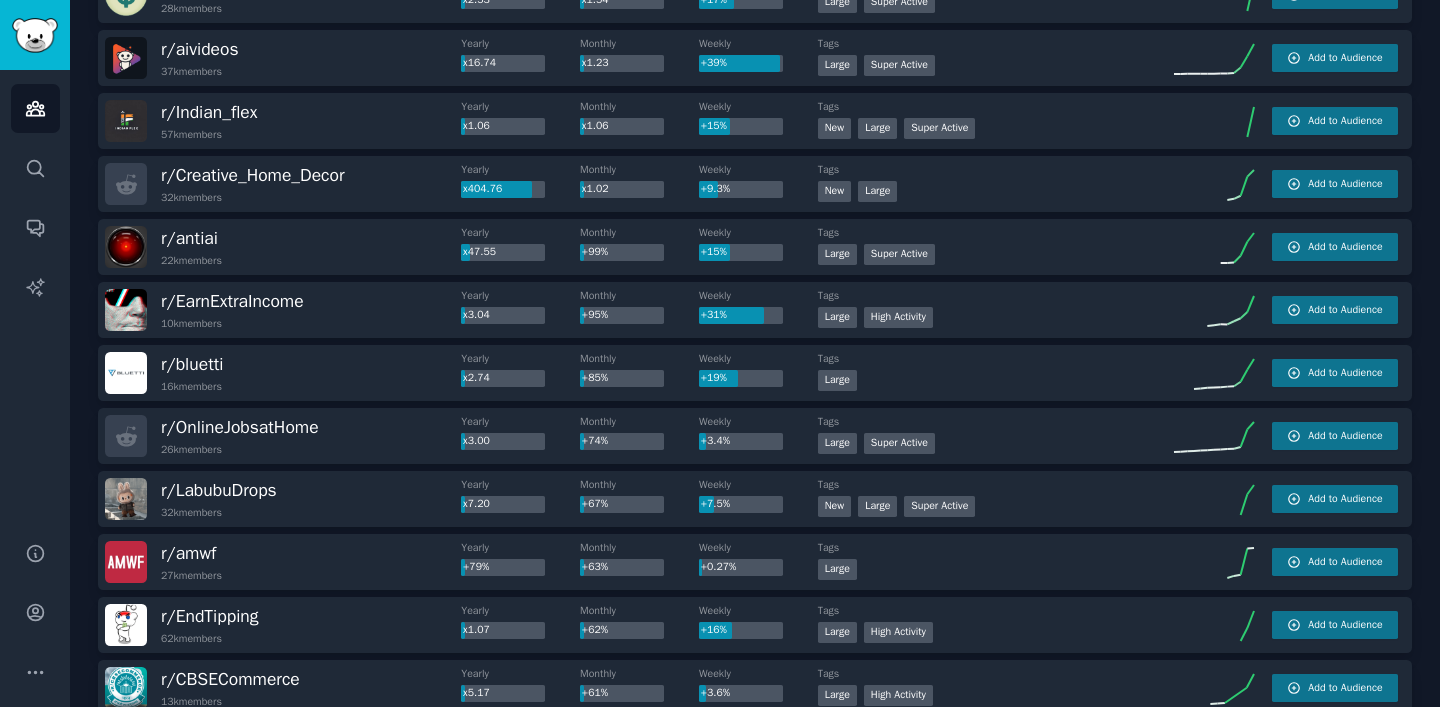click on "r/ LabubuDrops 32k  members" at bounding box center [219, 499] 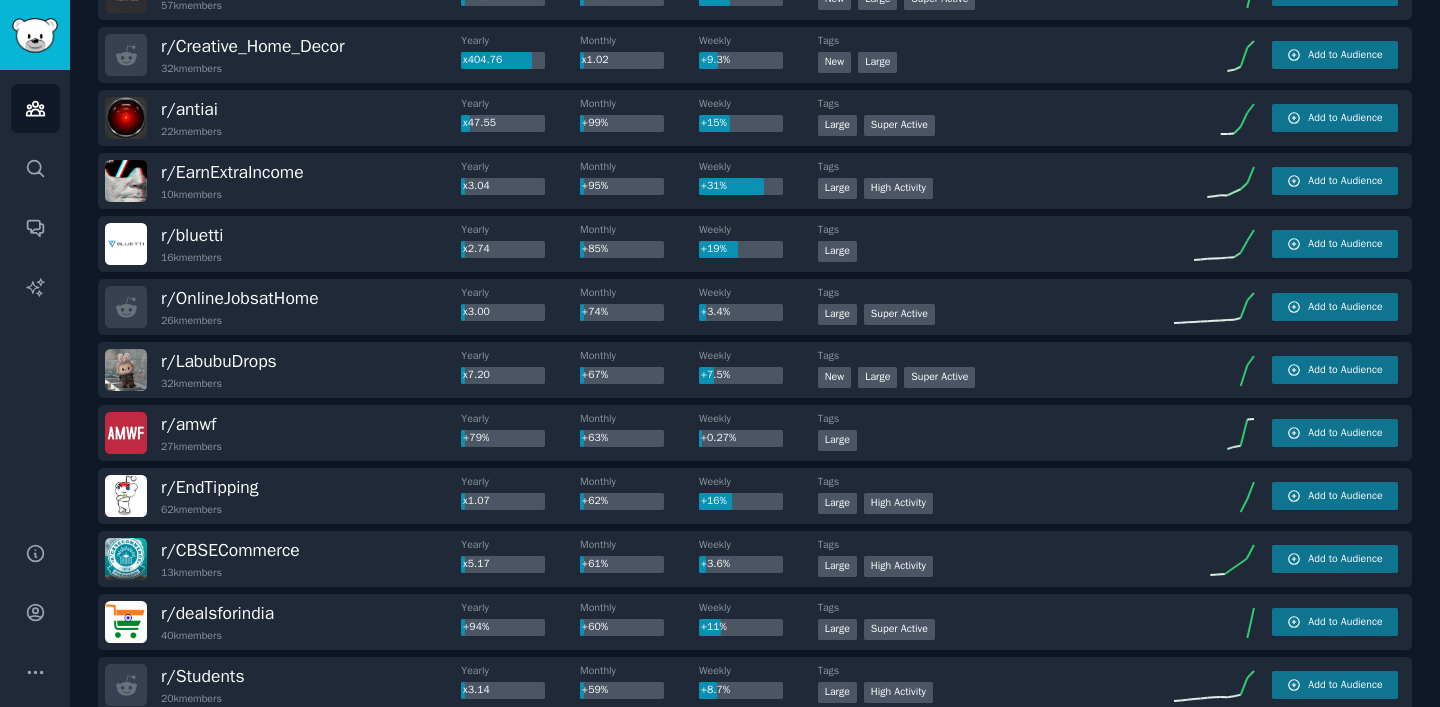 scroll, scrollTop: 634, scrollLeft: 0, axis: vertical 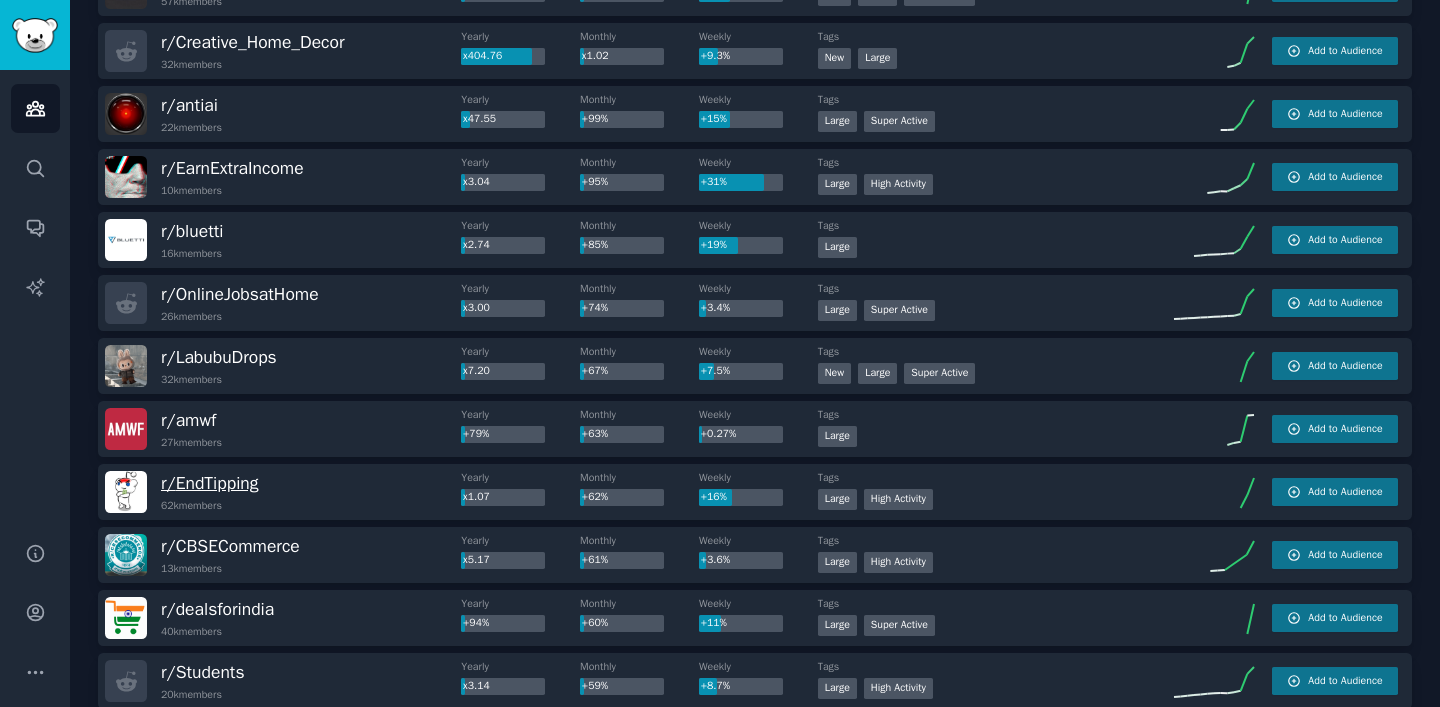 click on "r/ EndTipping" at bounding box center (210, 483) 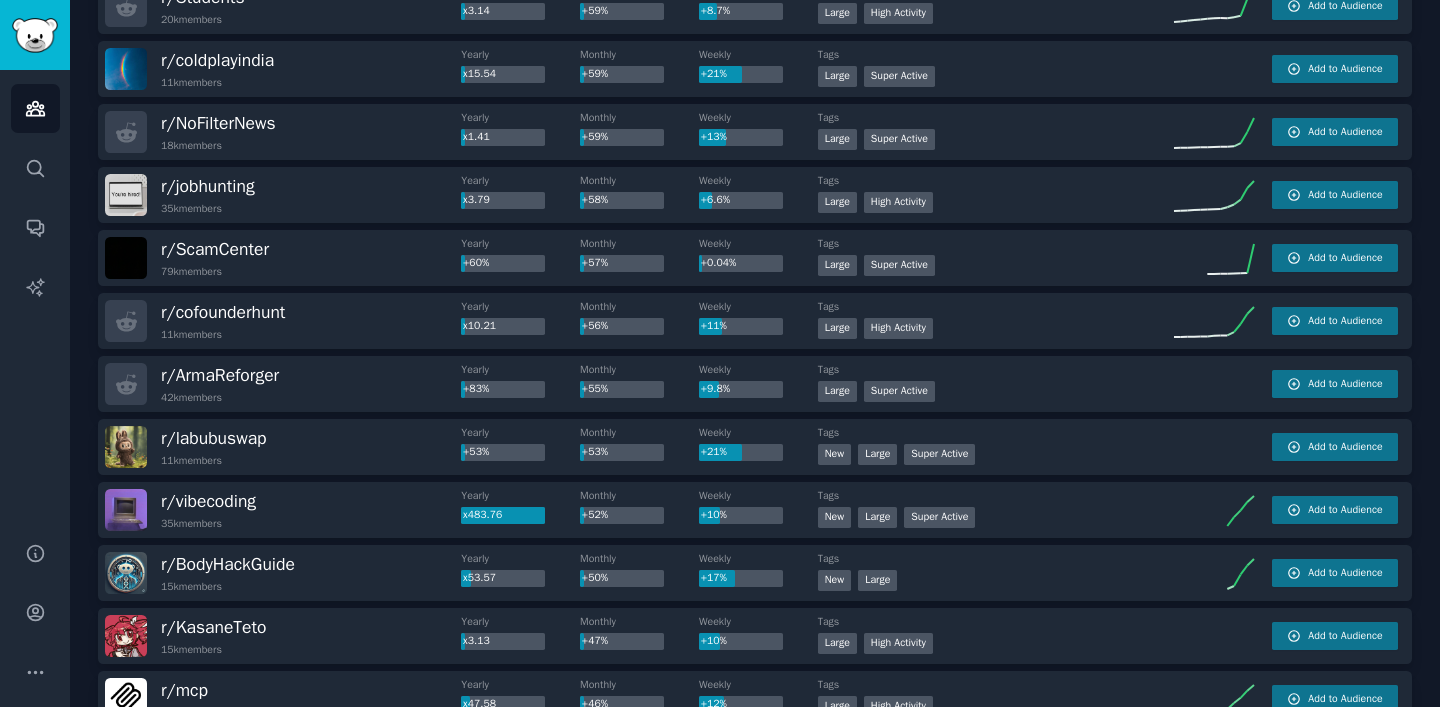 scroll, scrollTop: 1304, scrollLeft: 0, axis: vertical 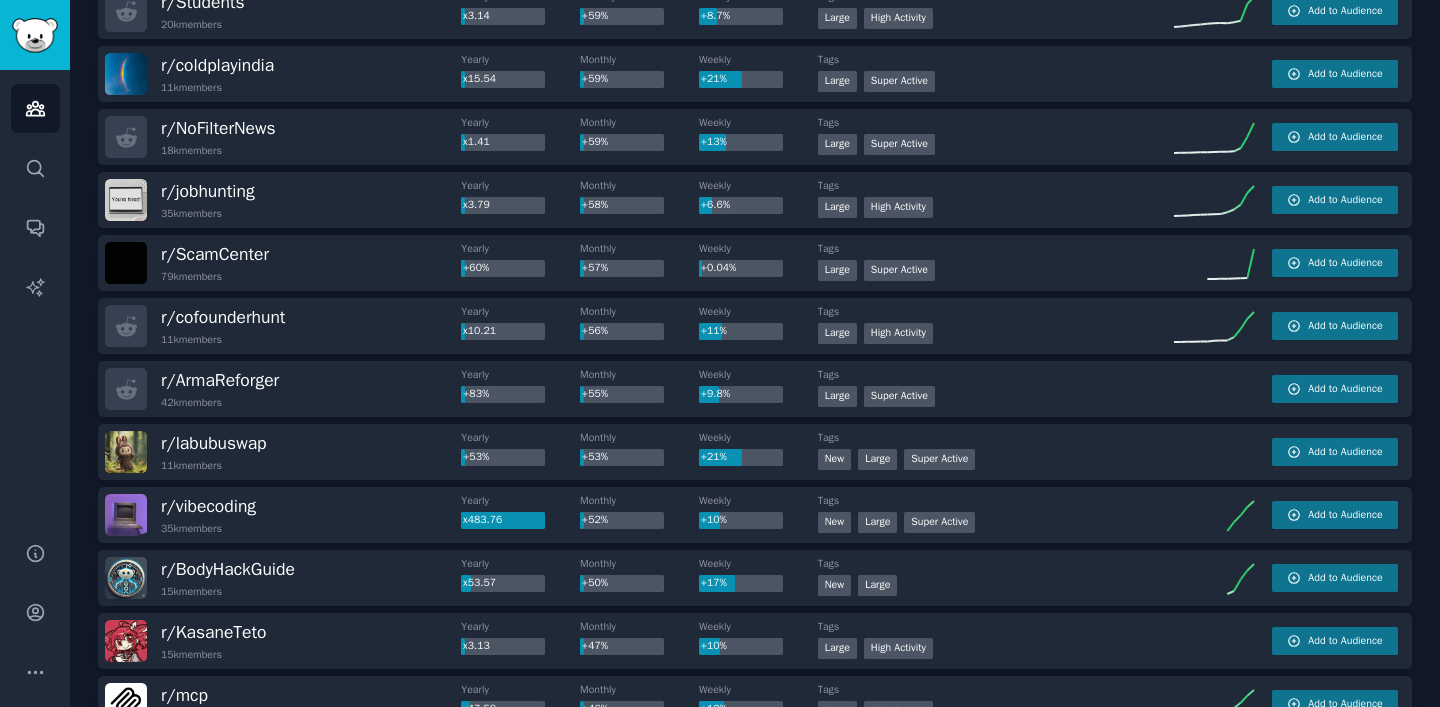 click on "r/ vibecoding 35k  members Yearly x483.76 Monthly +52% Weekly +10% Tags New Large Super Active Add to Audience" at bounding box center [755, 515] 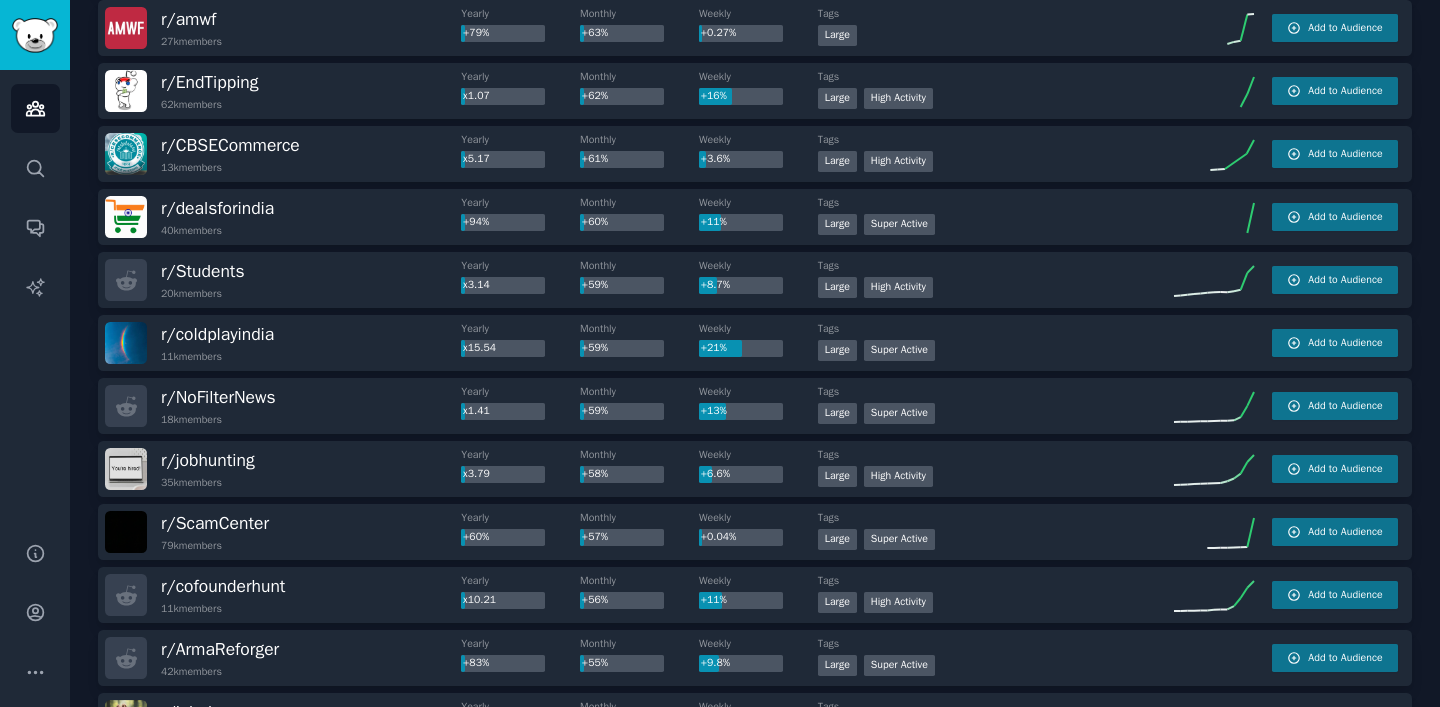 scroll, scrollTop: 0, scrollLeft: 0, axis: both 